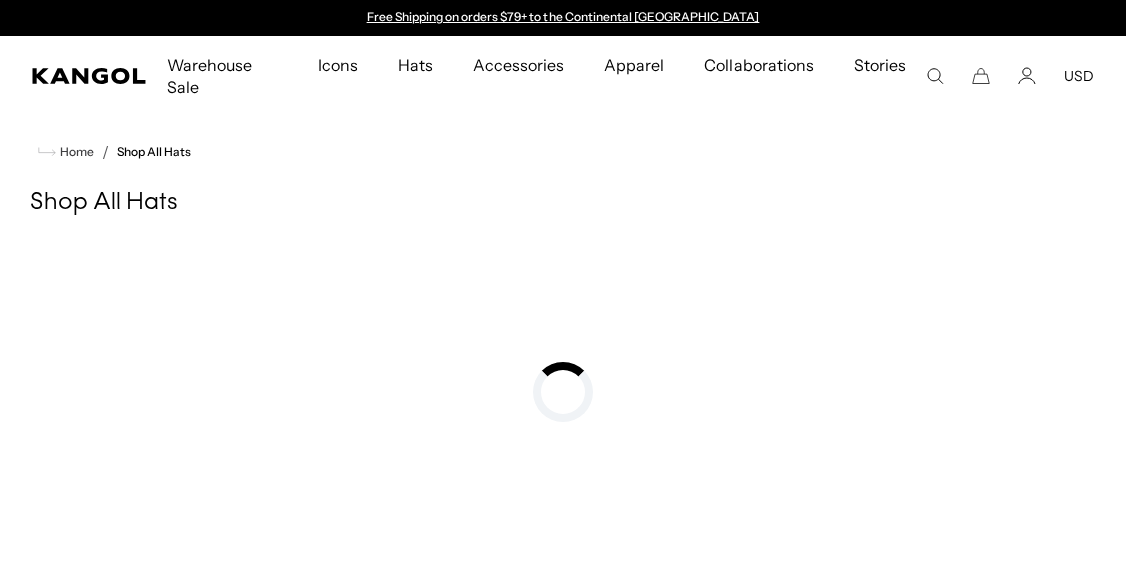 scroll, scrollTop: 0, scrollLeft: 0, axis: both 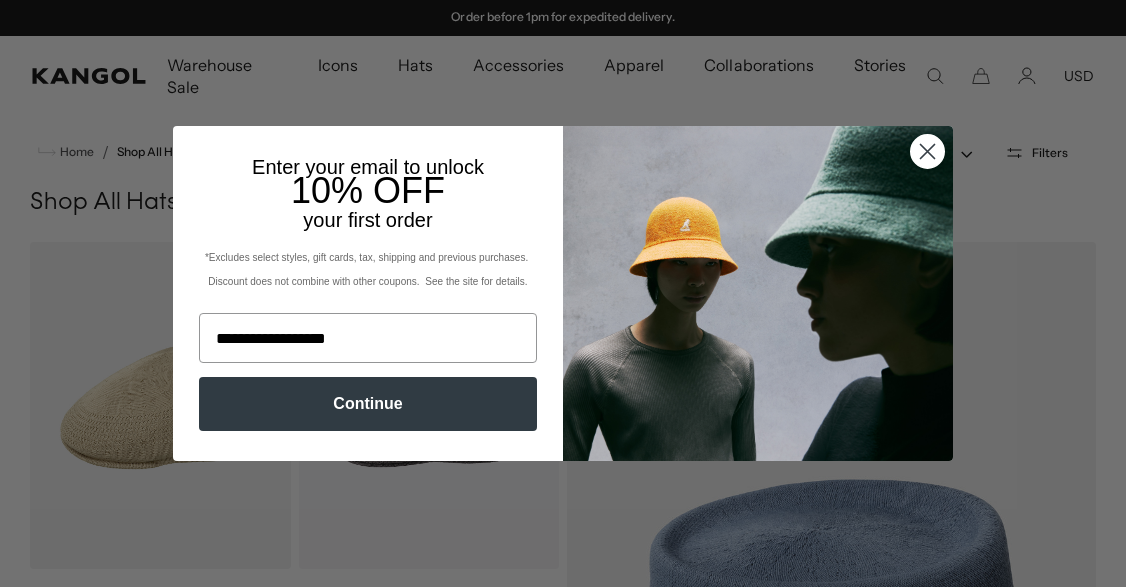 type on "**********" 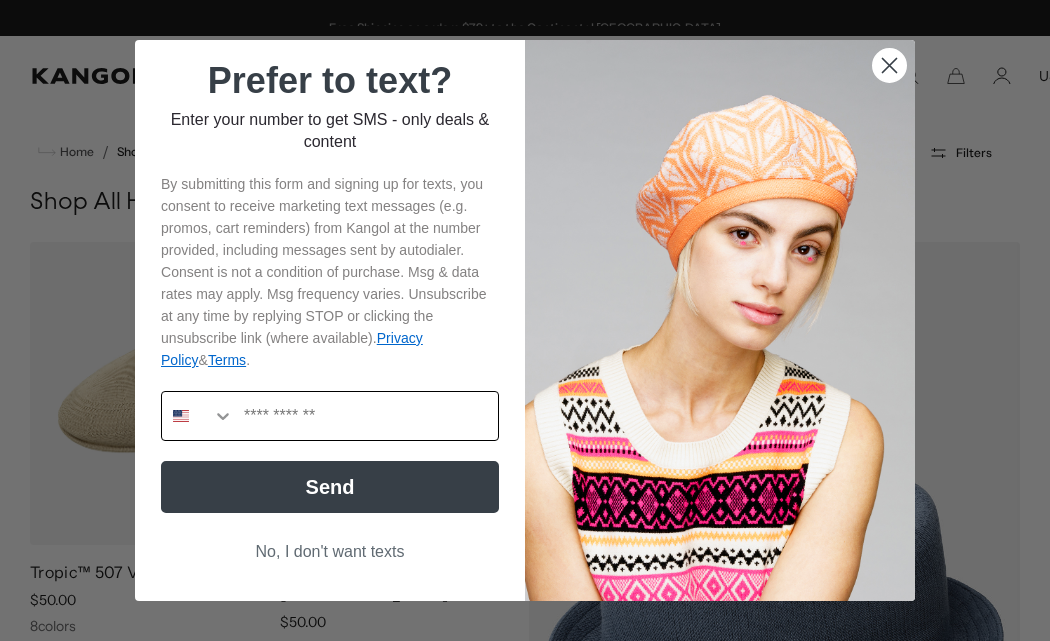 scroll, scrollTop: 0, scrollLeft: 412, axis: horizontal 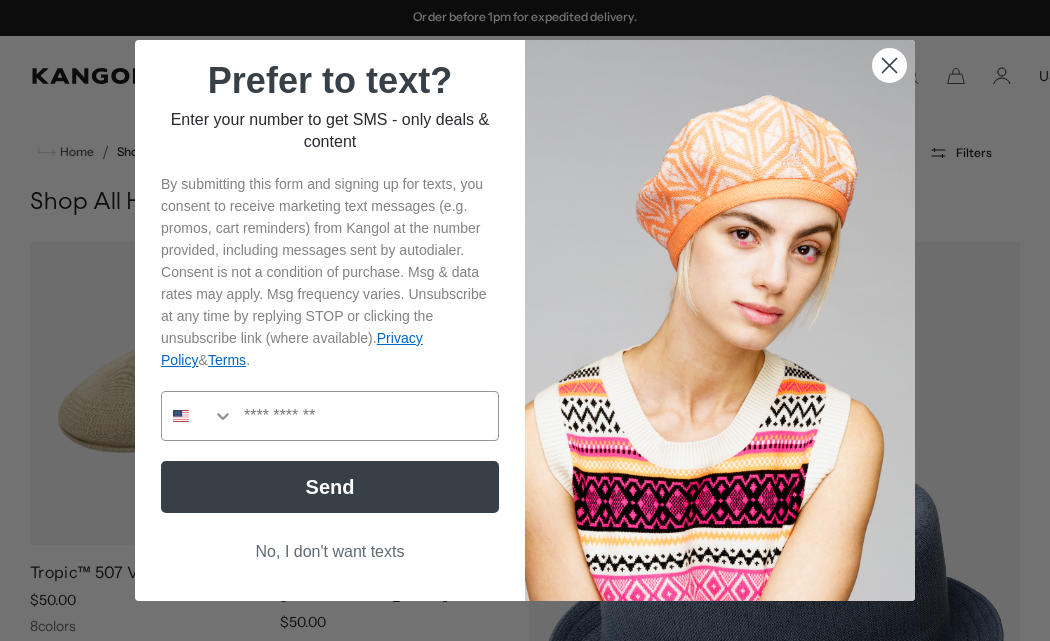 click 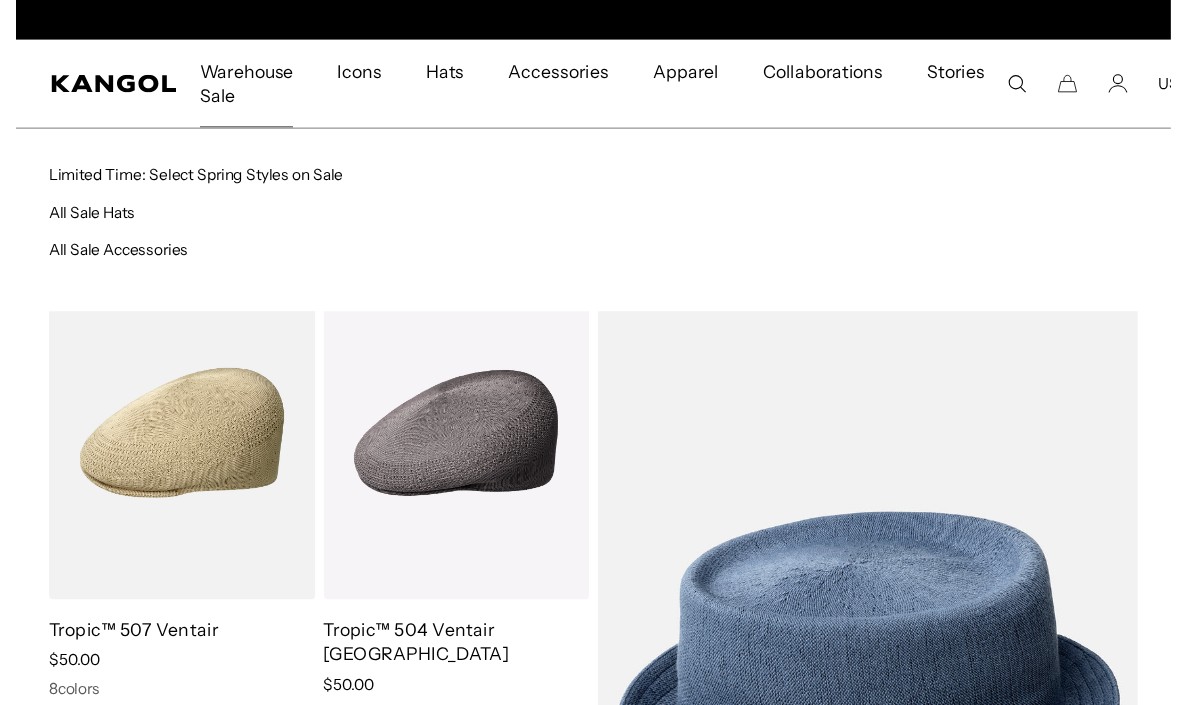 scroll, scrollTop: 0, scrollLeft: 0, axis: both 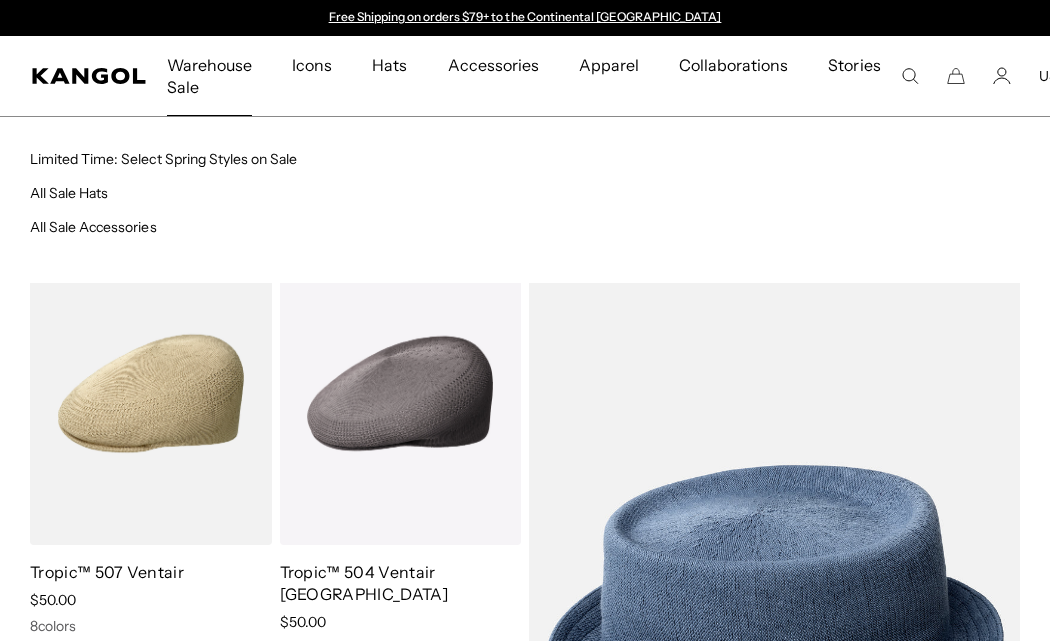 click on "Warehouse Sale" at bounding box center [209, 76] 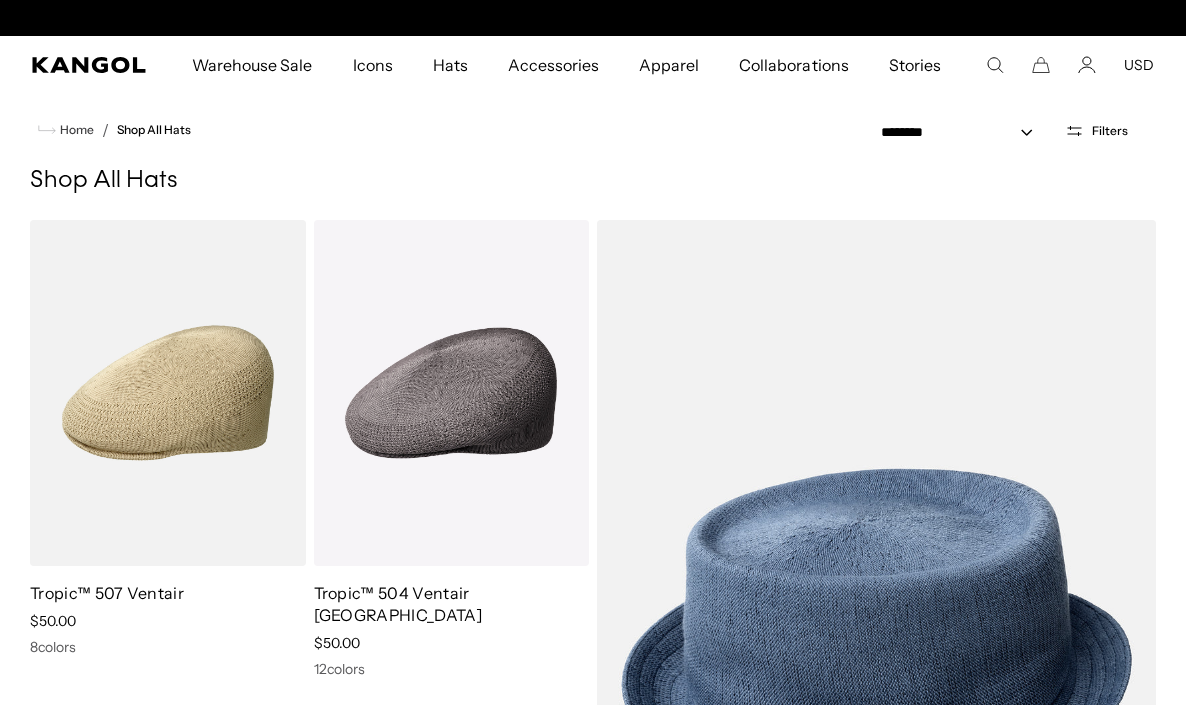 scroll, scrollTop: 0, scrollLeft: 0, axis: both 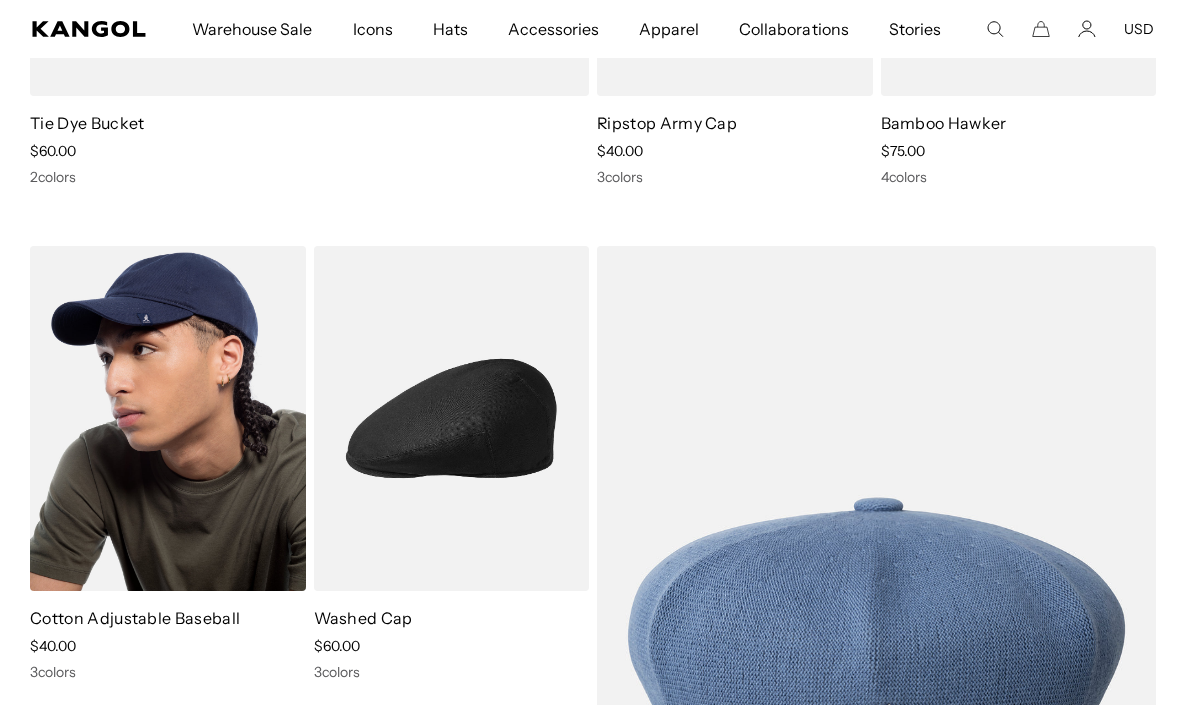 click on "Cotton Adjustable Baseball" at bounding box center [135, 618] 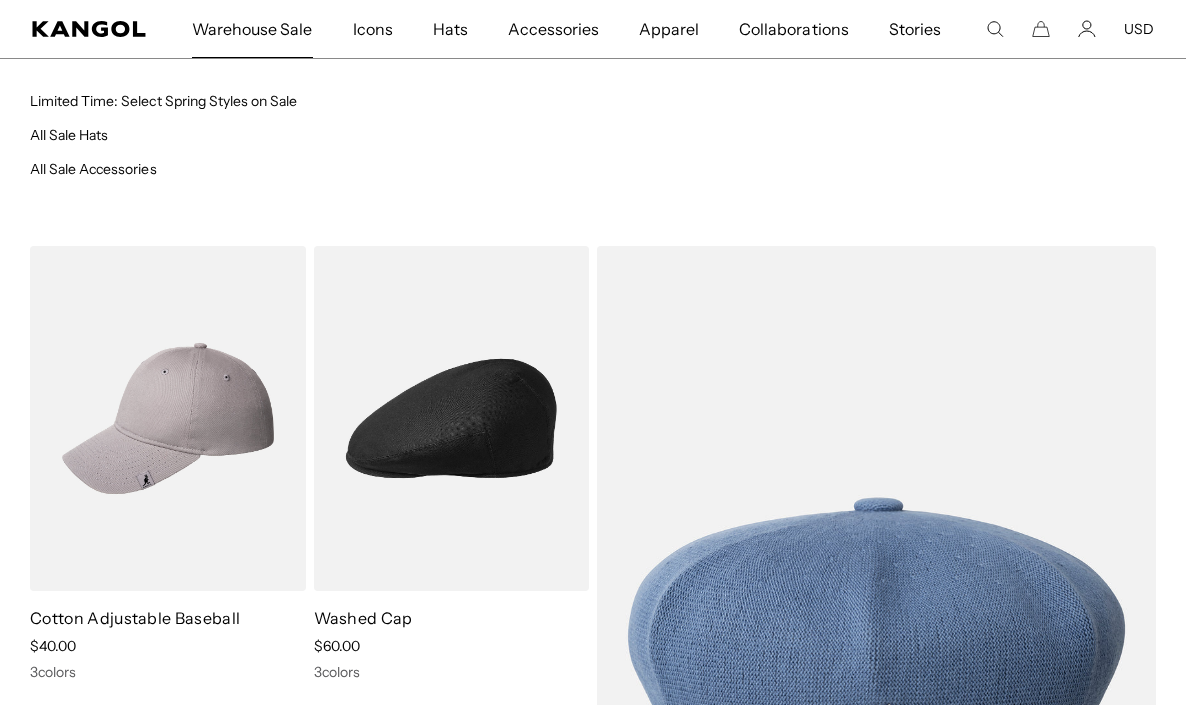 scroll, scrollTop: 0, scrollLeft: 412, axis: horizontal 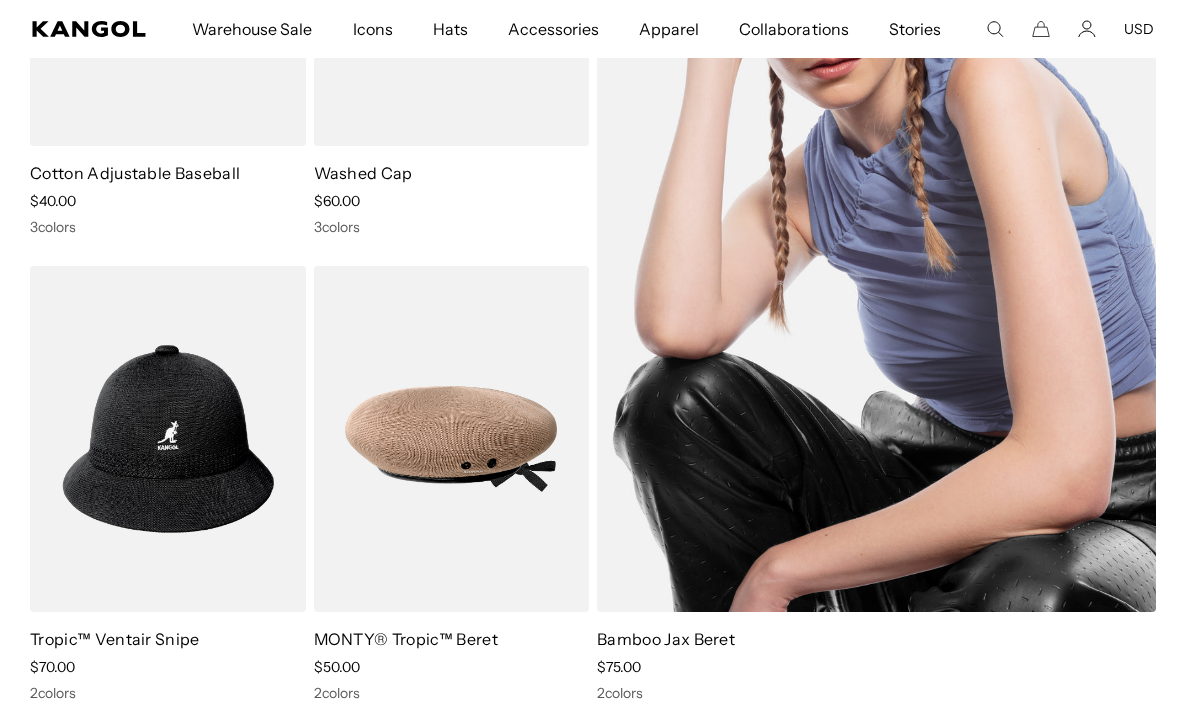 click on "Bamboo Jax Beret" at bounding box center [666, 639] 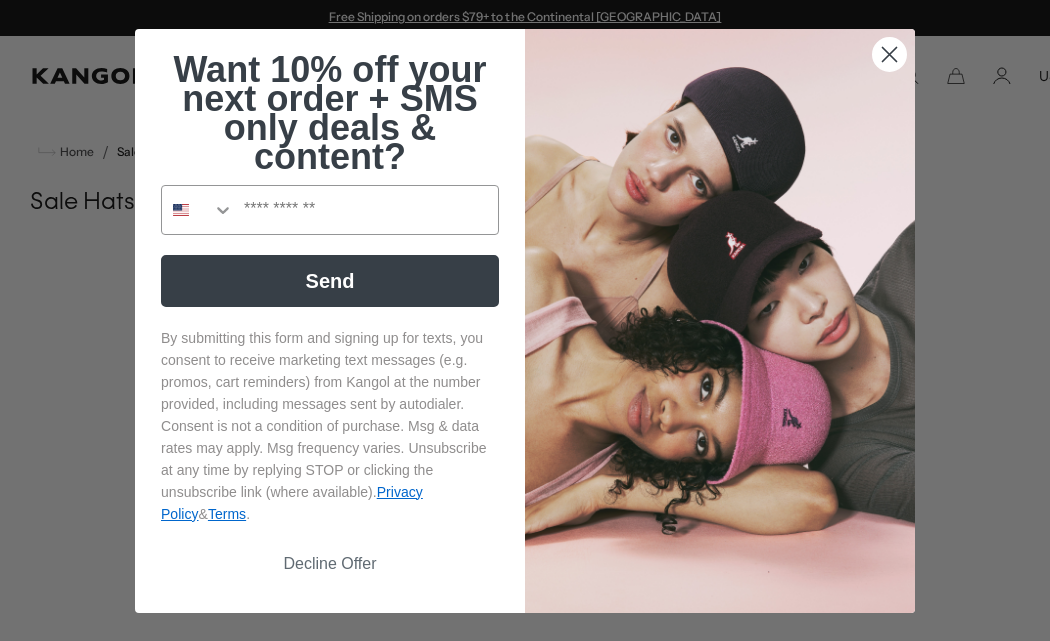 scroll, scrollTop: 0, scrollLeft: 0, axis: both 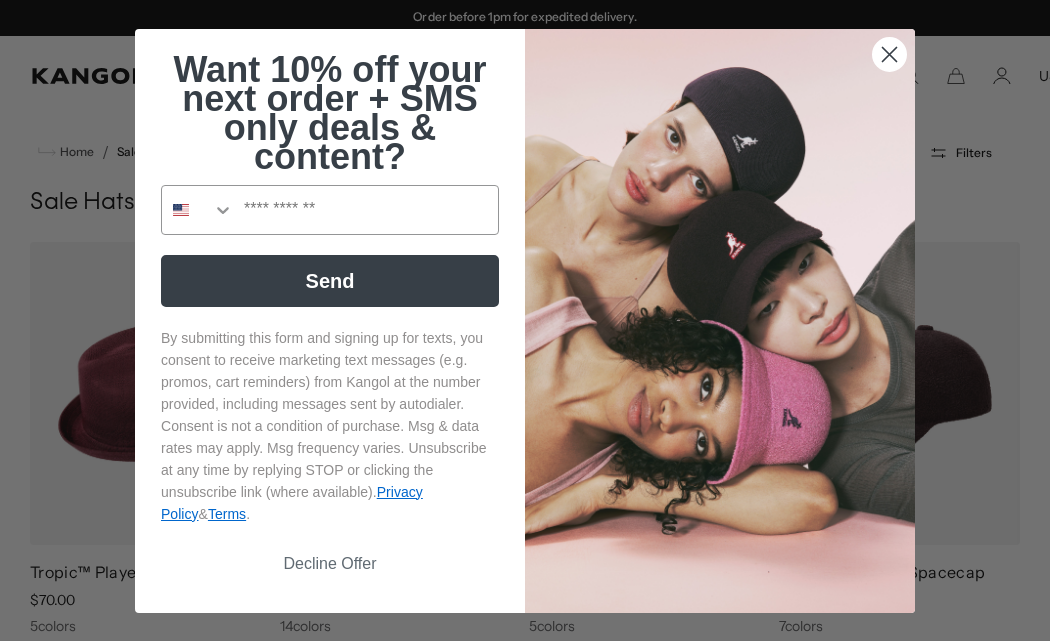 click 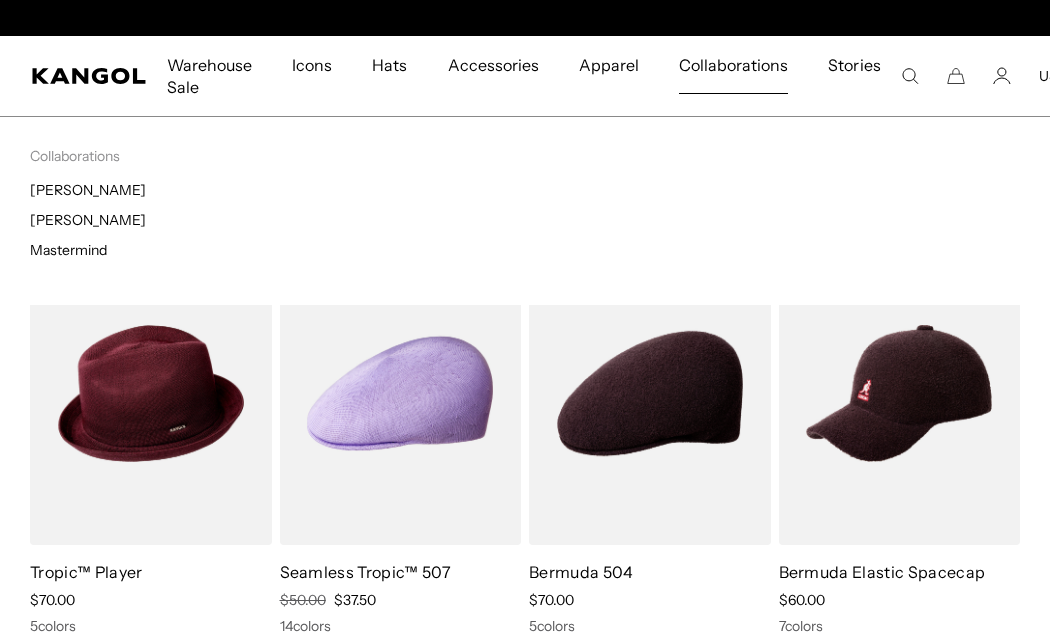 scroll, scrollTop: 0, scrollLeft: 0, axis: both 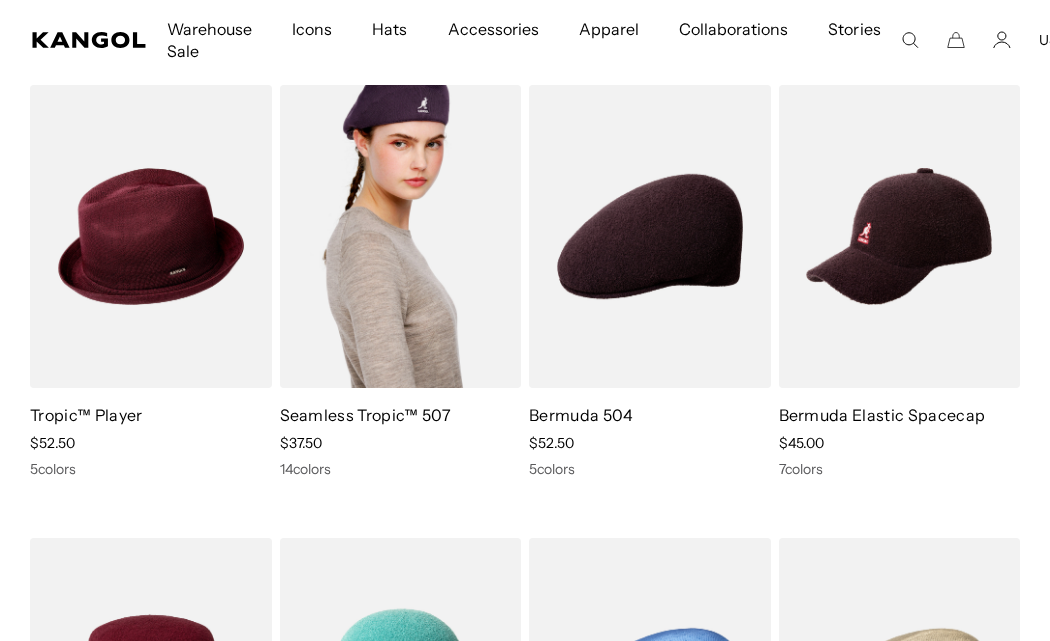 click on "Seamless Tropic™ 507" at bounding box center (365, 415) 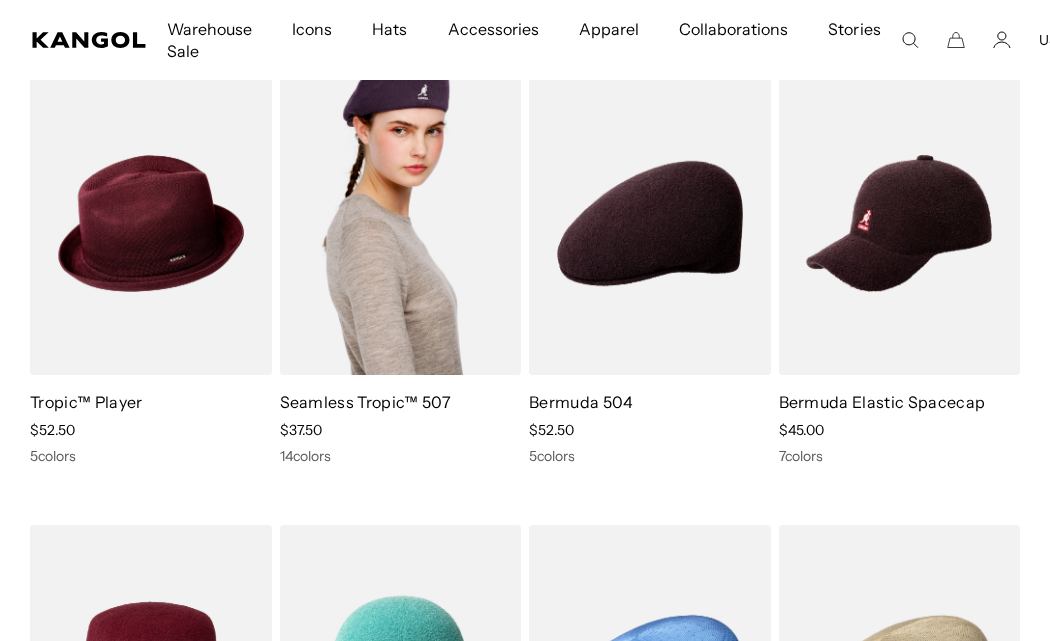 scroll, scrollTop: 0, scrollLeft: 412, axis: horizontal 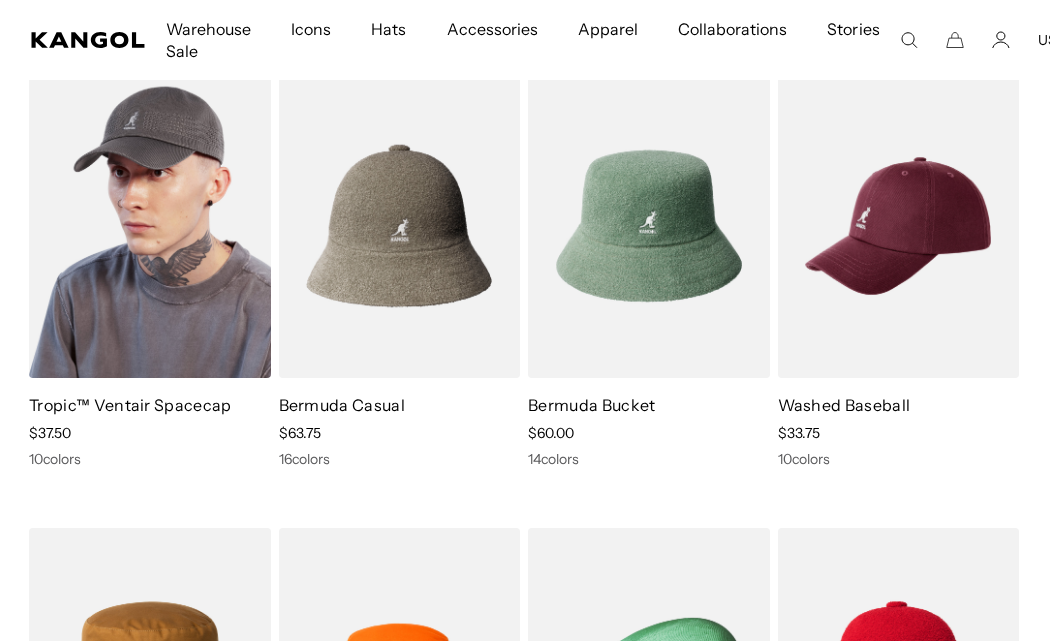 click on "Tropic™ Ventair Spacecap" at bounding box center (130, 405) 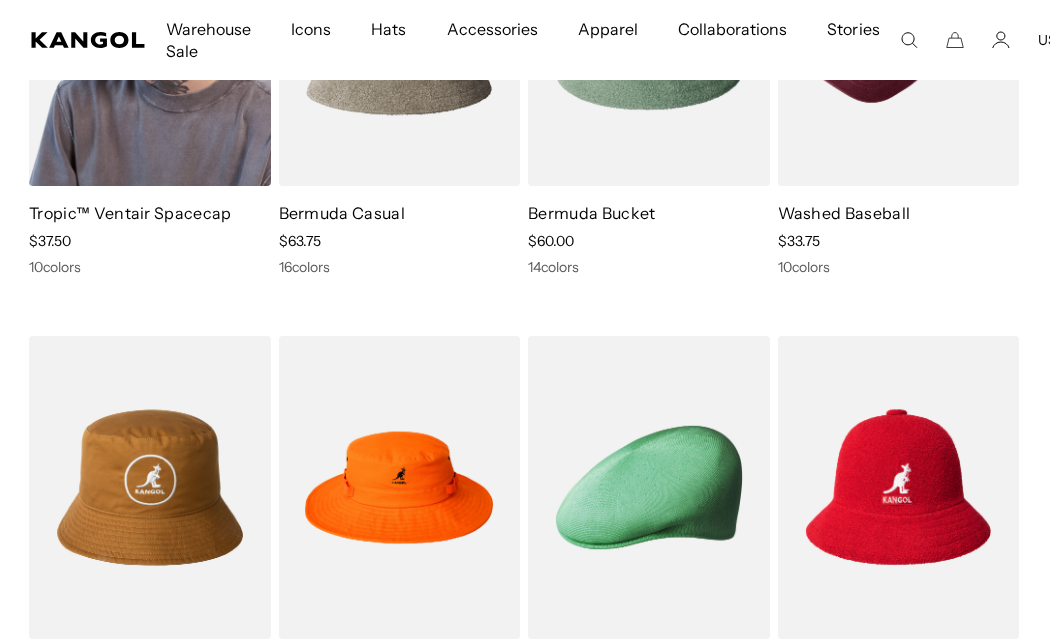 scroll, scrollTop: 1282, scrollLeft: 1, axis: both 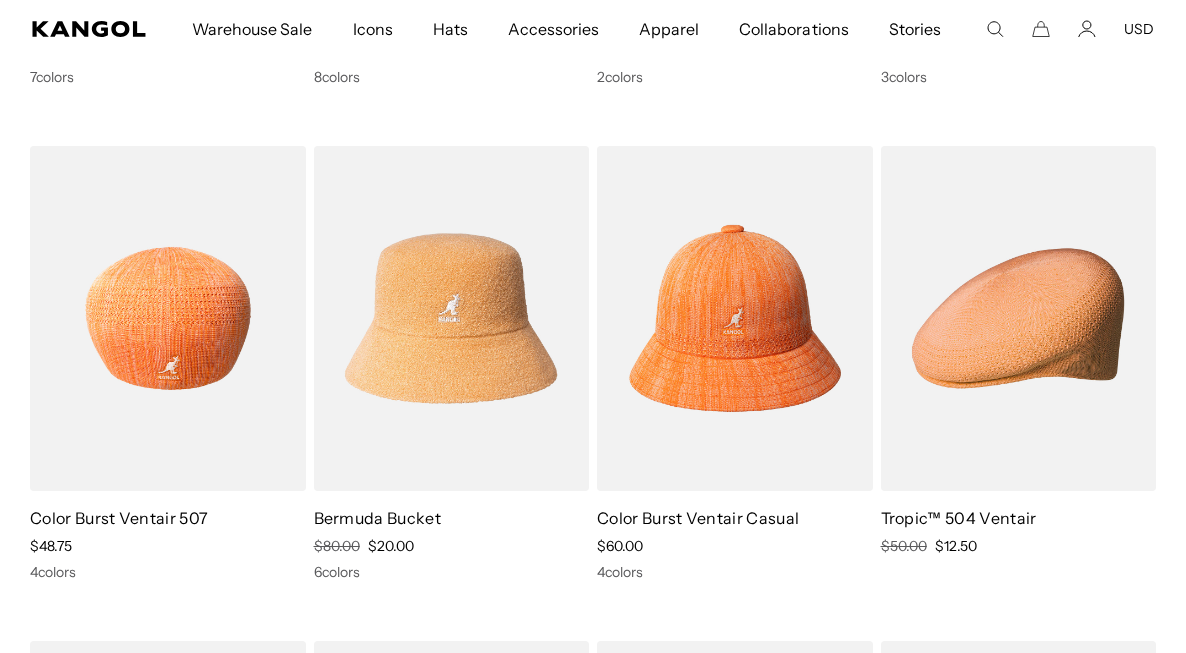 click on "Color Burst Ventair 507" at bounding box center [119, 518] 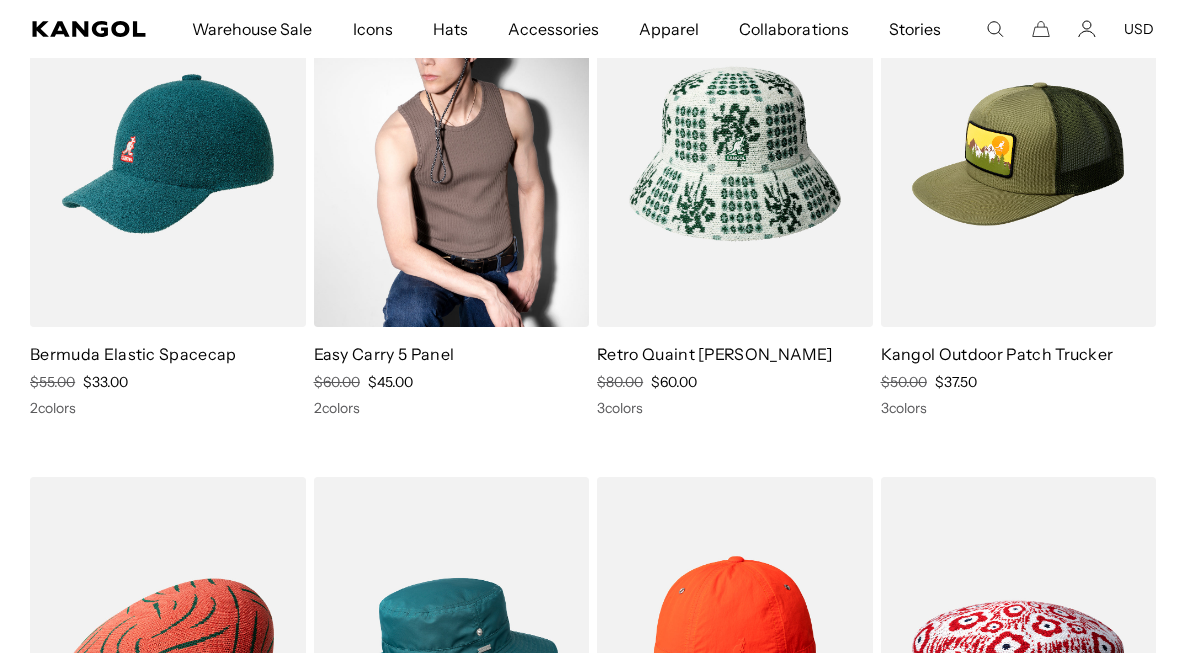 click on "Easy Carry 5 Panel" at bounding box center (384, 354) 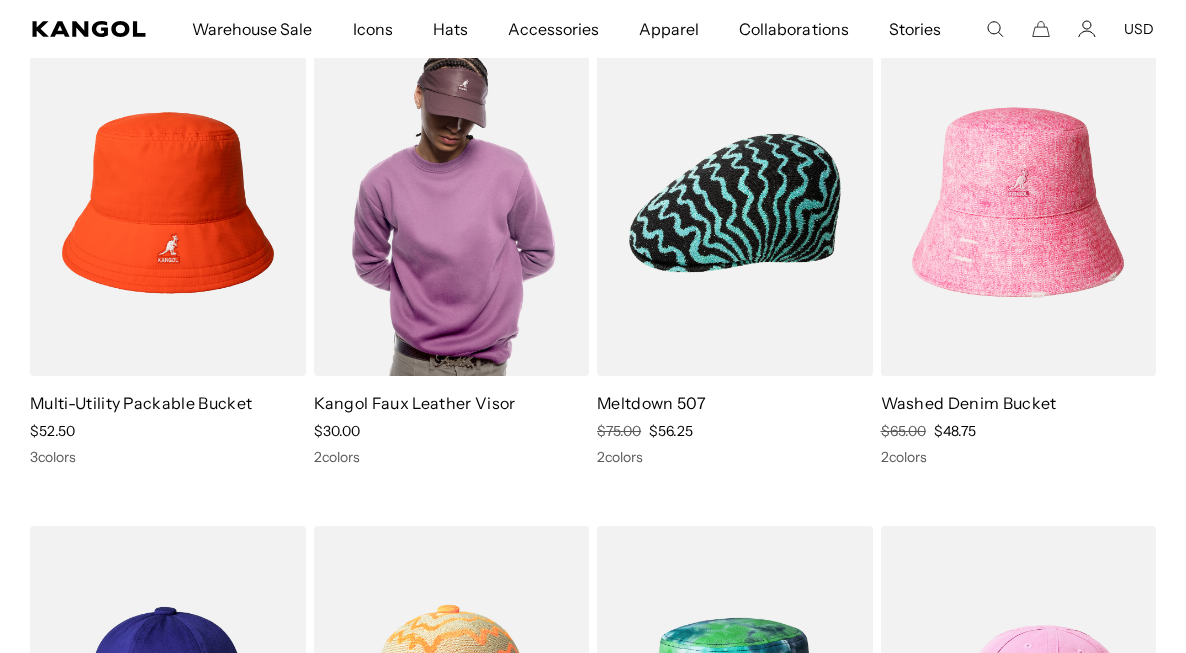 click on "Kangol Faux Leather Visor" at bounding box center (415, 403) 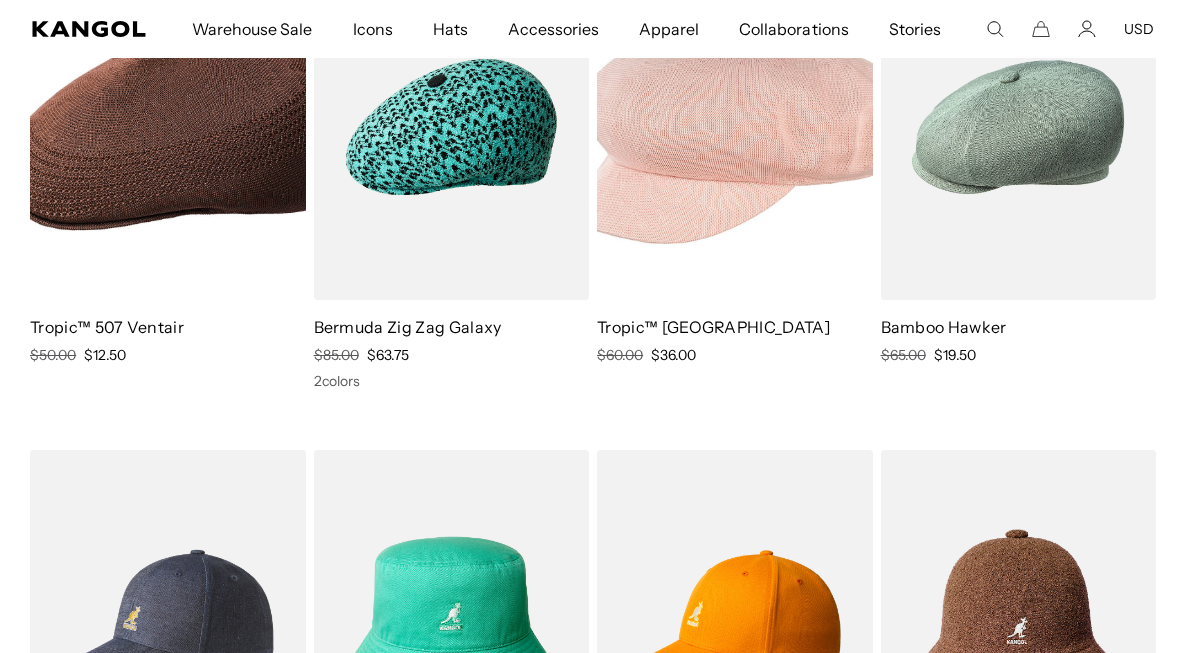click on "Tropic™ 507 Ventair" at bounding box center [107, 327] 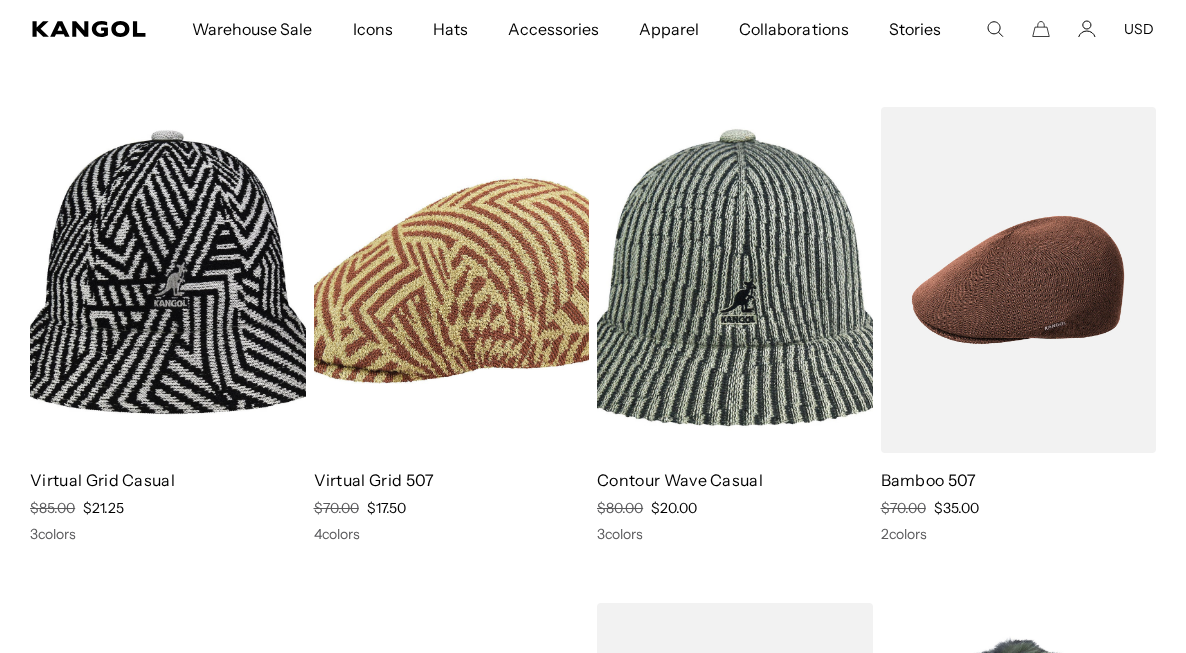 click on "Bamboo 507" at bounding box center (929, 480) 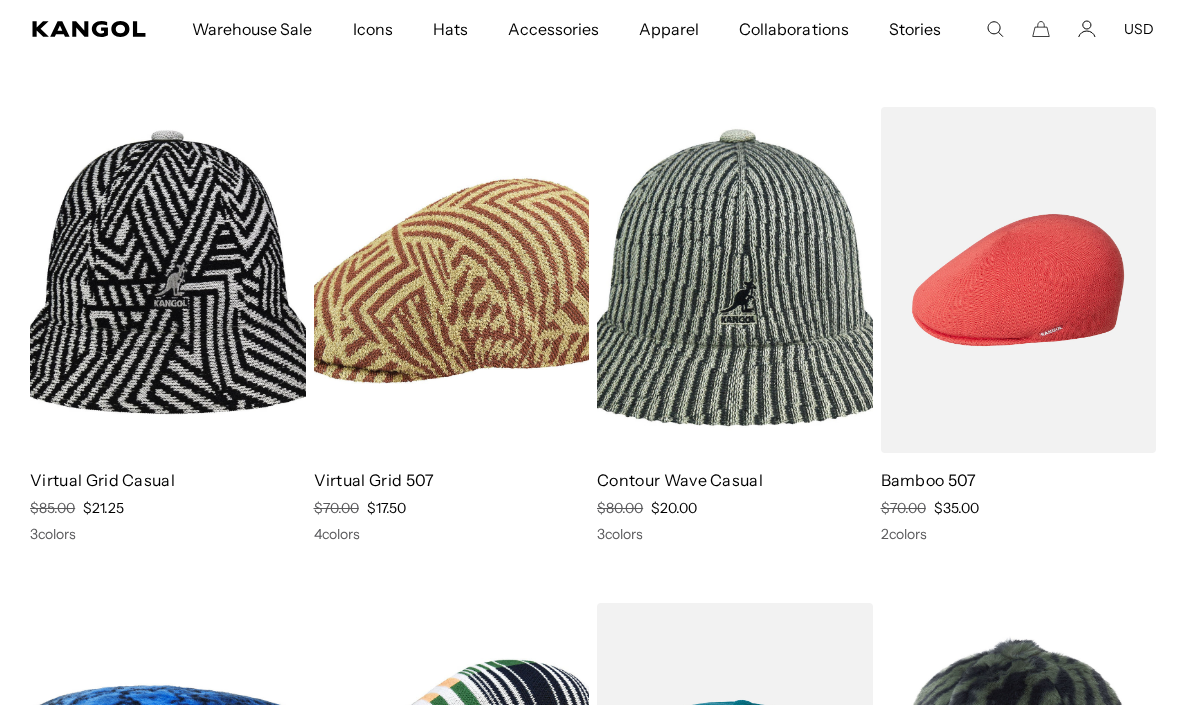 scroll, scrollTop: 0, scrollLeft: 412, axis: horizontal 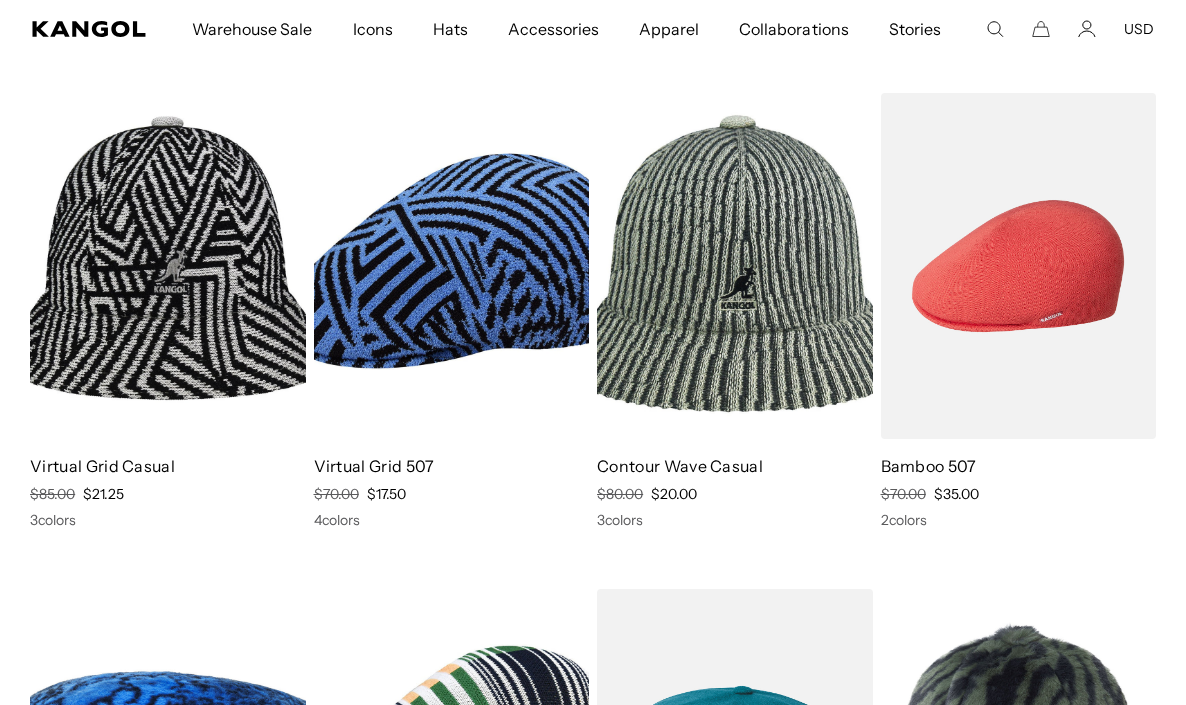 click on "Virtual Grid 507" at bounding box center (374, 466) 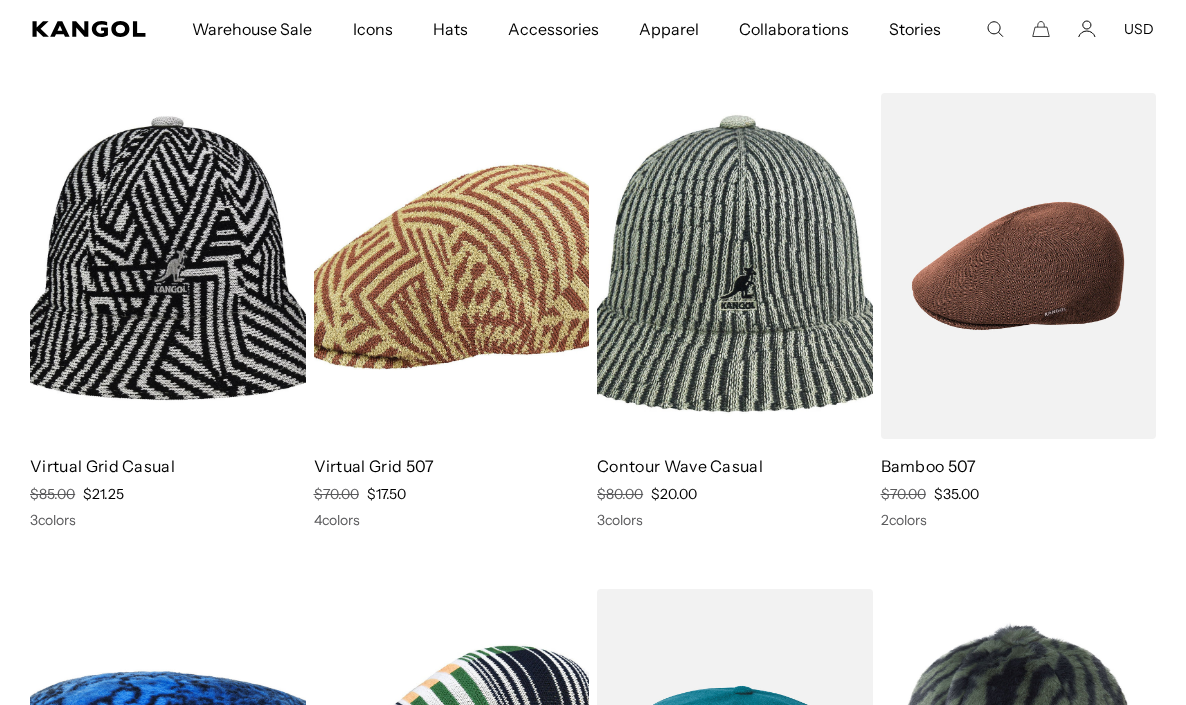 scroll, scrollTop: 0, scrollLeft: 412, axis: horizontal 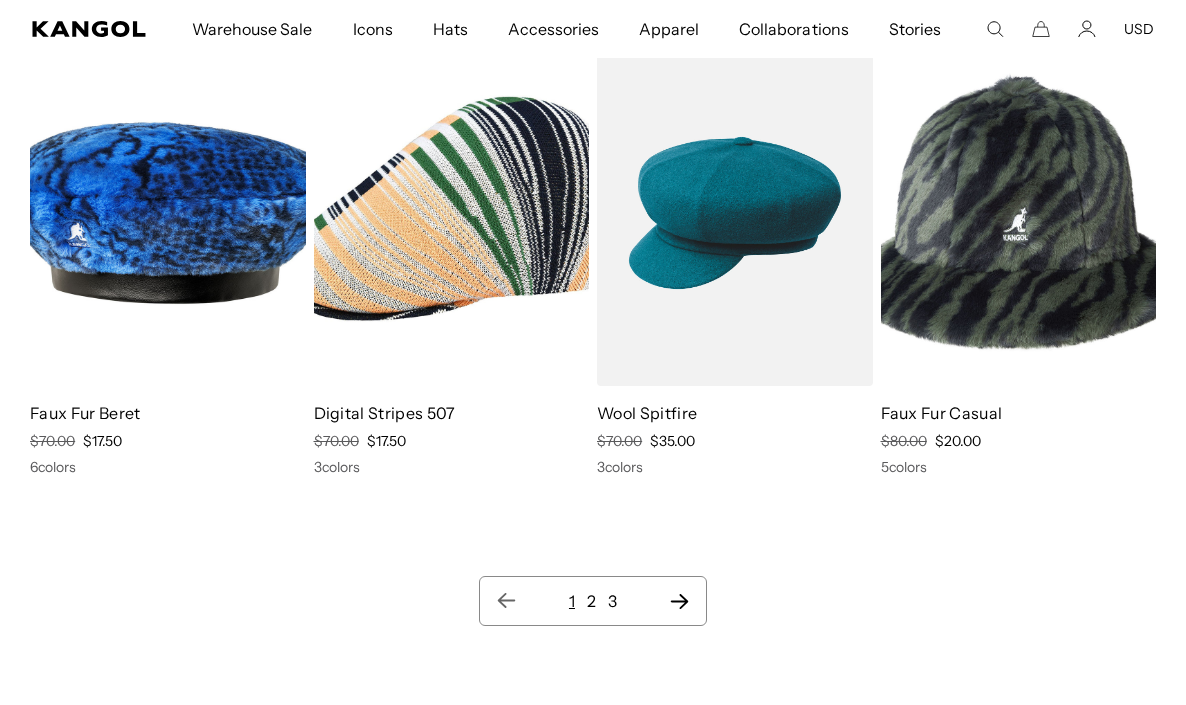 click on "2" at bounding box center [591, 601] 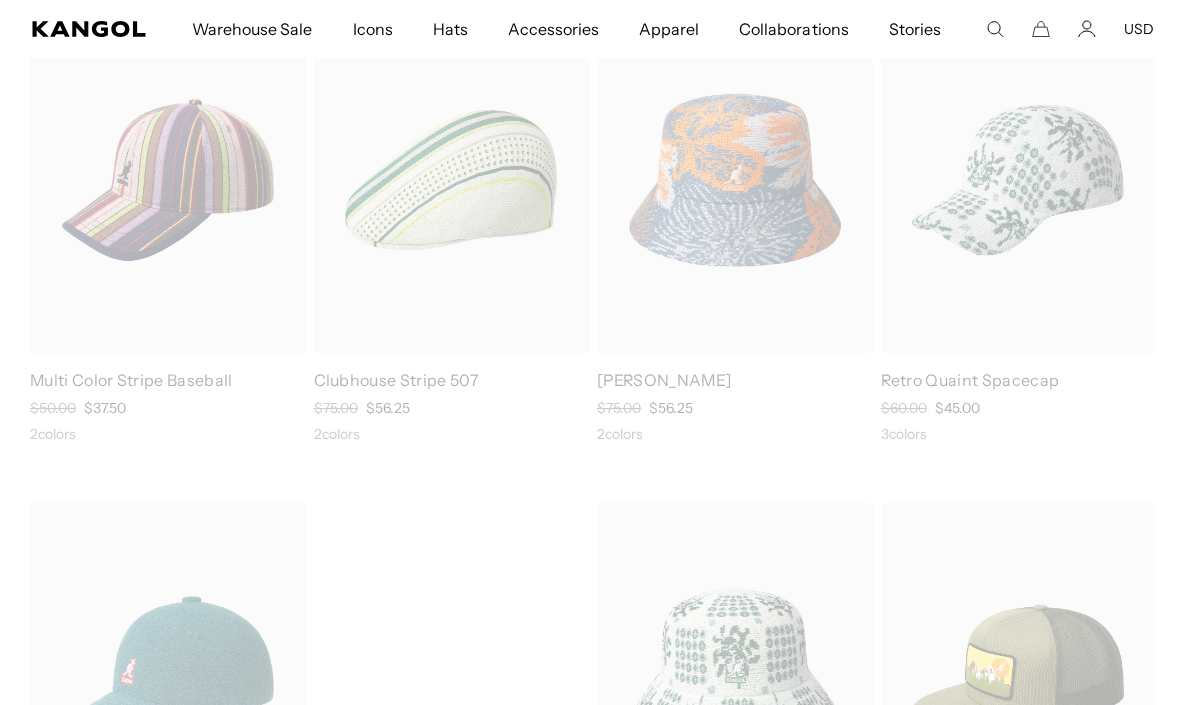 scroll, scrollTop: 652, scrollLeft: 0, axis: vertical 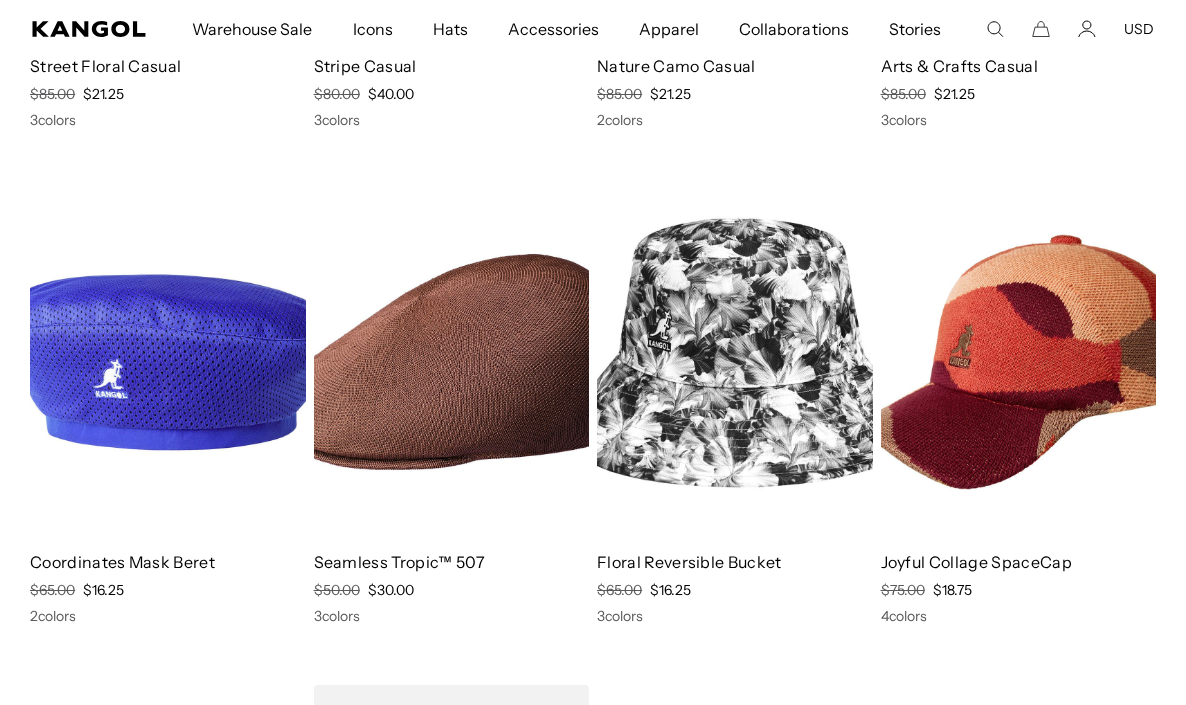 click on "Seamless Tropic™ 507" at bounding box center (399, 562) 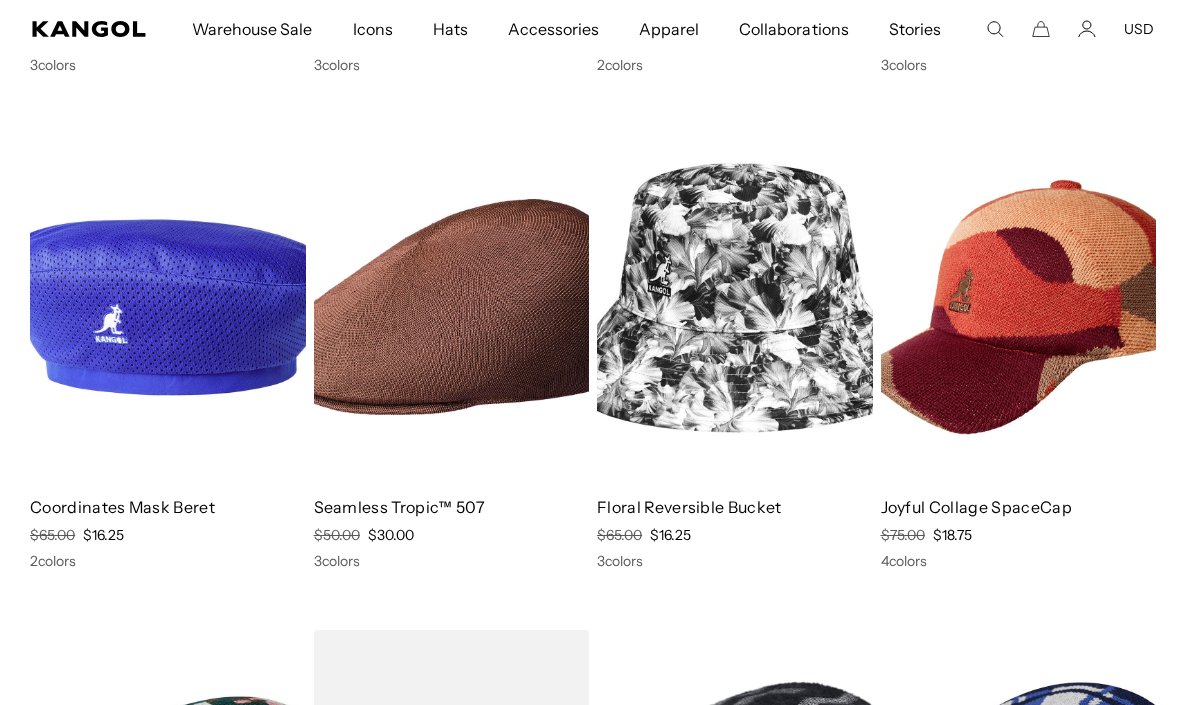 scroll, scrollTop: 650, scrollLeft: 0, axis: vertical 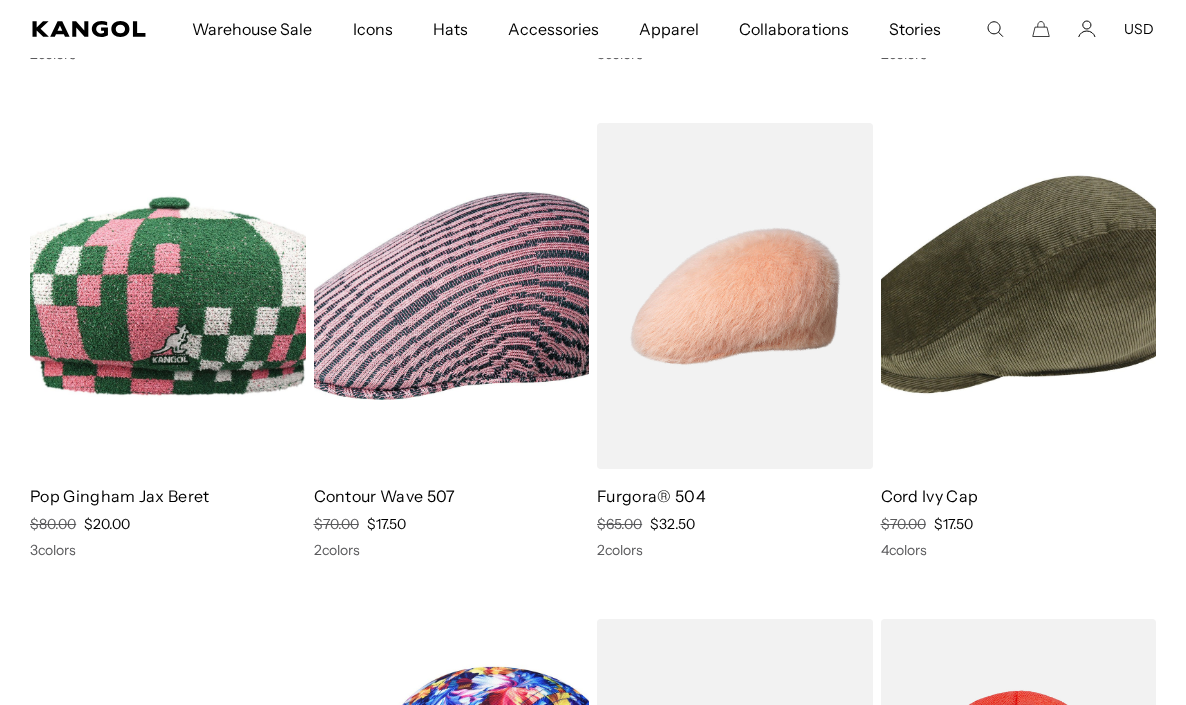 click on "Cord Ivy Cap" at bounding box center [930, 496] 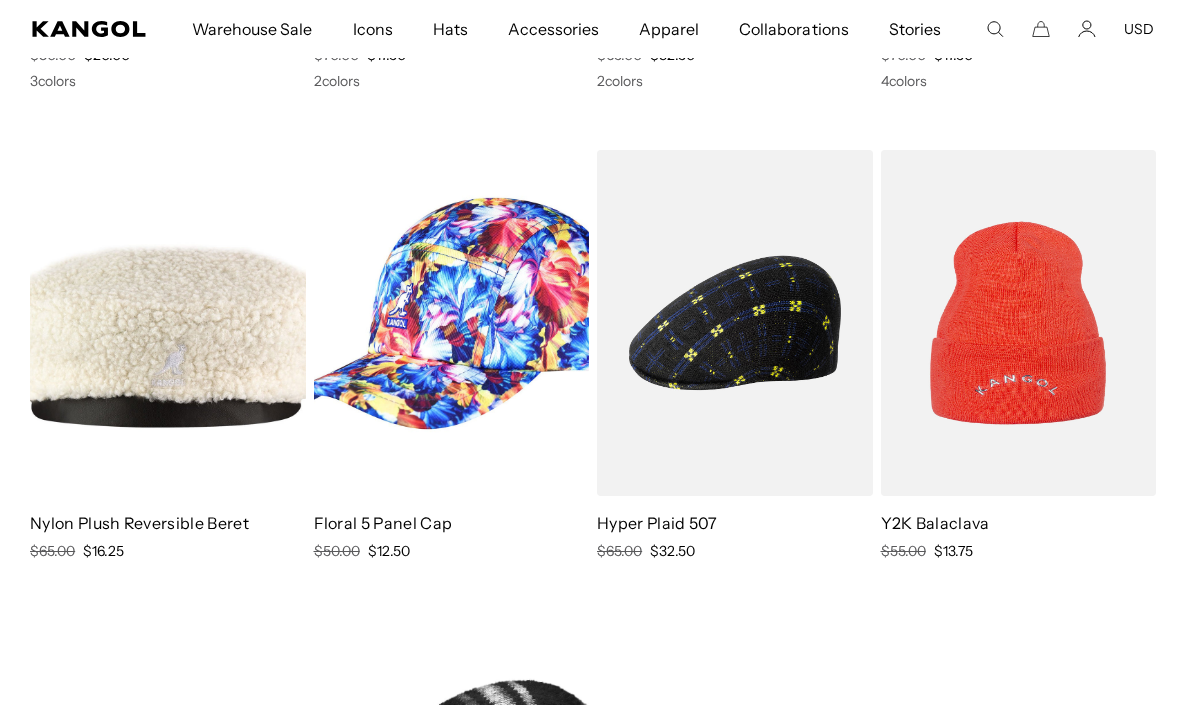 scroll, scrollTop: 5631, scrollLeft: 0, axis: vertical 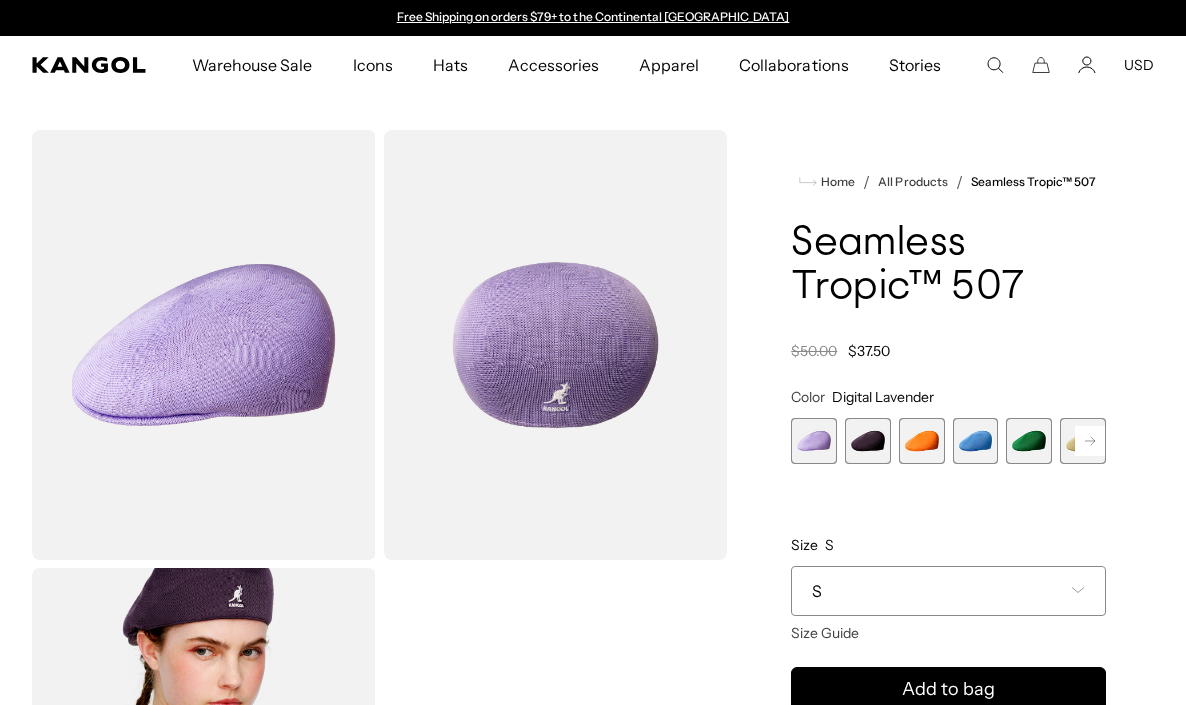 click at bounding box center [922, 441] 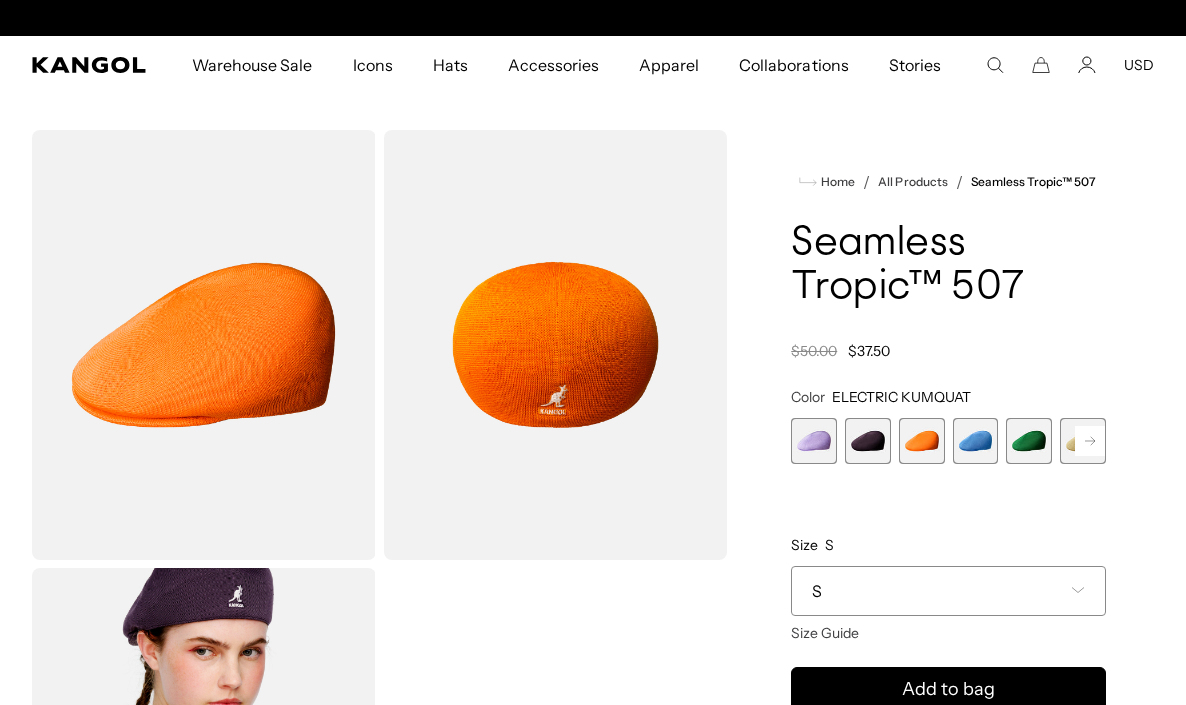 scroll, scrollTop: 0, scrollLeft: 0, axis: both 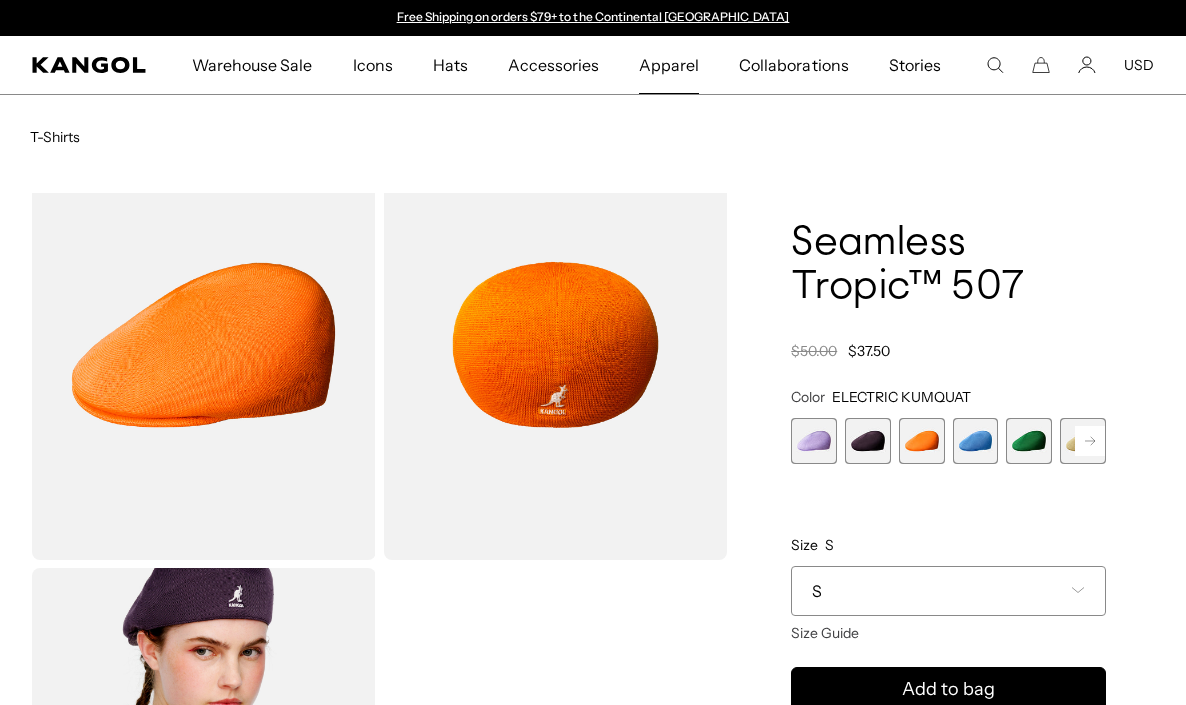 click on "Apparel" at bounding box center [669, 65] 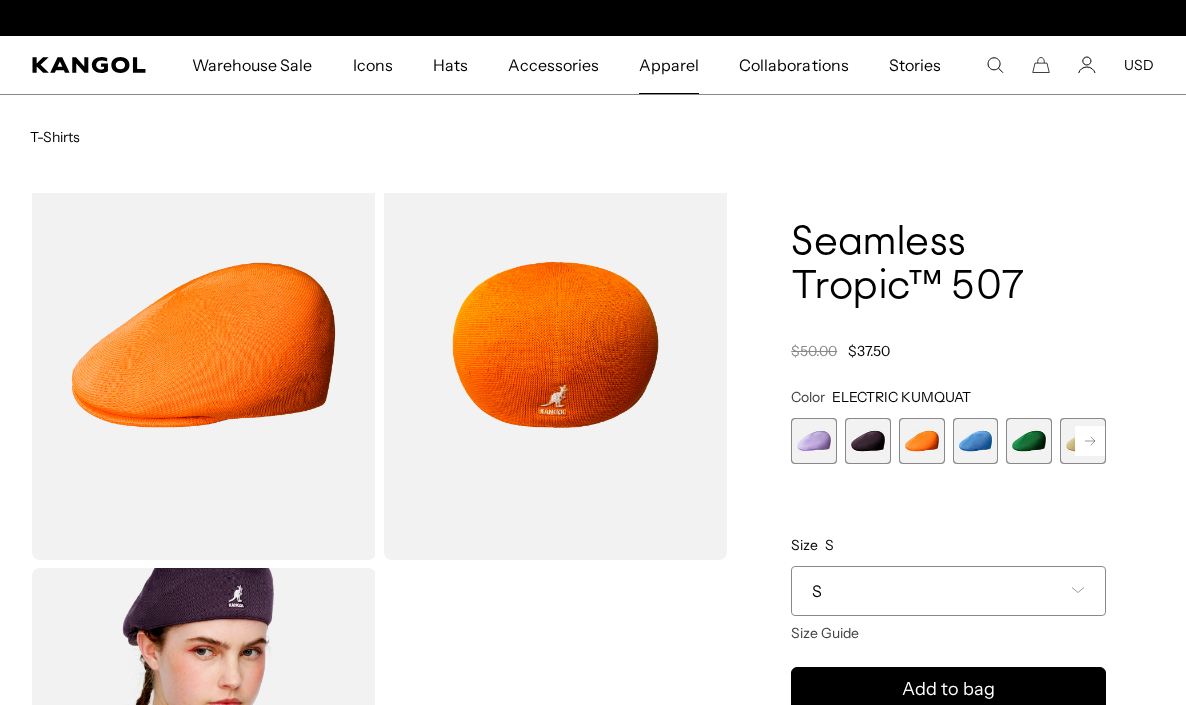 scroll, scrollTop: 0, scrollLeft: 412, axis: horizontal 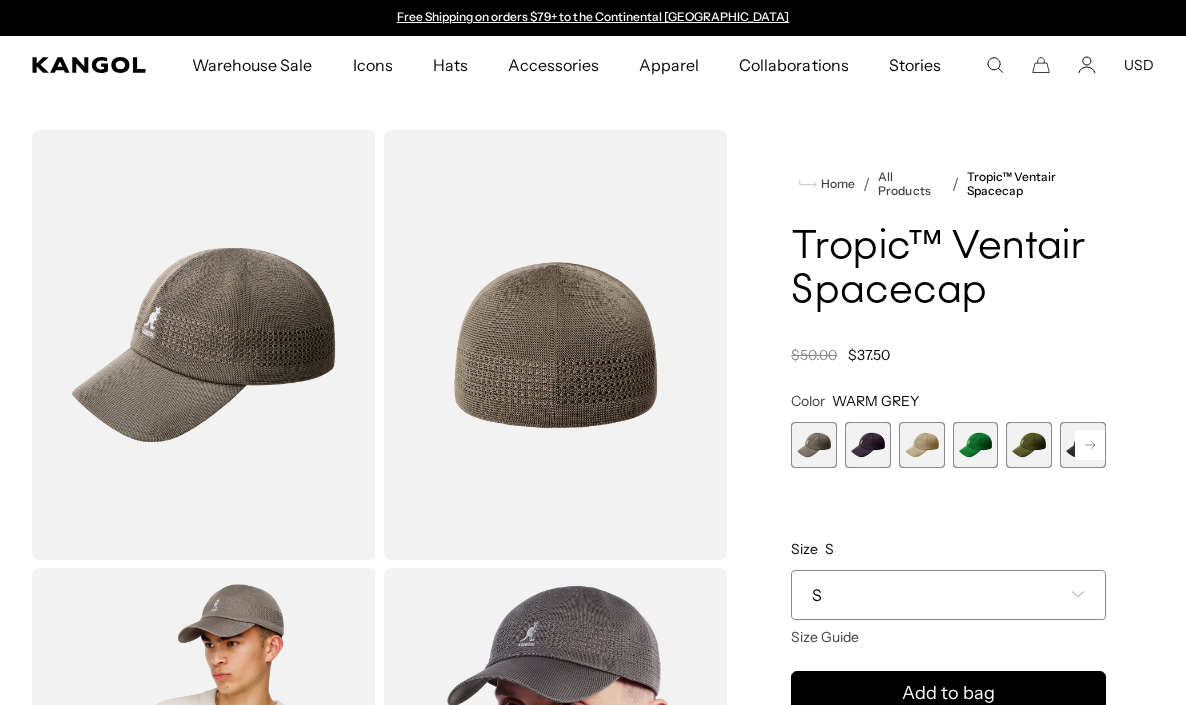 click on "S" at bounding box center (948, 595) 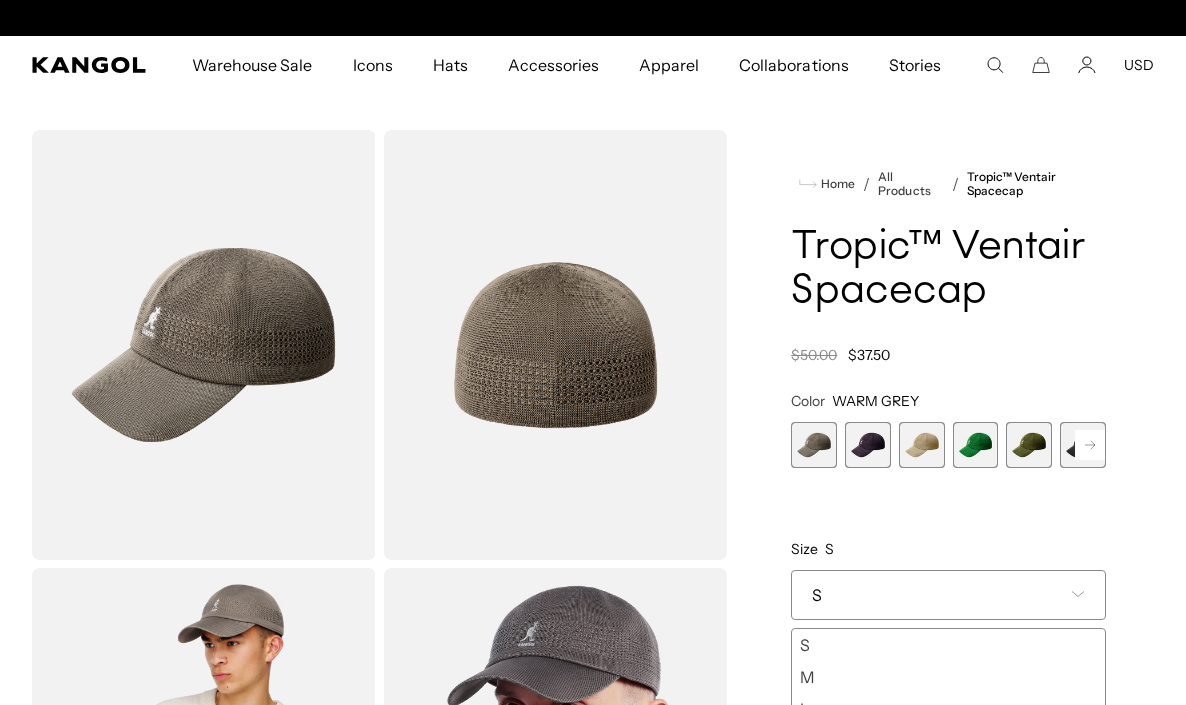 scroll, scrollTop: 0, scrollLeft: 412, axis: horizontal 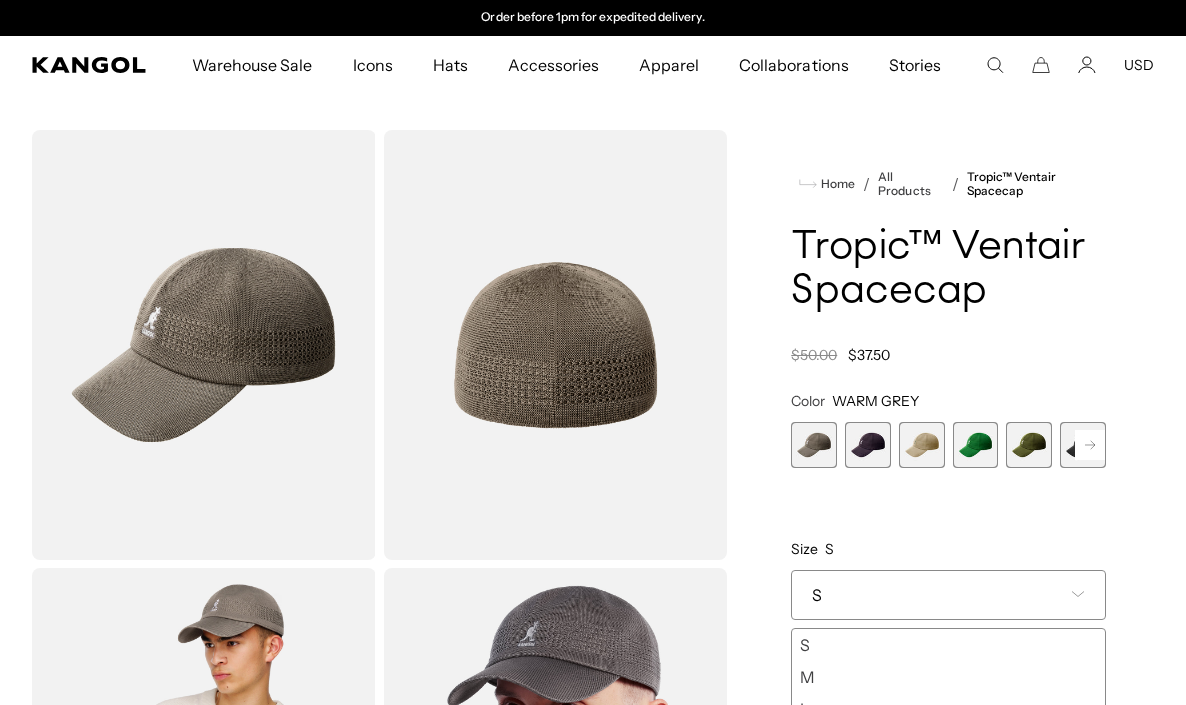 click on "Color
WARM GREY
Previous
Next
WARM GREY
Variant sold out or unavailable
DEEP PLUM
Variant sold out or unavailable
Beige
Variant sold out or unavailable
Turf Green
Variant sold out or unavailable
Army Green
Variant sold out or unavailable
Black" at bounding box center [948, 591] 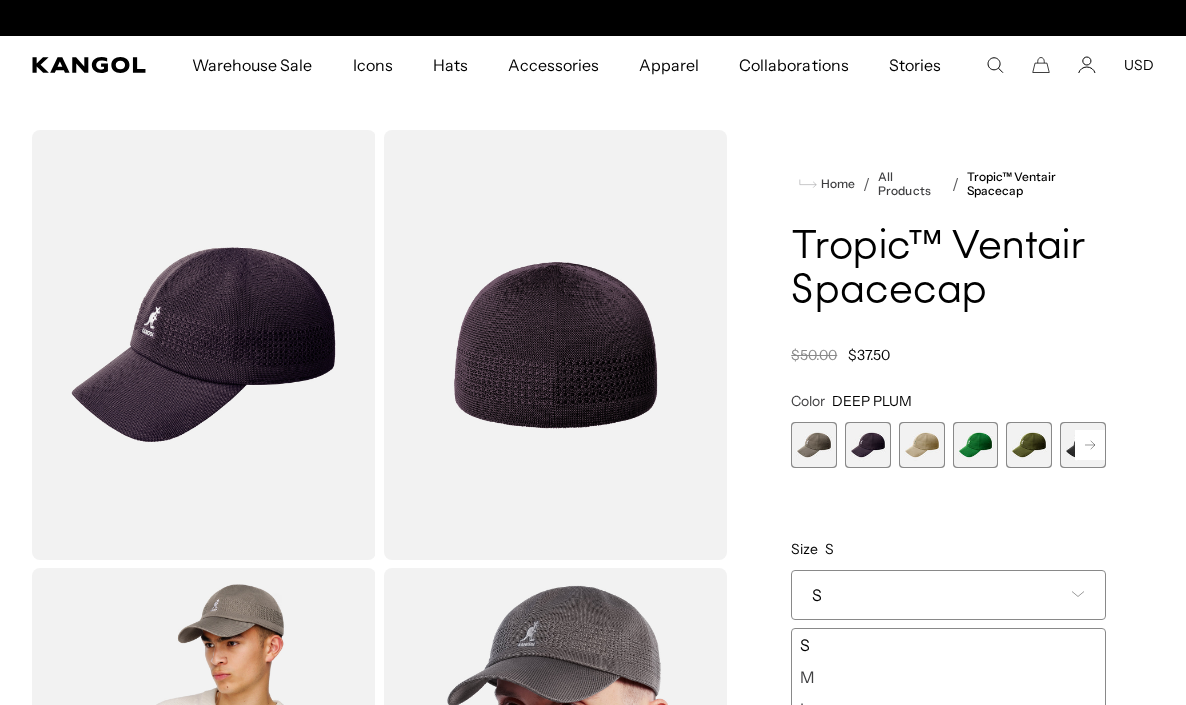 click at bounding box center [922, 445] 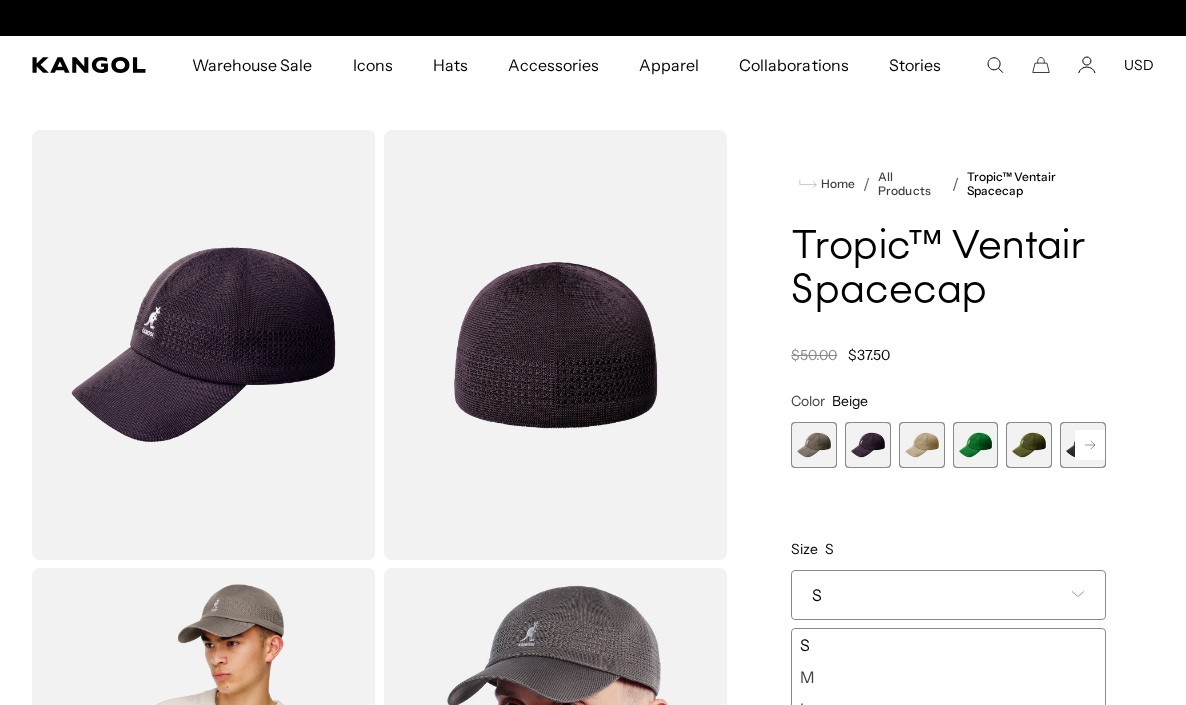 scroll, scrollTop: 0, scrollLeft: 0, axis: both 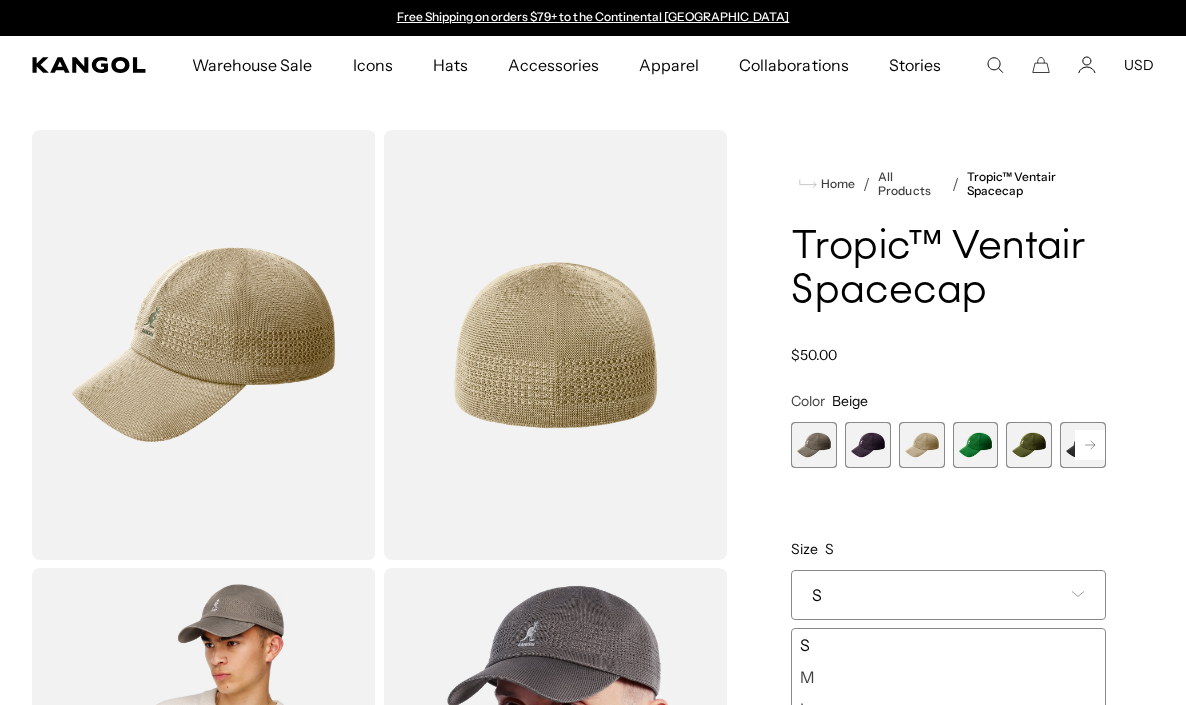 click at bounding box center [976, 445] 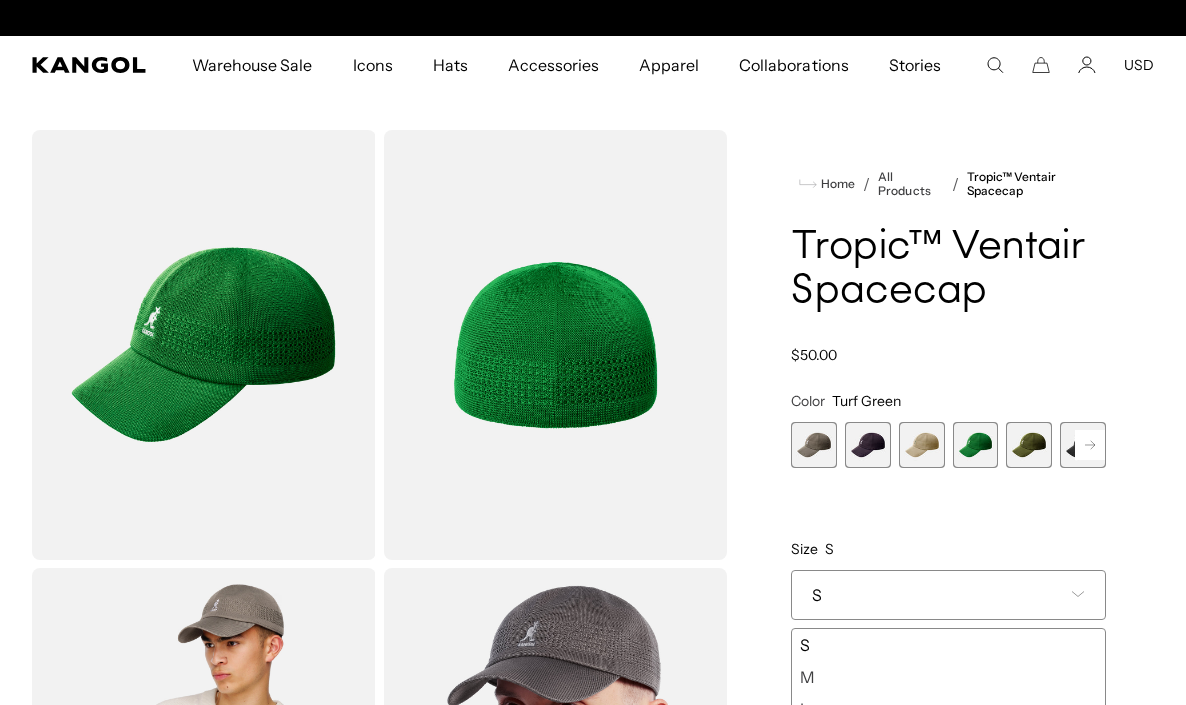 scroll, scrollTop: 0, scrollLeft: 412, axis: horizontal 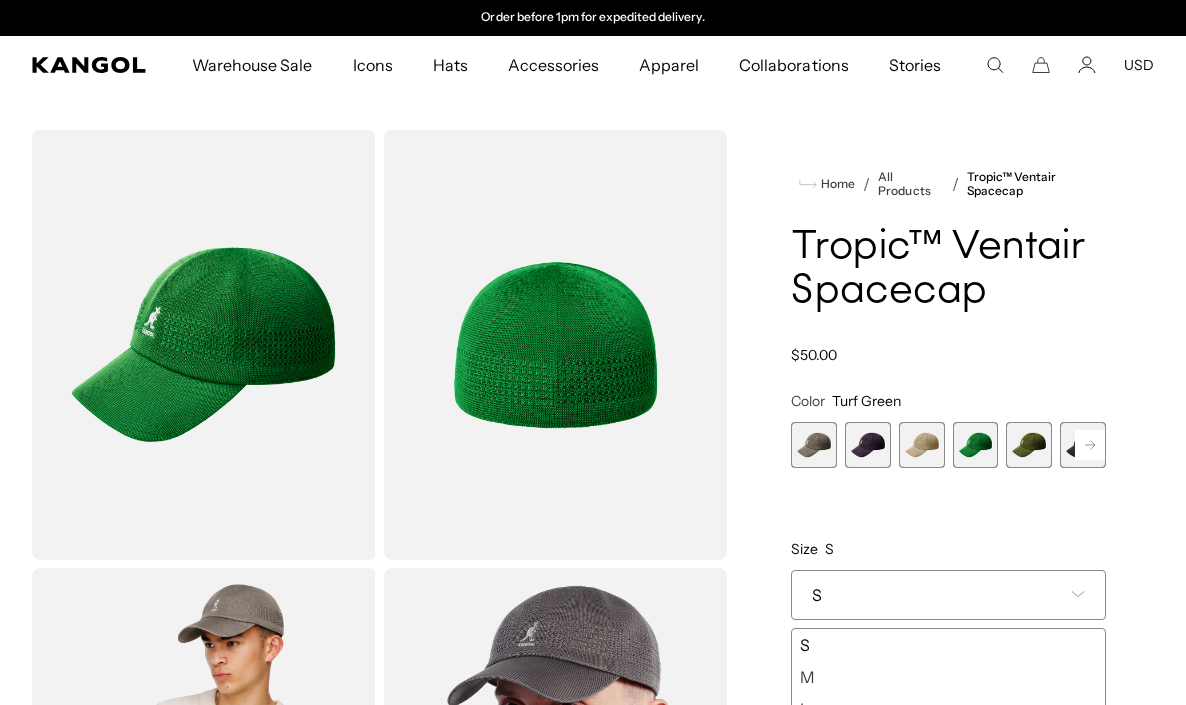 click at bounding box center (1029, 445) 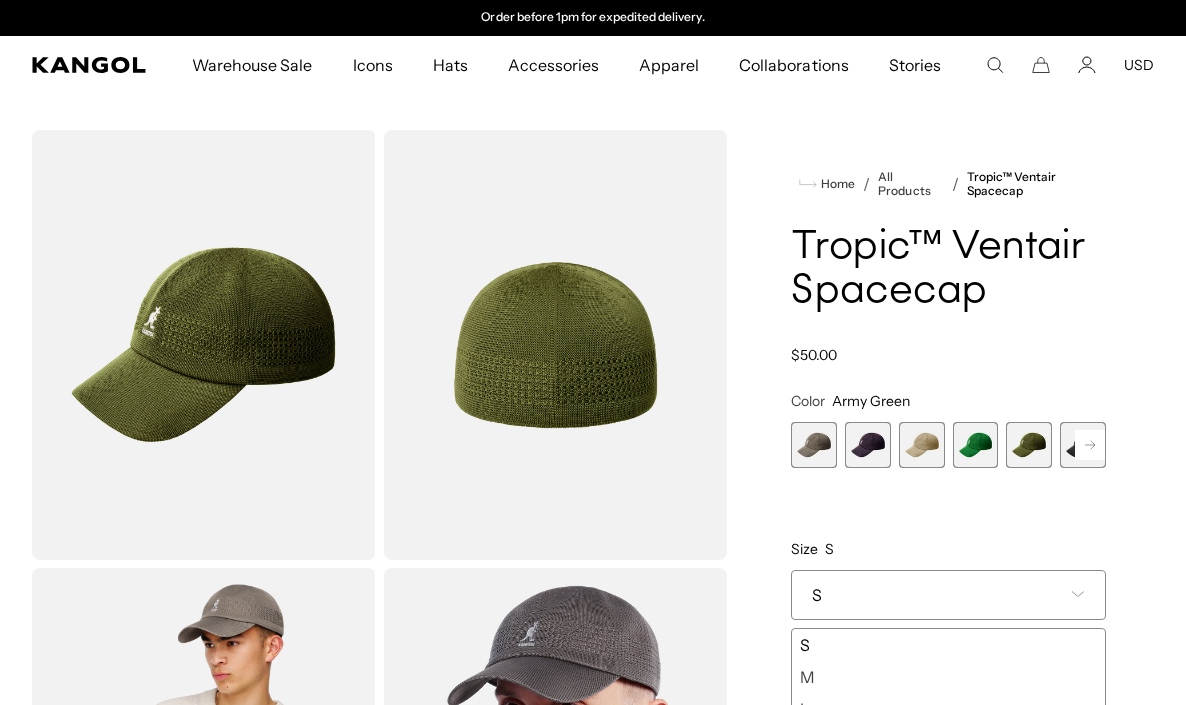 click 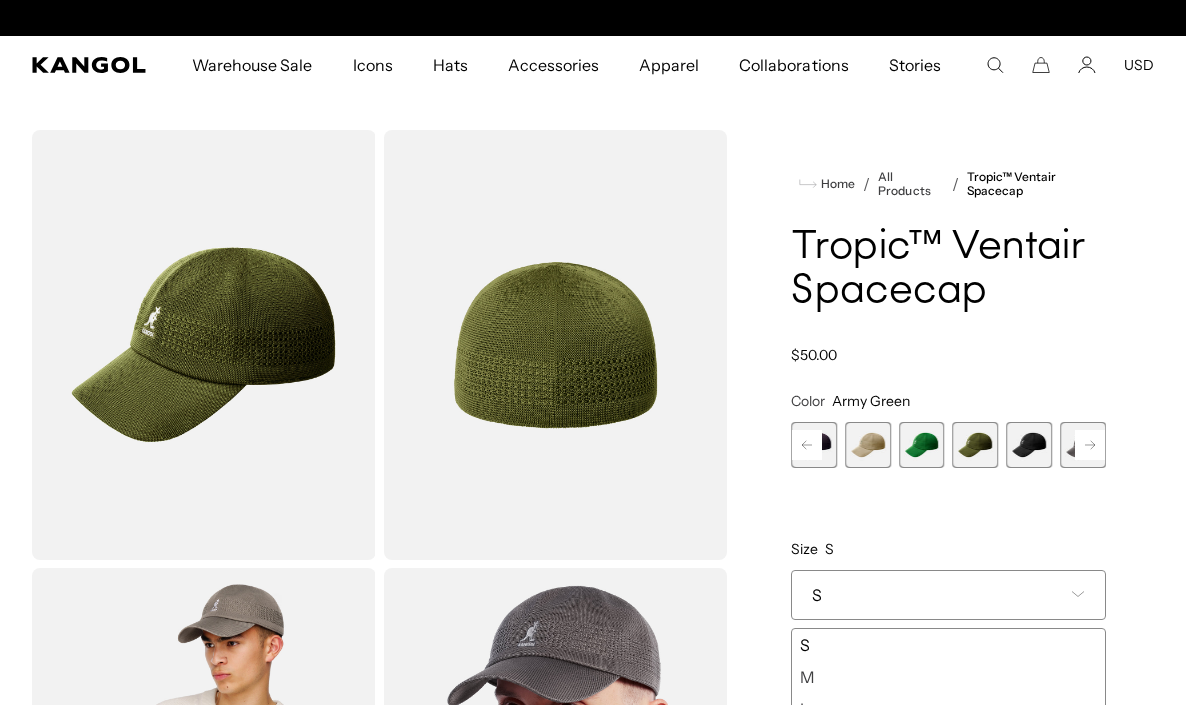 scroll, scrollTop: 0, scrollLeft: 0, axis: both 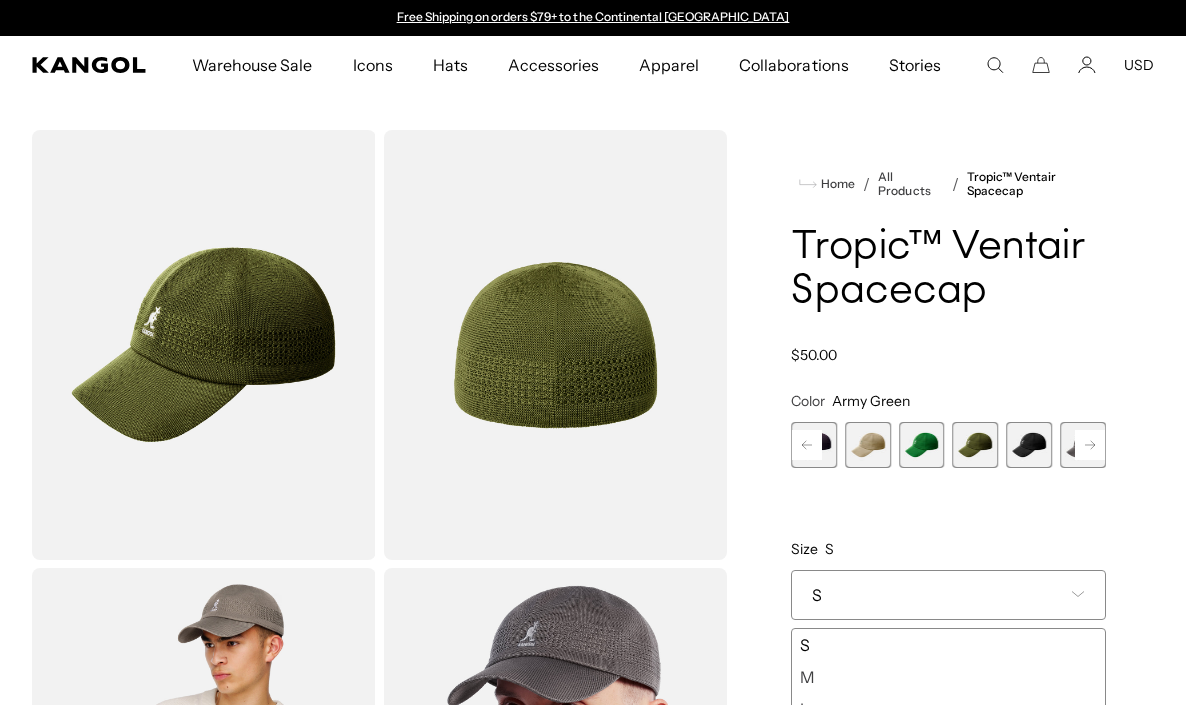 click at bounding box center (976, 445) 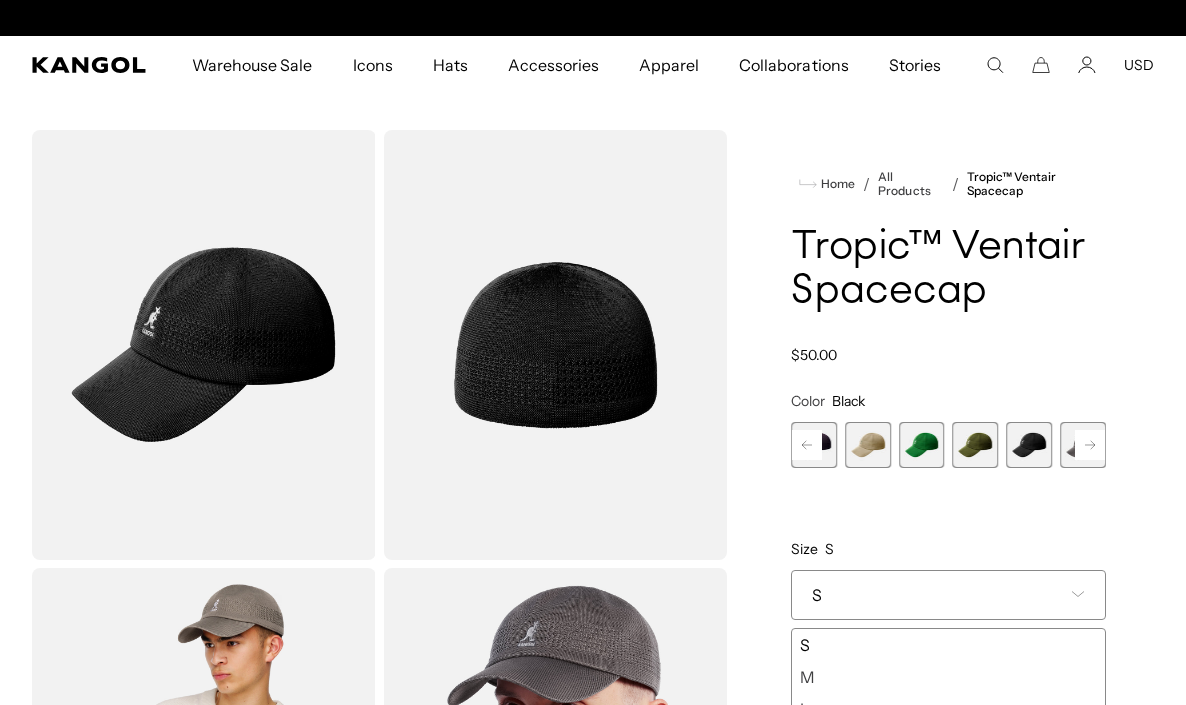 click 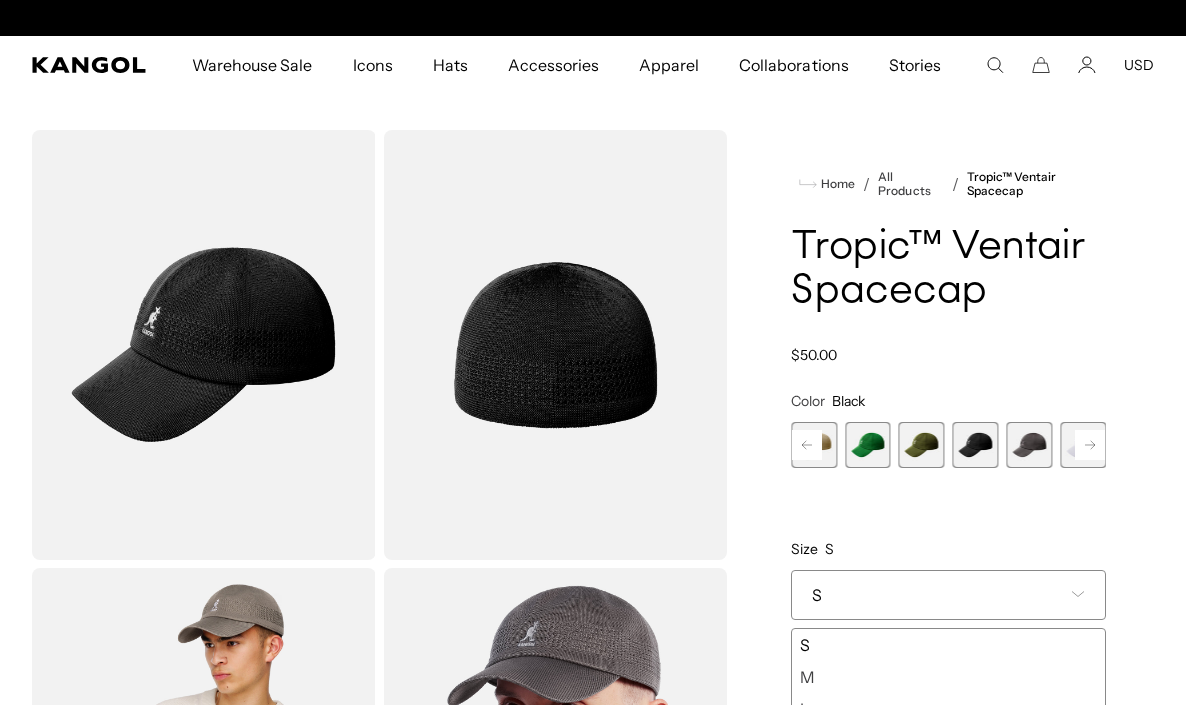 scroll, scrollTop: 0, scrollLeft: 412, axis: horizontal 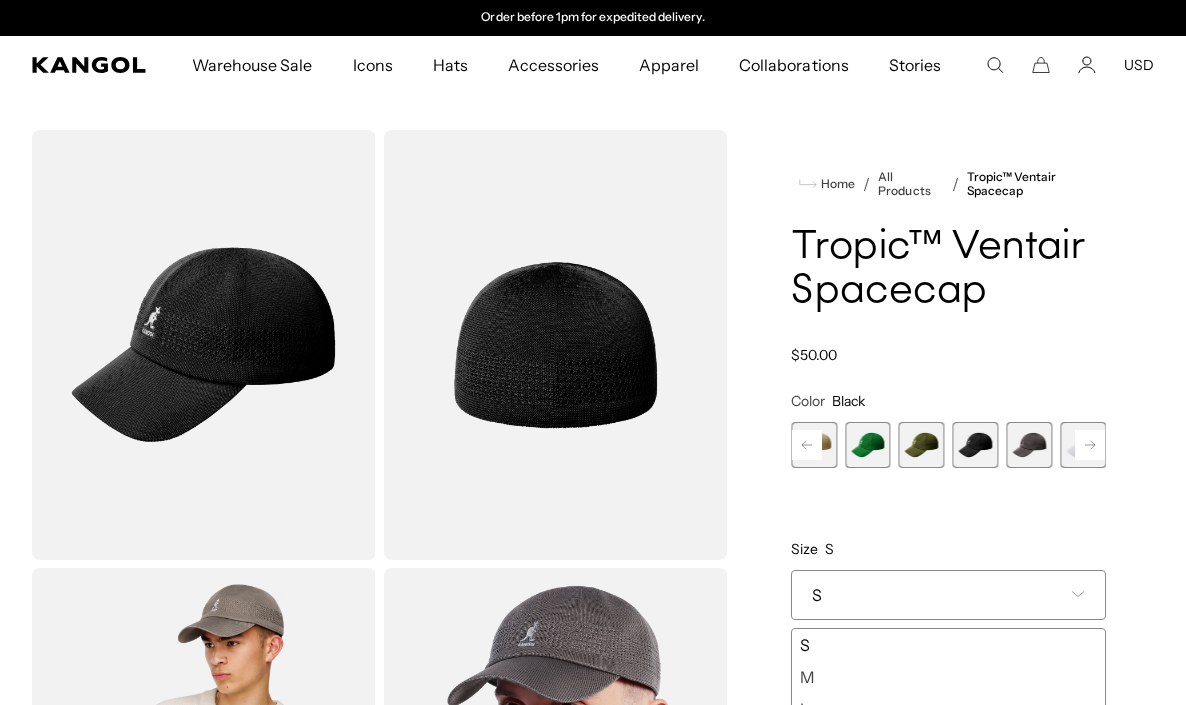 click at bounding box center [1029, 445] 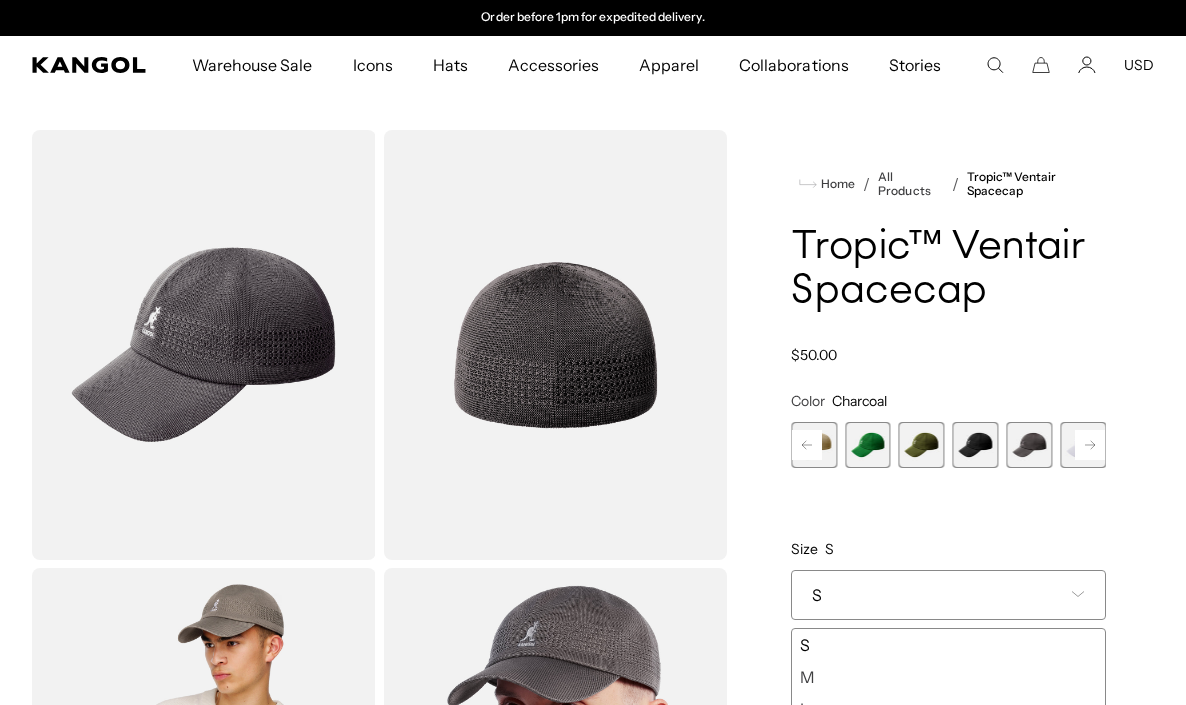 click 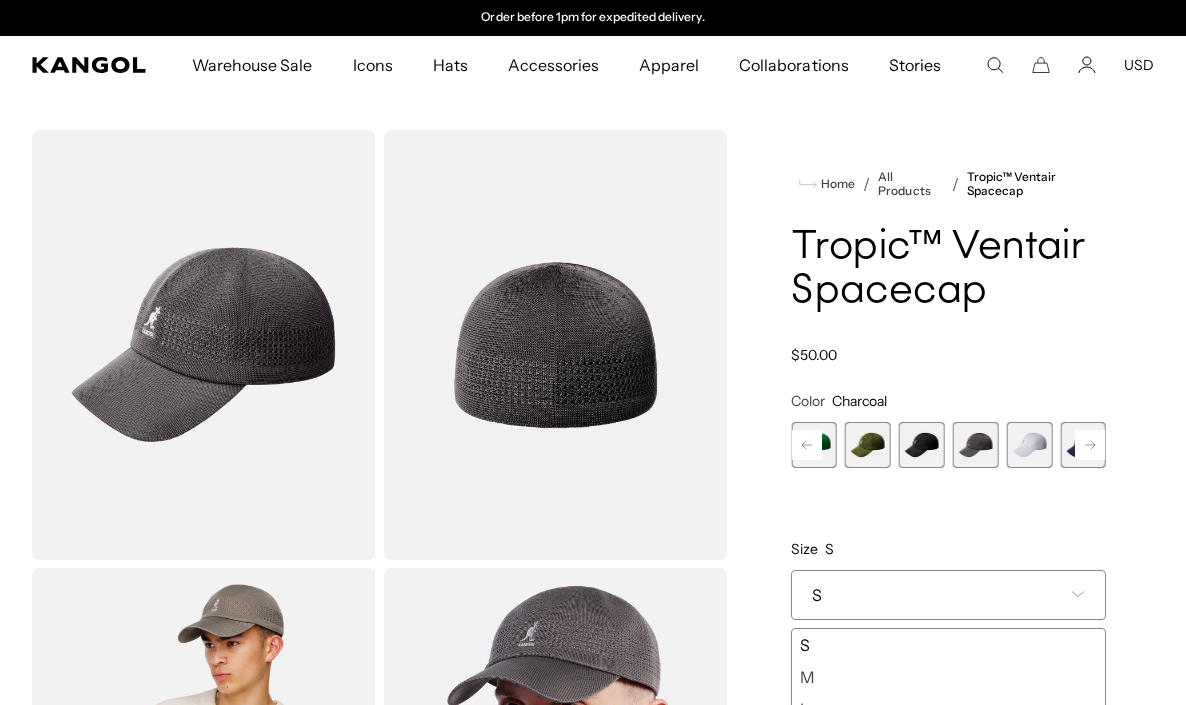 click 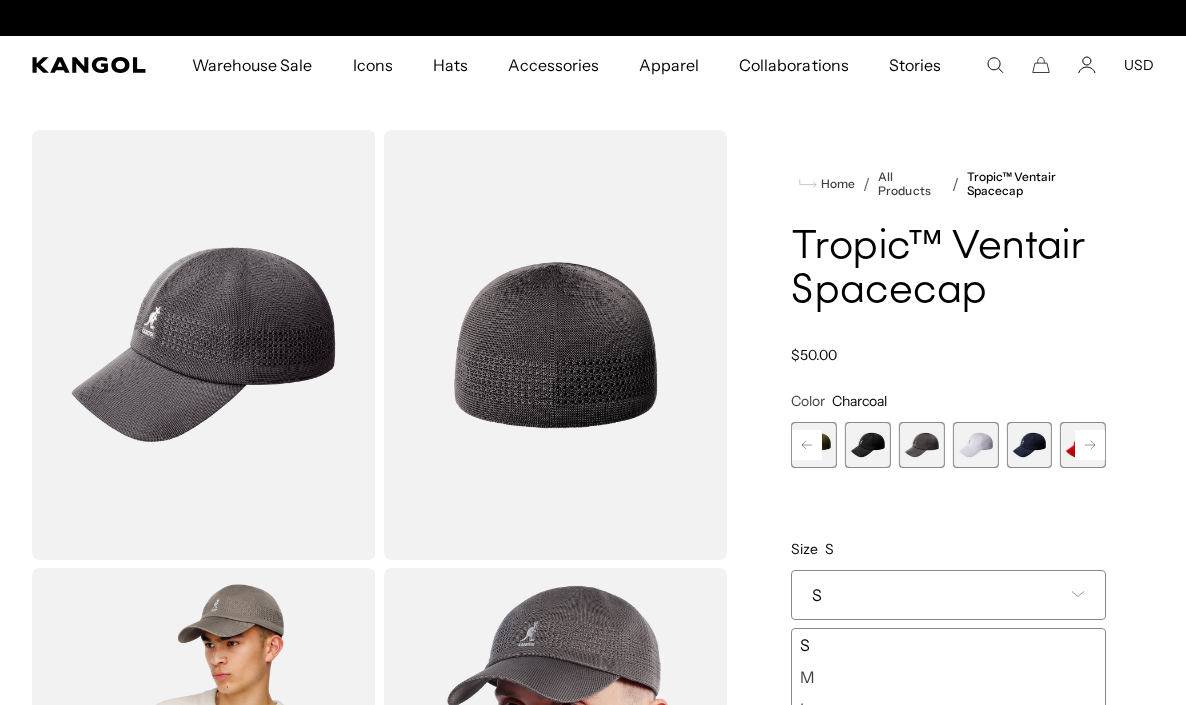 scroll, scrollTop: 0, scrollLeft: 0, axis: both 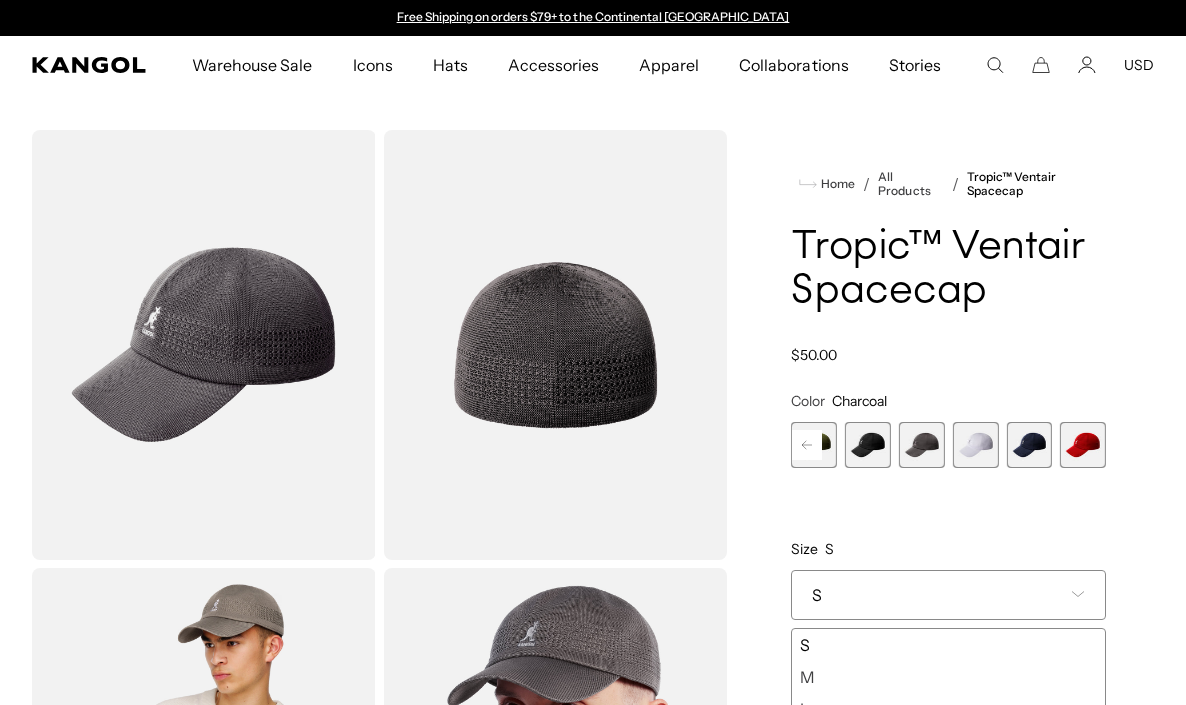 click 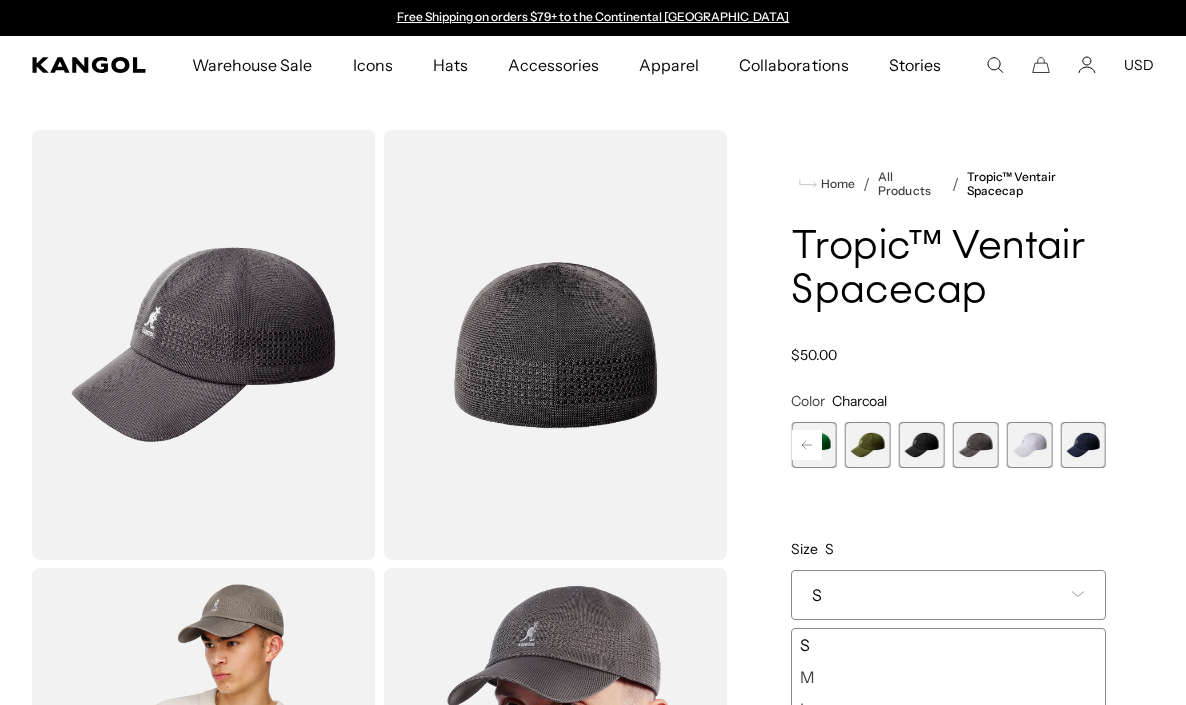 click 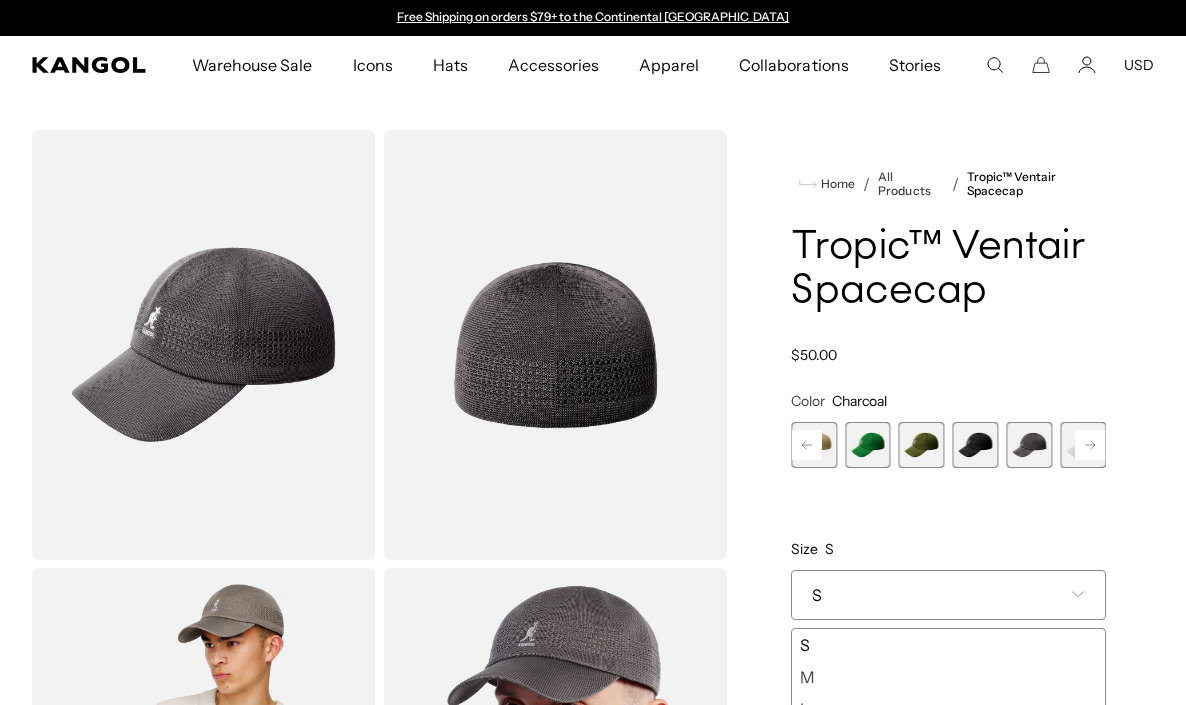 click 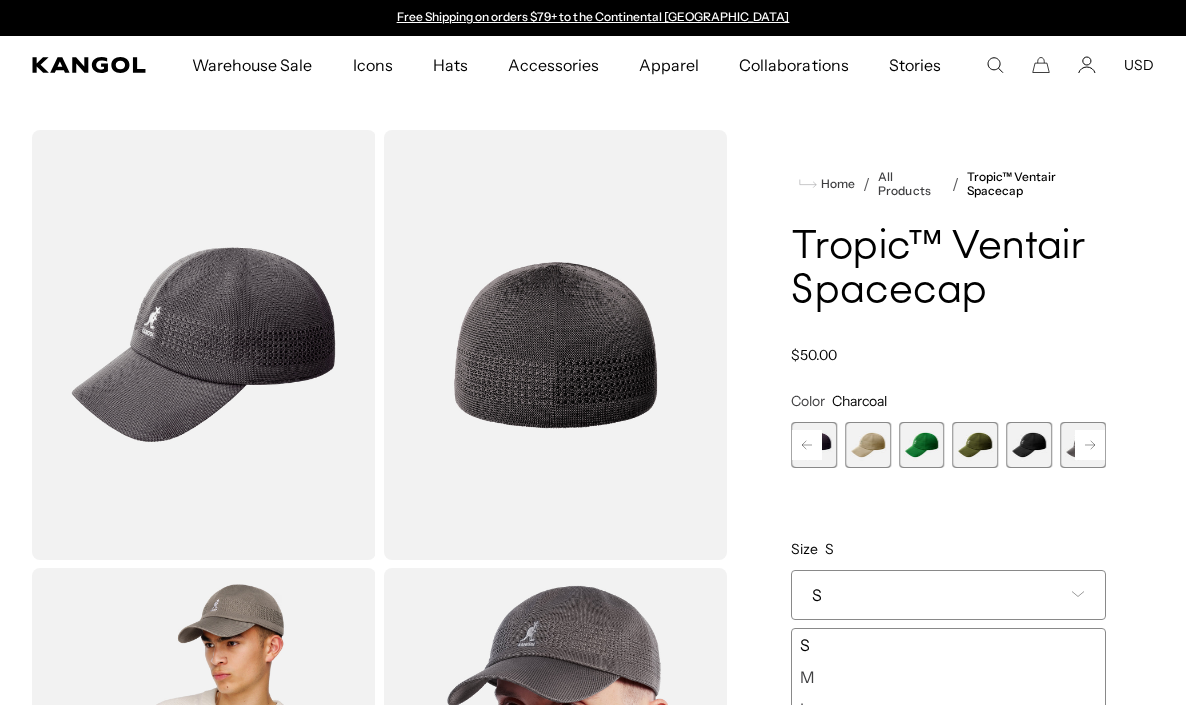 click 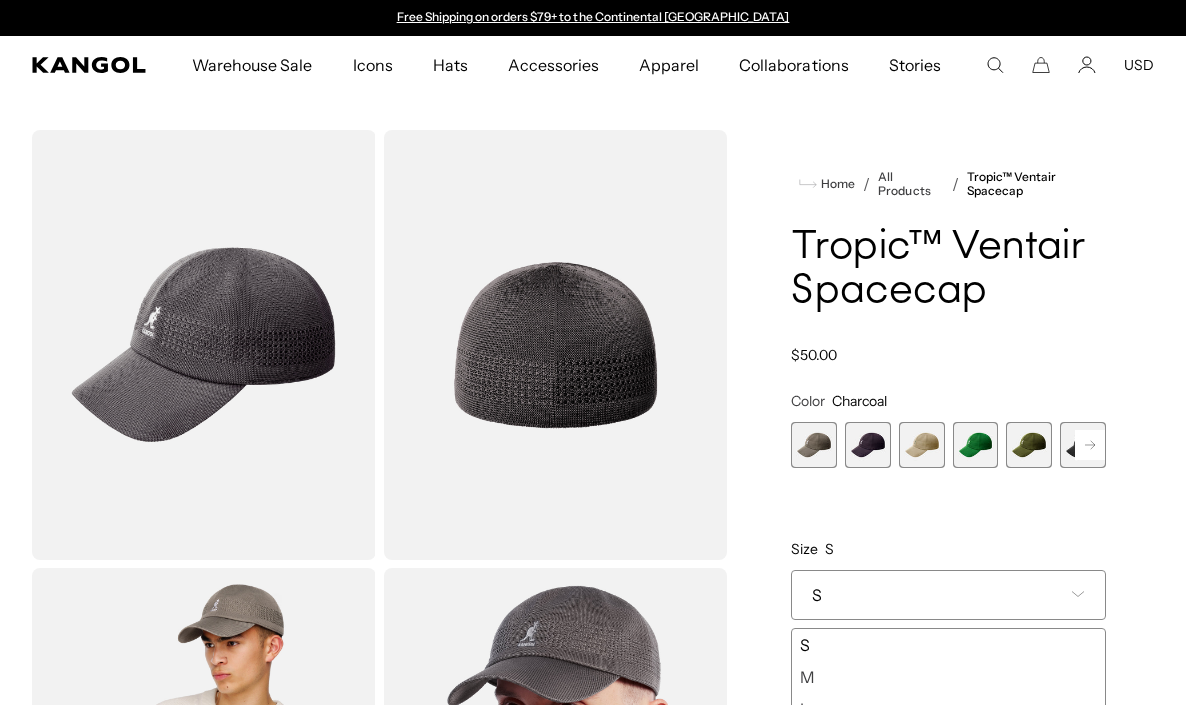 click on "Previous
Next
WARM GREY
Variant sold out or unavailable
DEEP PLUM
Variant sold out or unavailable
Beige
Variant sold out or unavailable
Turf Green
Variant sold out or unavailable
Army Green
Variant sold out or unavailable
Black
Variant sold out or unavailable
Charcoal" at bounding box center (948, 445) 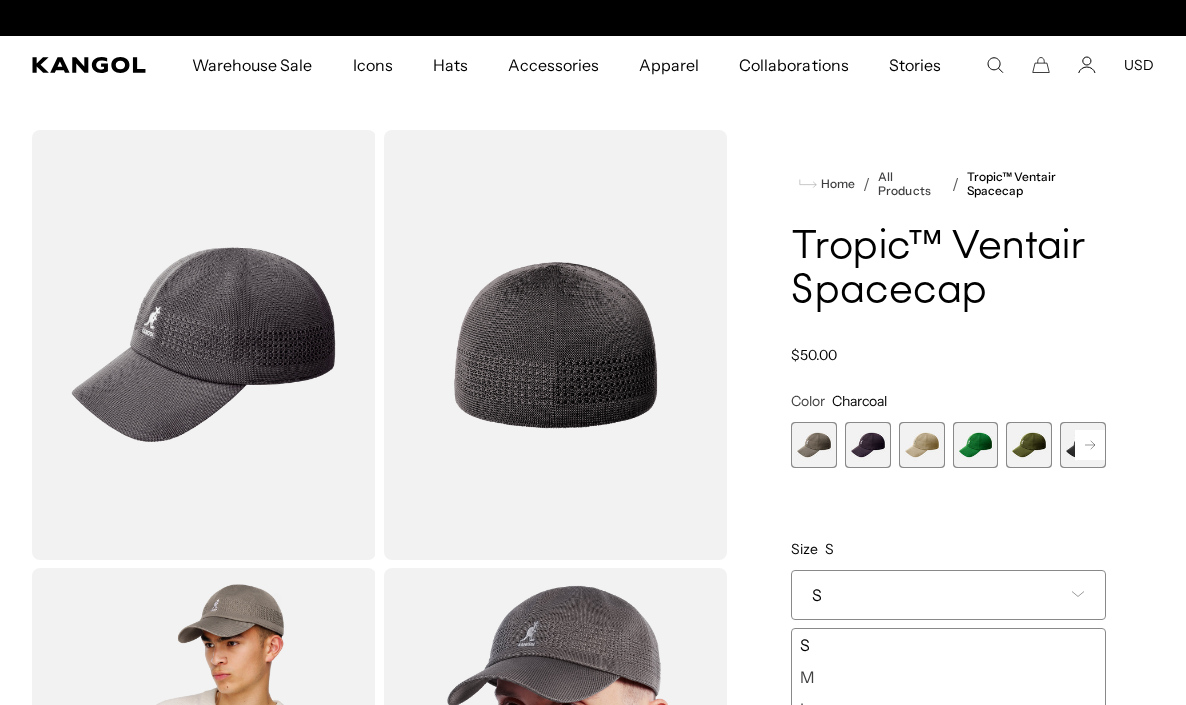 scroll, scrollTop: 0, scrollLeft: 412, axis: horizontal 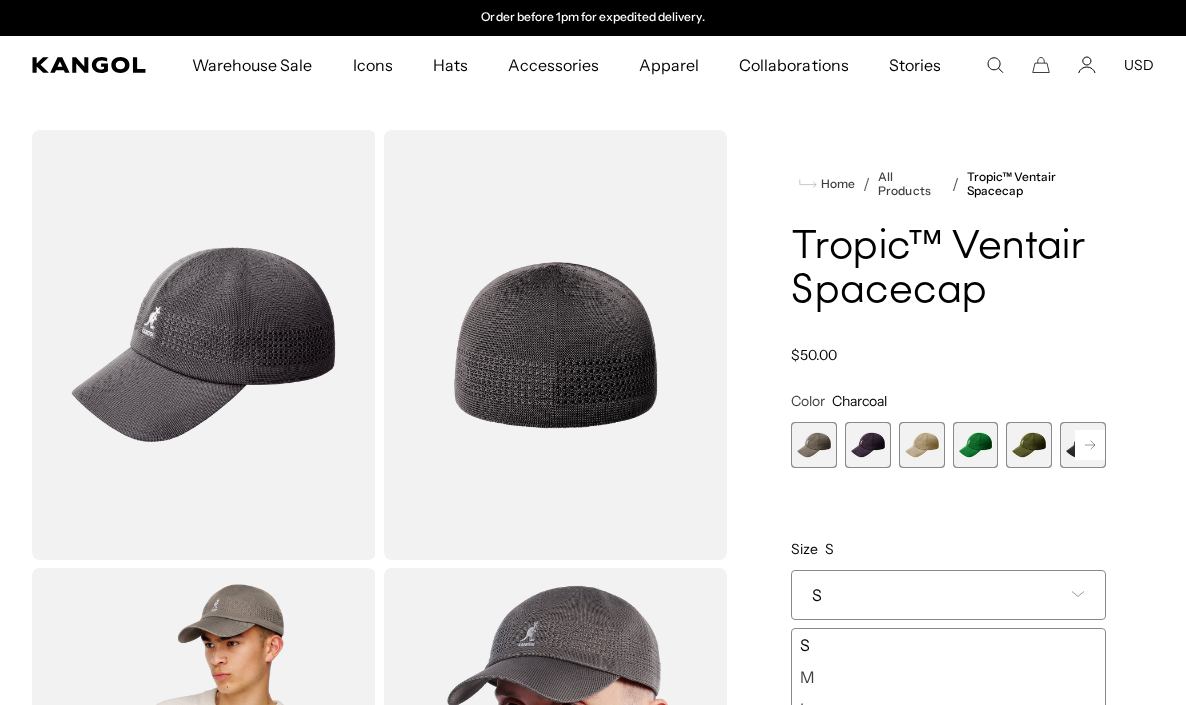 click at bounding box center [814, 445] 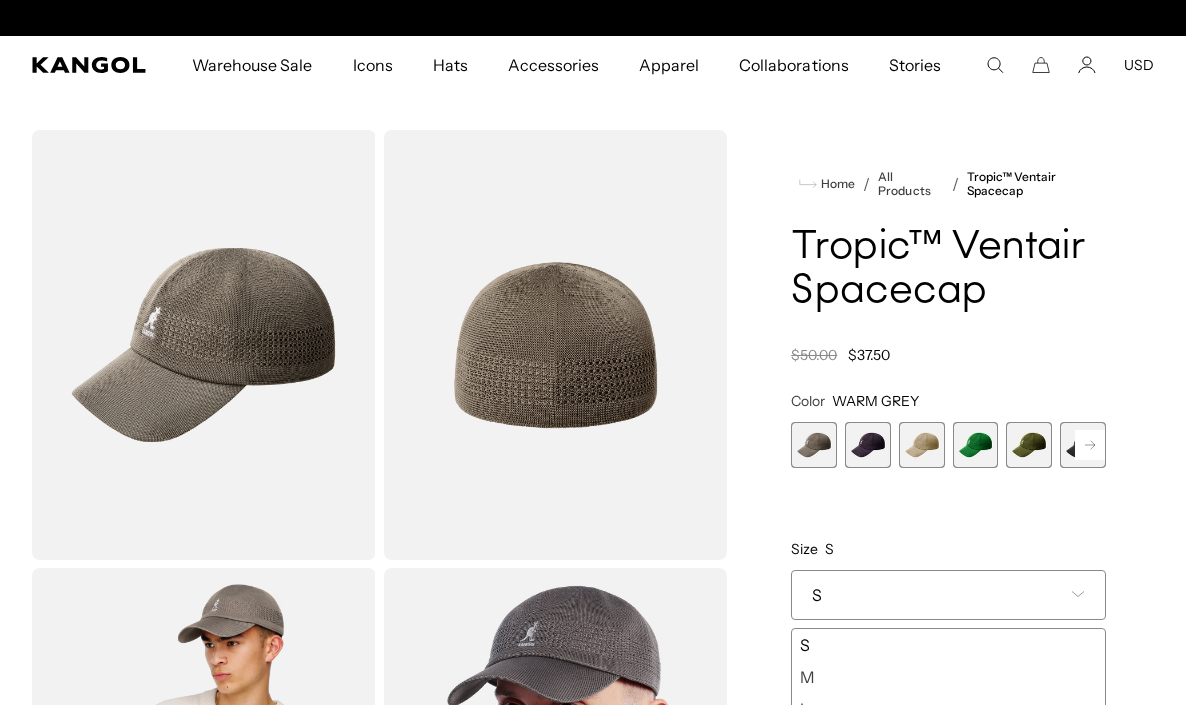 scroll, scrollTop: 0, scrollLeft: 412, axis: horizontal 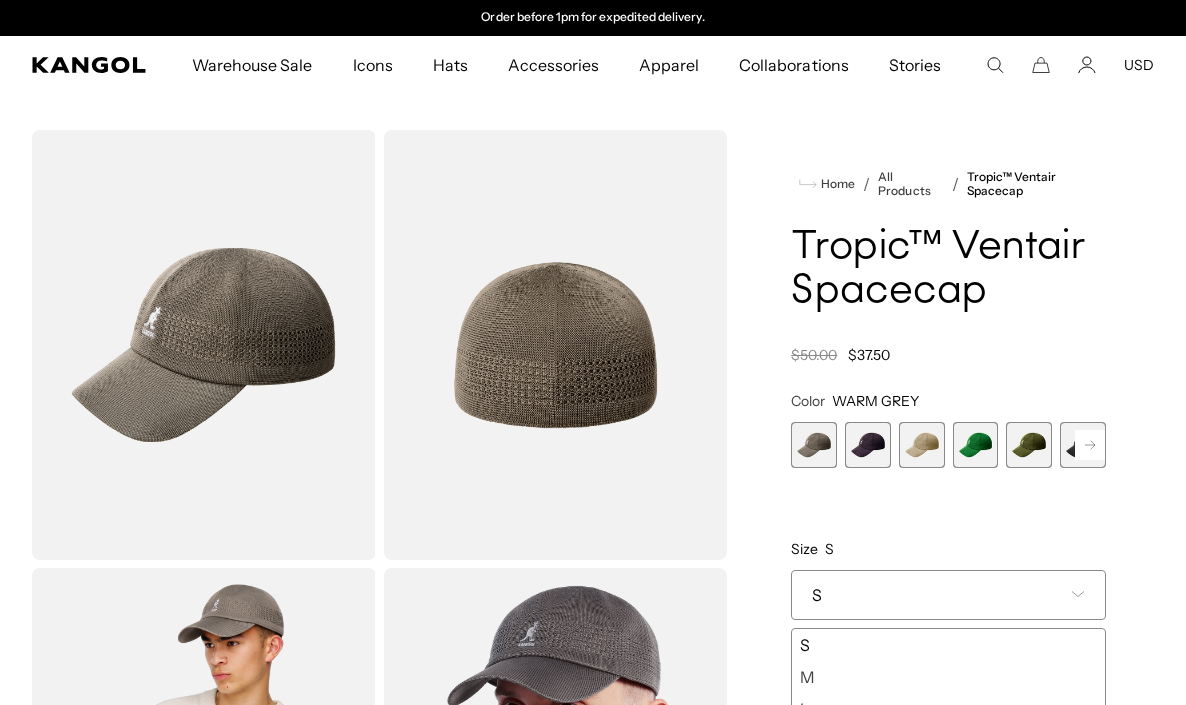 click on "M" at bounding box center [948, 677] 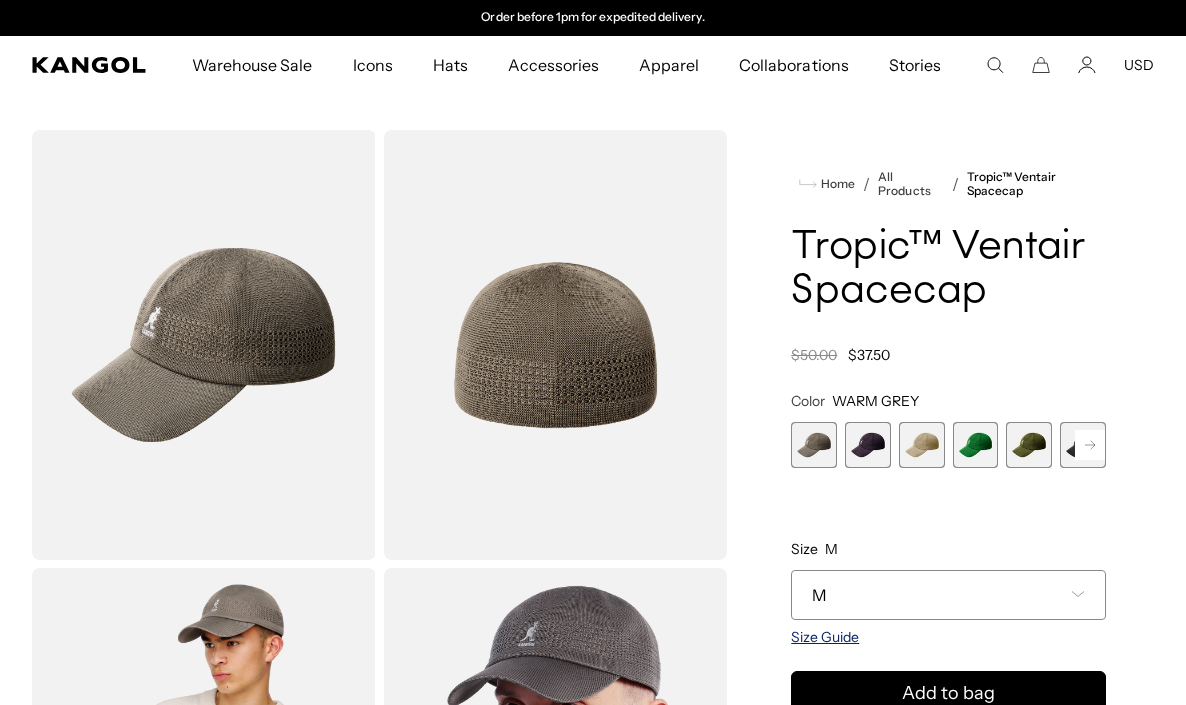 click on "Size Guide" at bounding box center (825, 637) 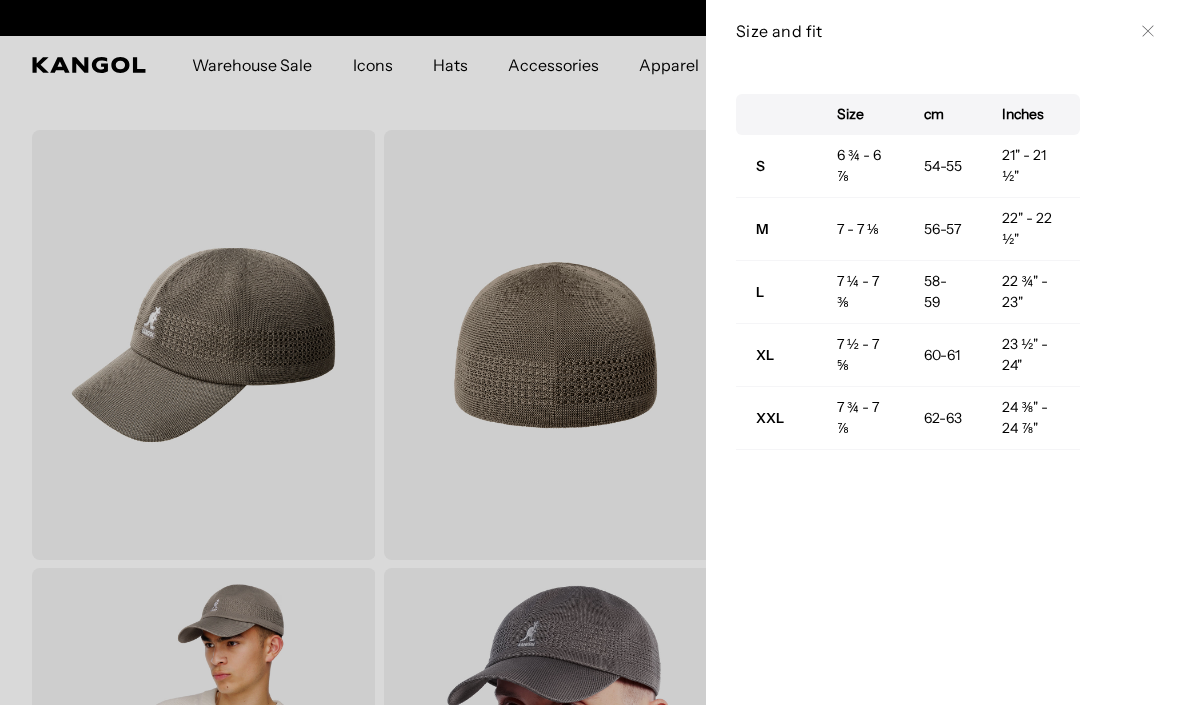 scroll, scrollTop: 0, scrollLeft: 412, axis: horizontal 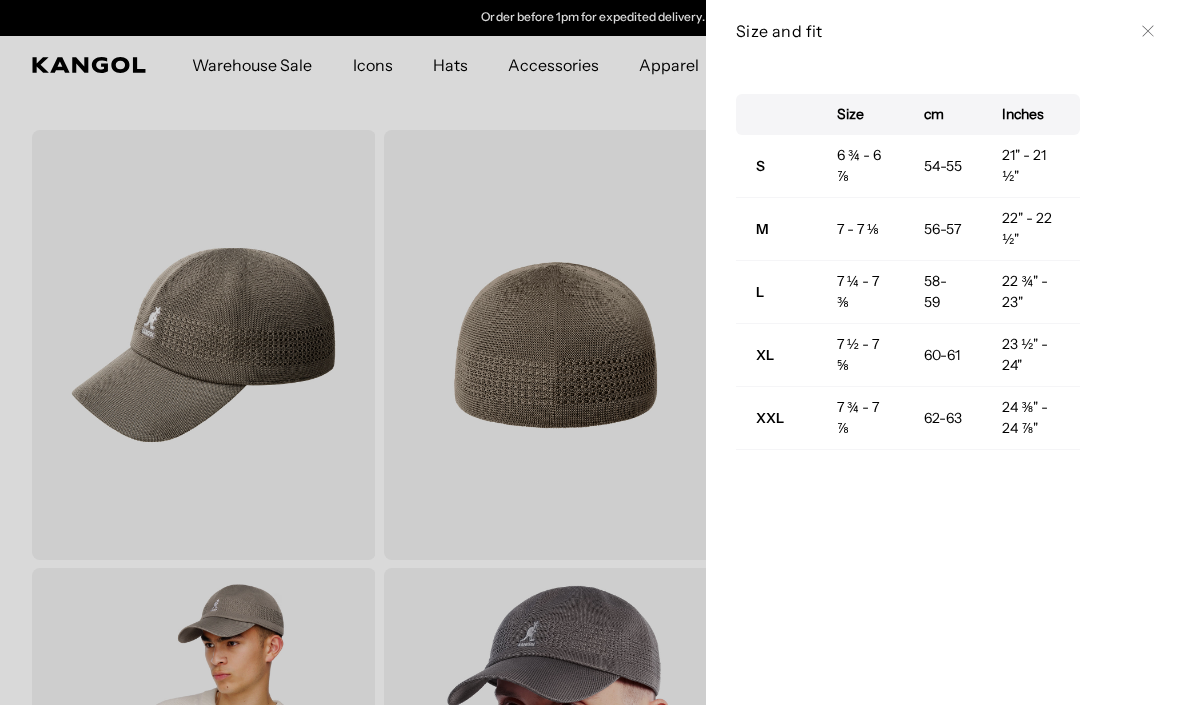 click 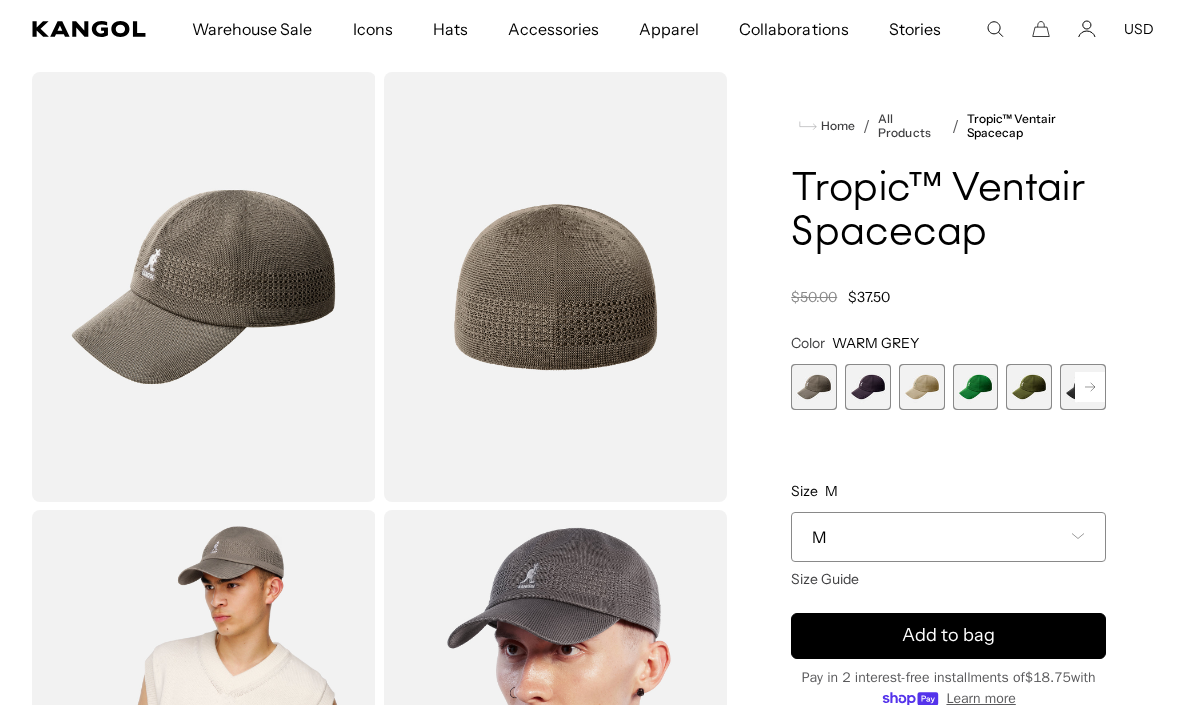 scroll, scrollTop: 85, scrollLeft: 0, axis: vertical 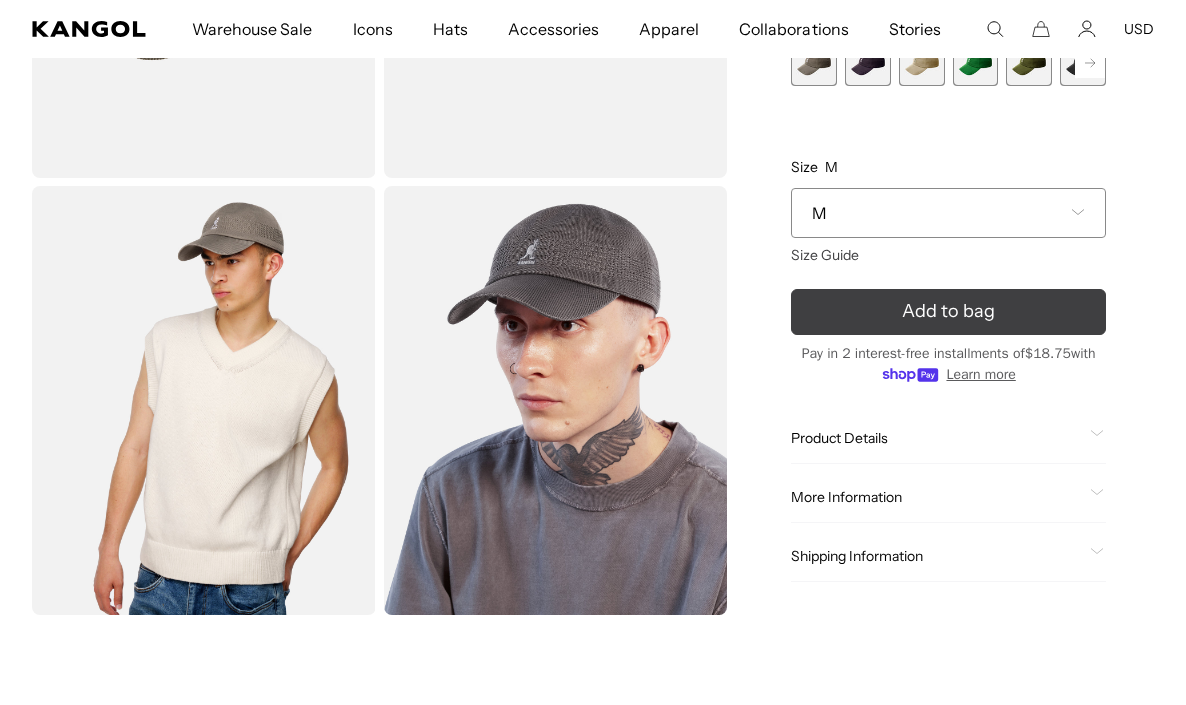 click on "Add to bag" at bounding box center [948, 311] 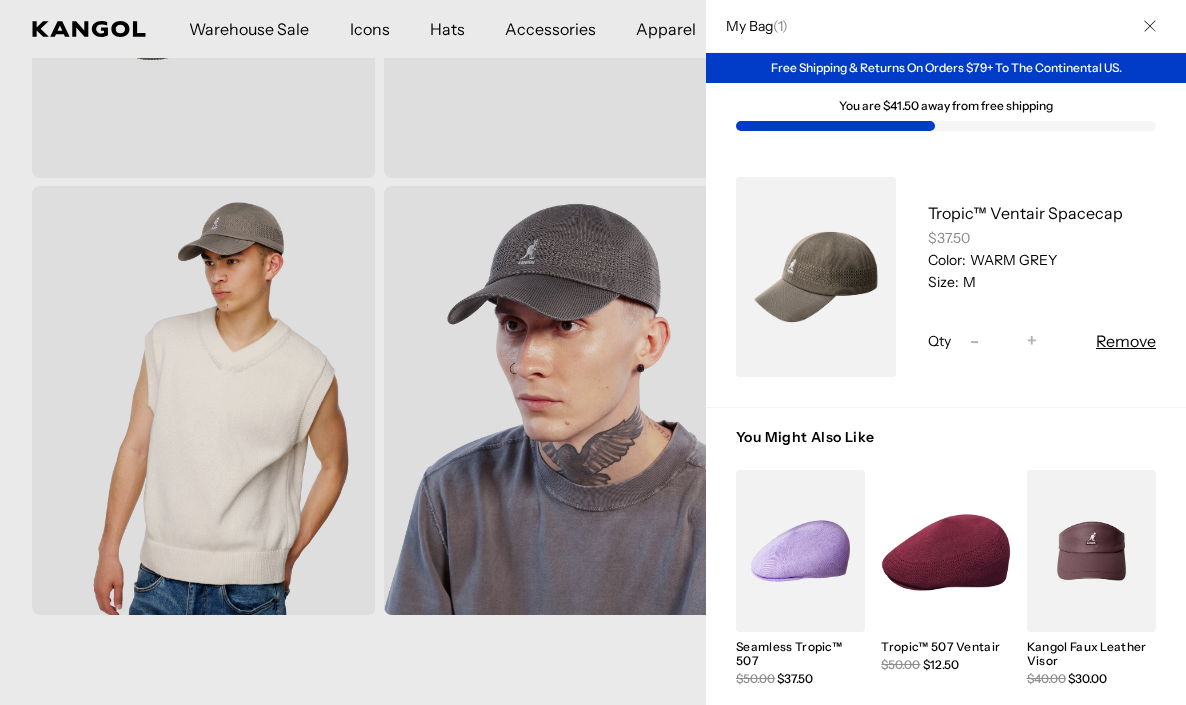 scroll, scrollTop: 0, scrollLeft: 412, axis: horizontal 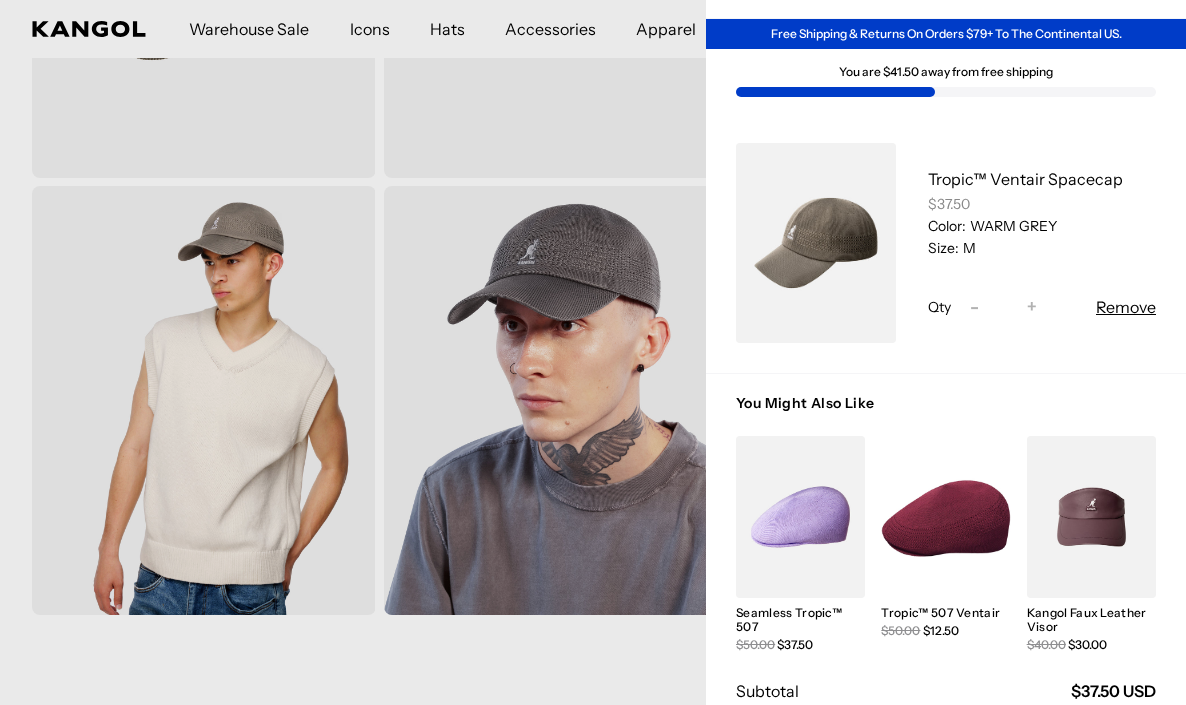 click at bounding box center [593, 352] 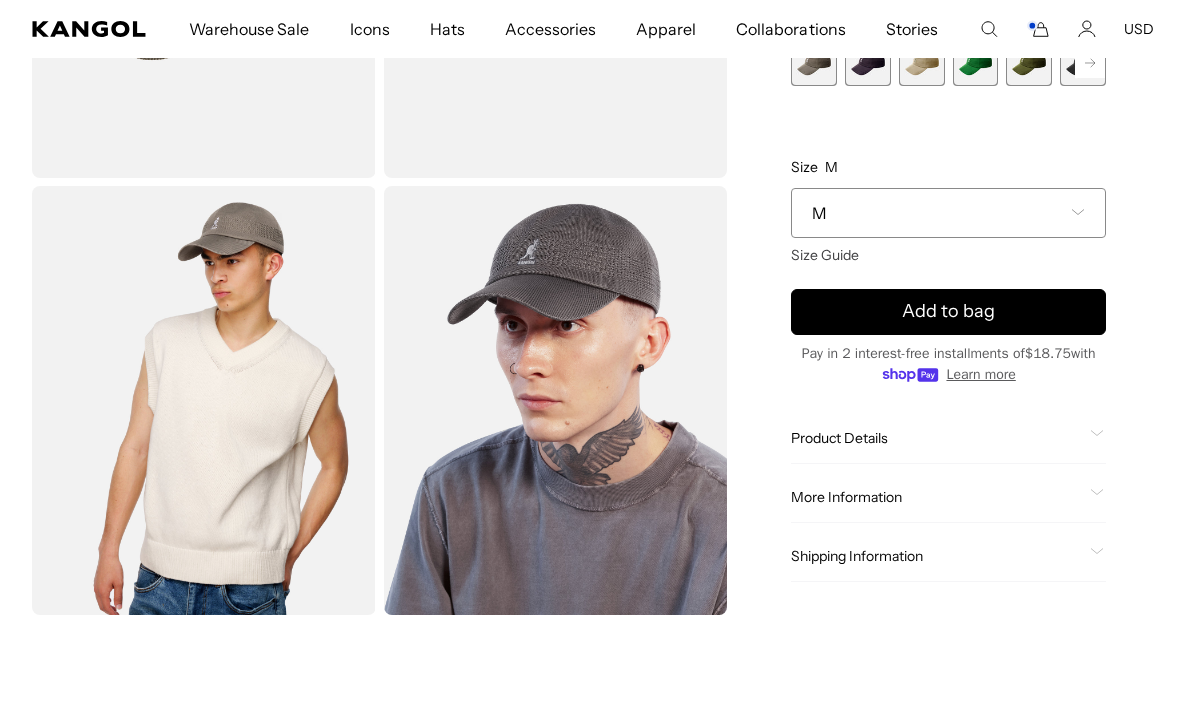 scroll, scrollTop: 0, scrollLeft: 0, axis: both 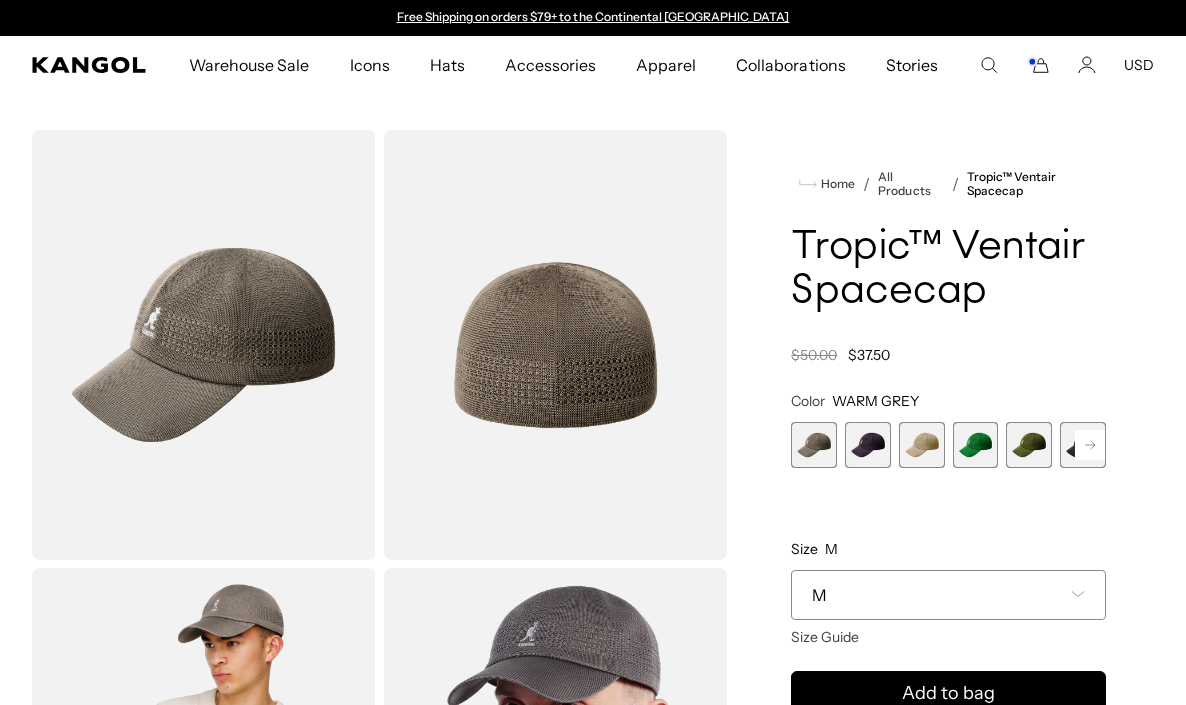 click at bounding box center [922, 445] 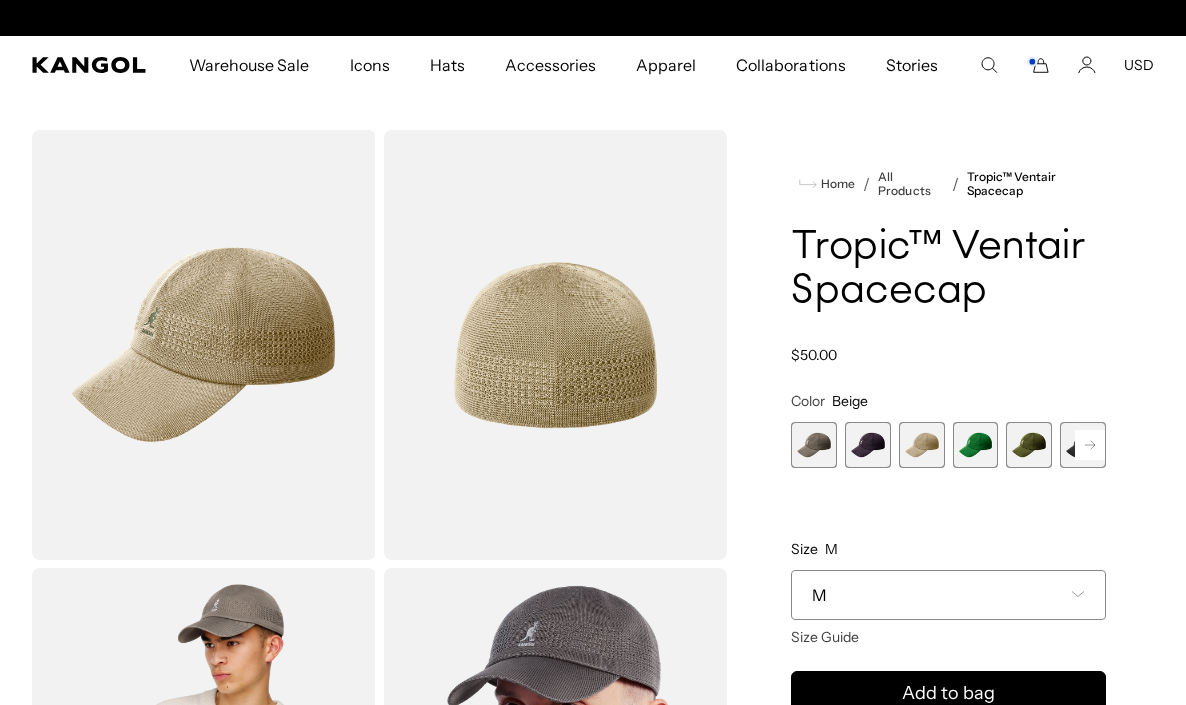 scroll, scrollTop: 0, scrollLeft: 412, axis: horizontal 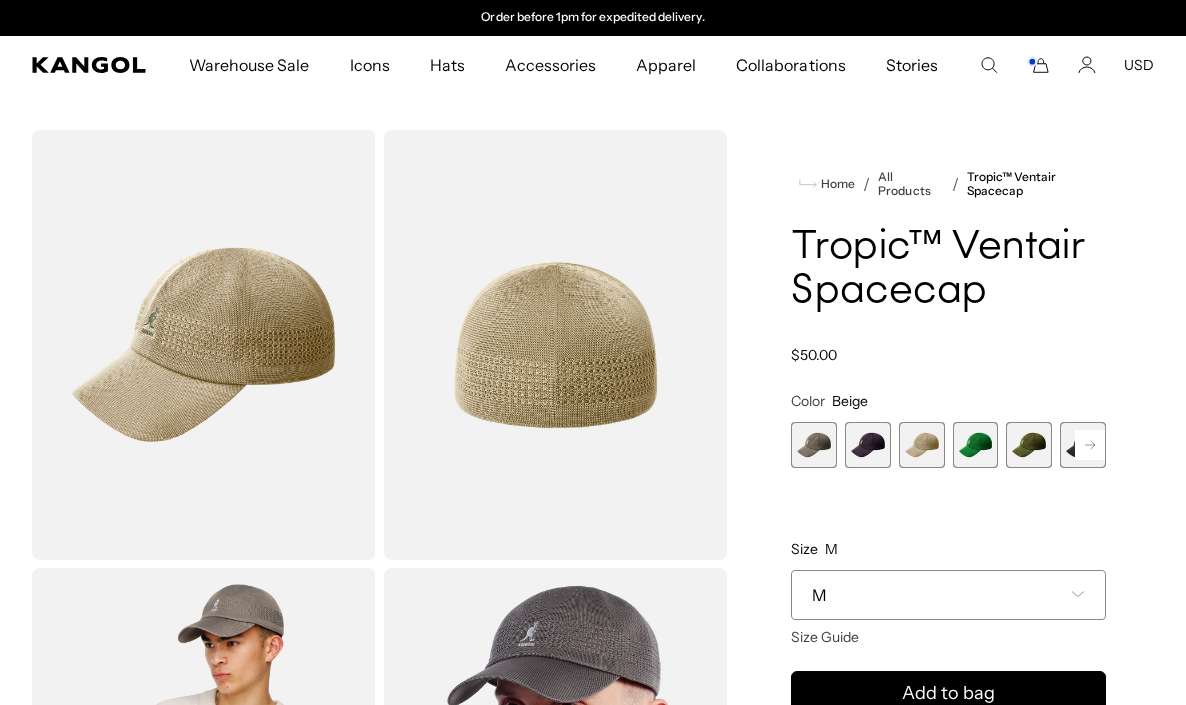 click at bounding box center [922, 445] 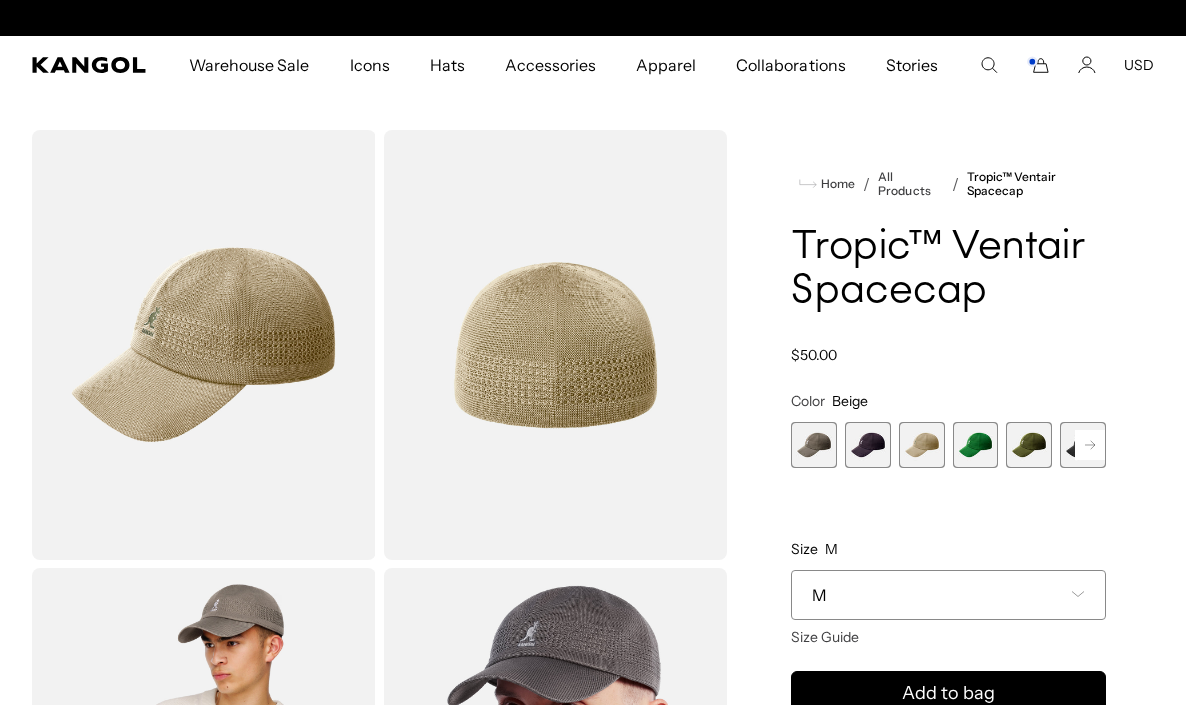 scroll, scrollTop: 0, scrollLeft: 0, axis: both 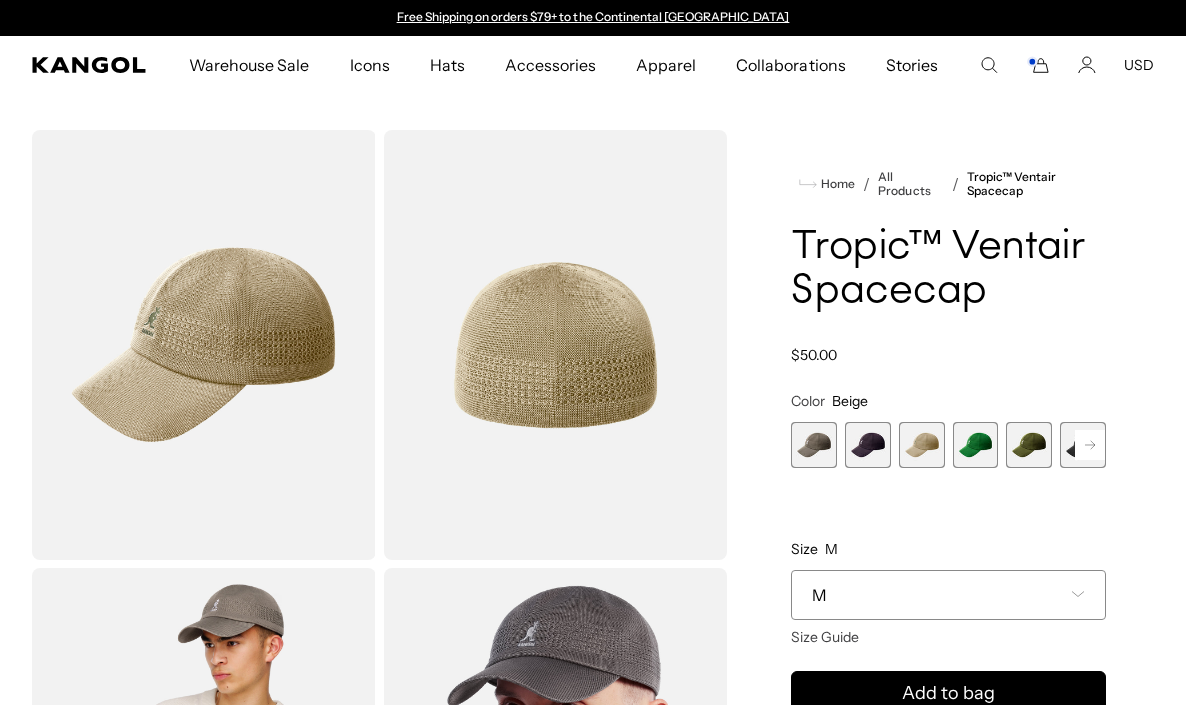click 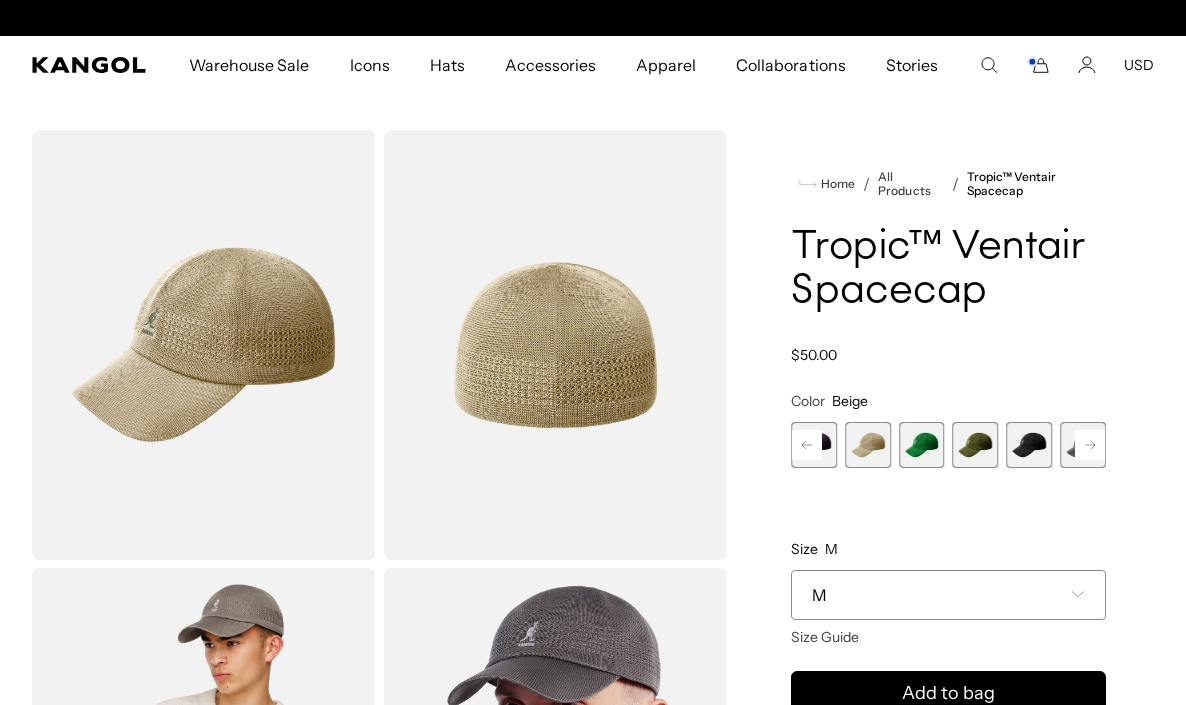scroll, scrollTop: 0, scrollLeft: 0, axis: both 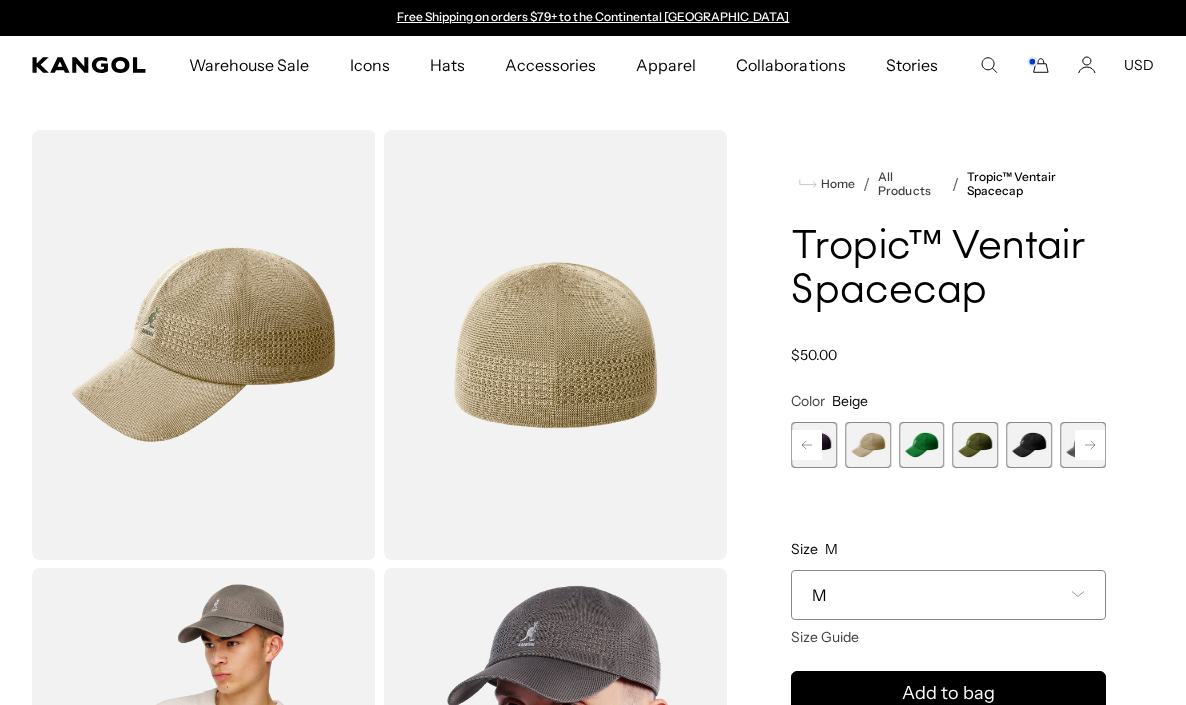 click 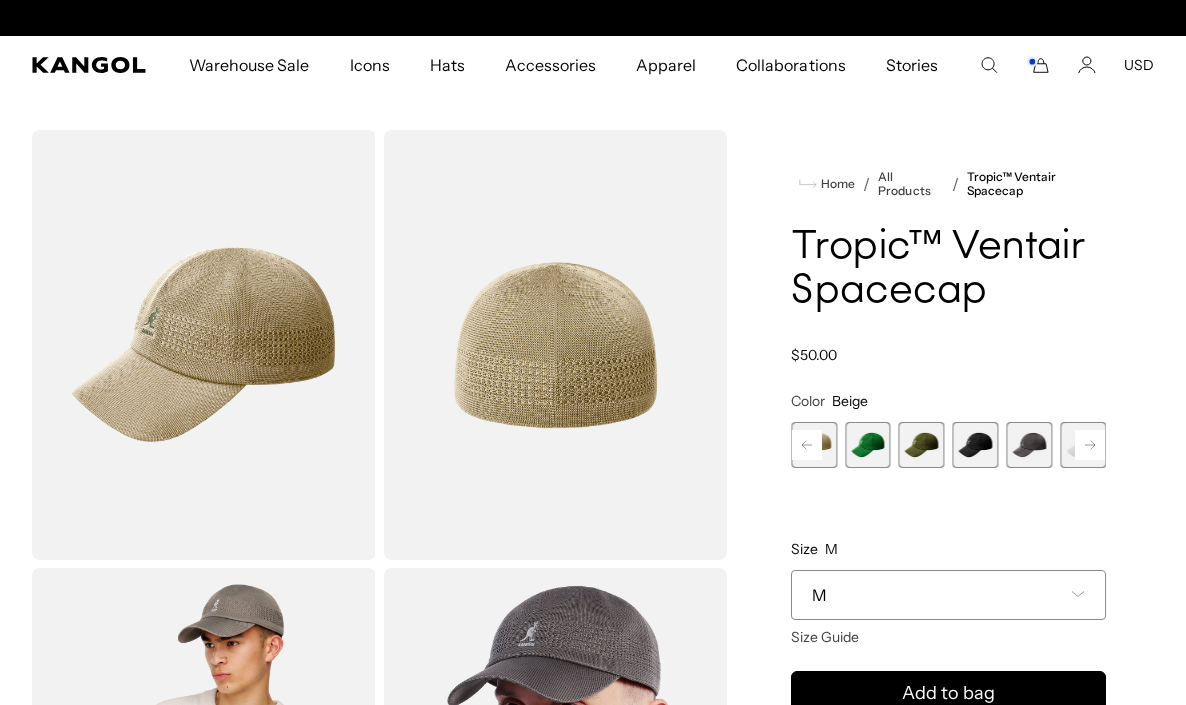 scroll, scrollTop: 0, scrollLeft: 412, axis: horizontal 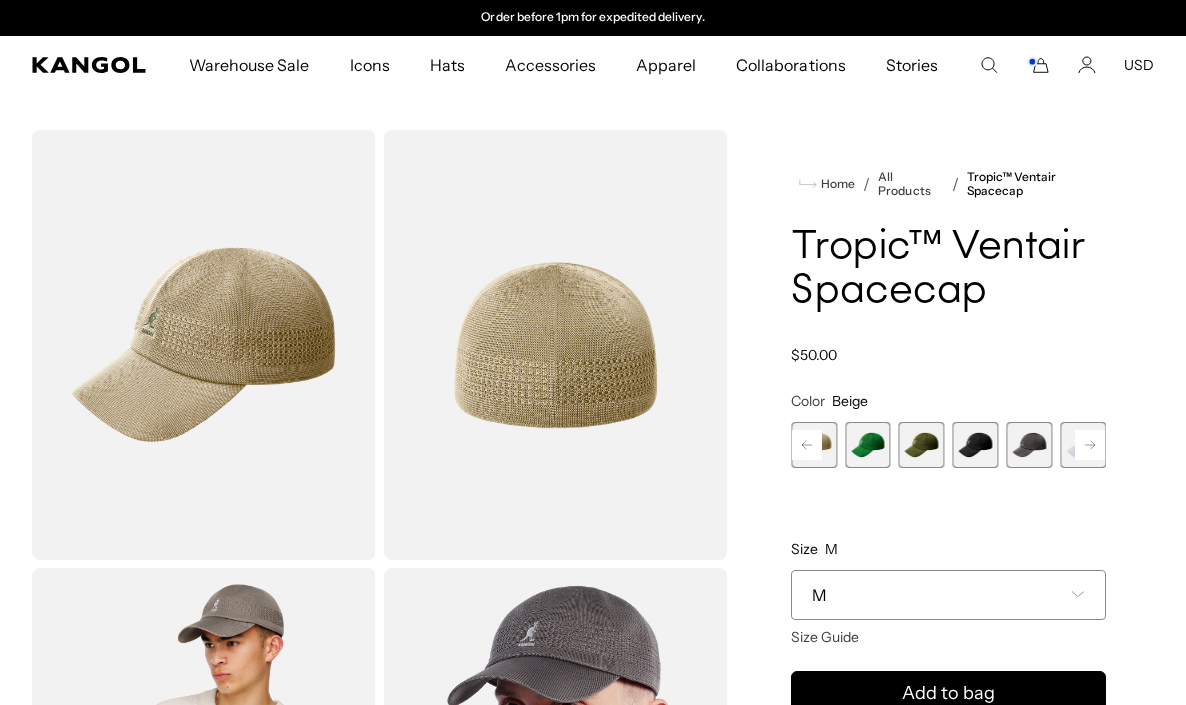 click at bounding box center [1029, 445] 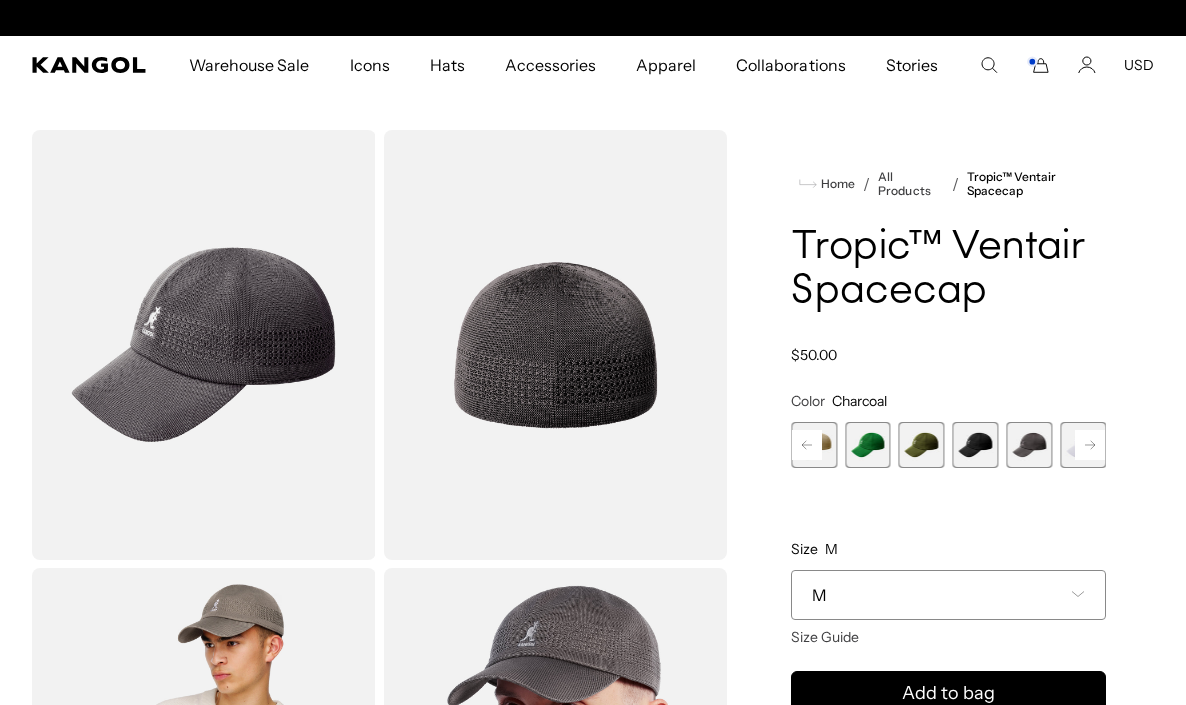 scroll, scrollTop: 0, scrollLeft: 0, axis: both 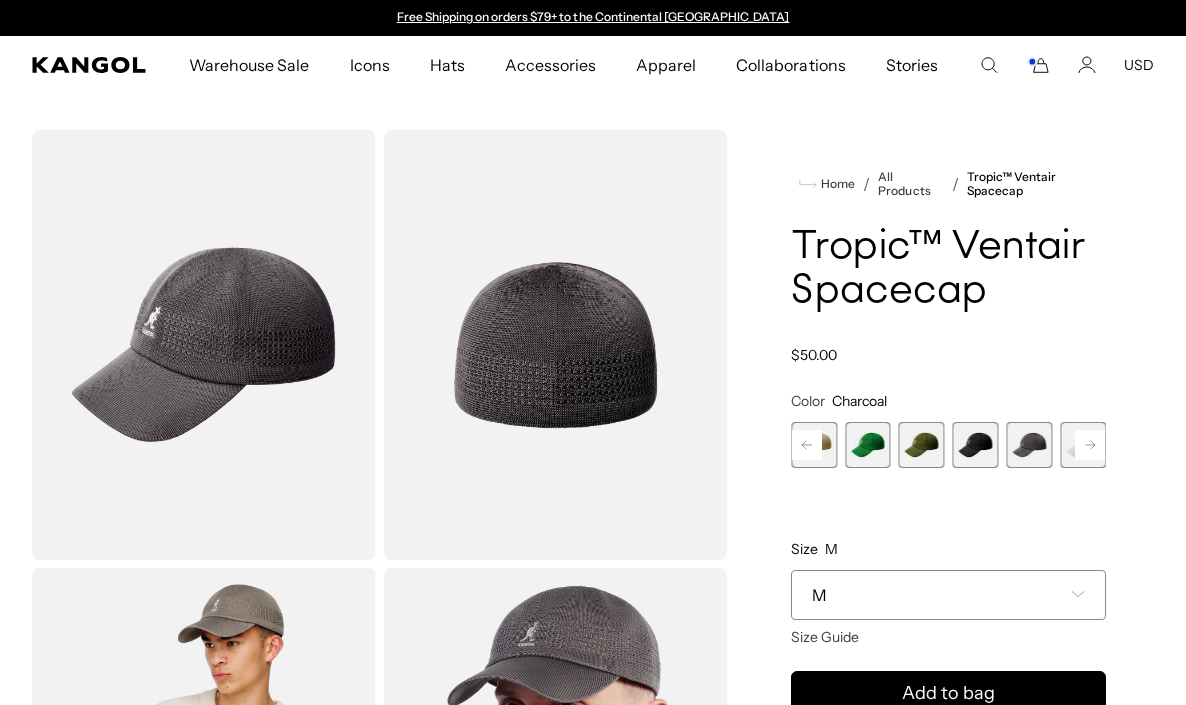 click 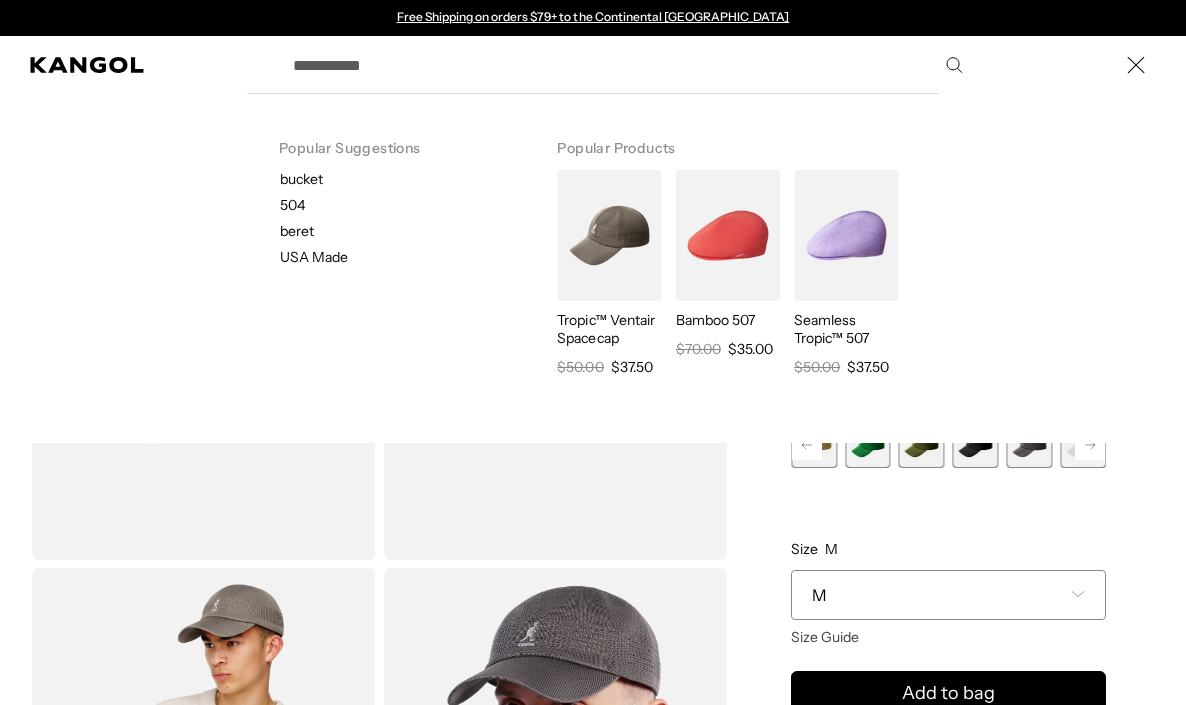 paste on "**********" 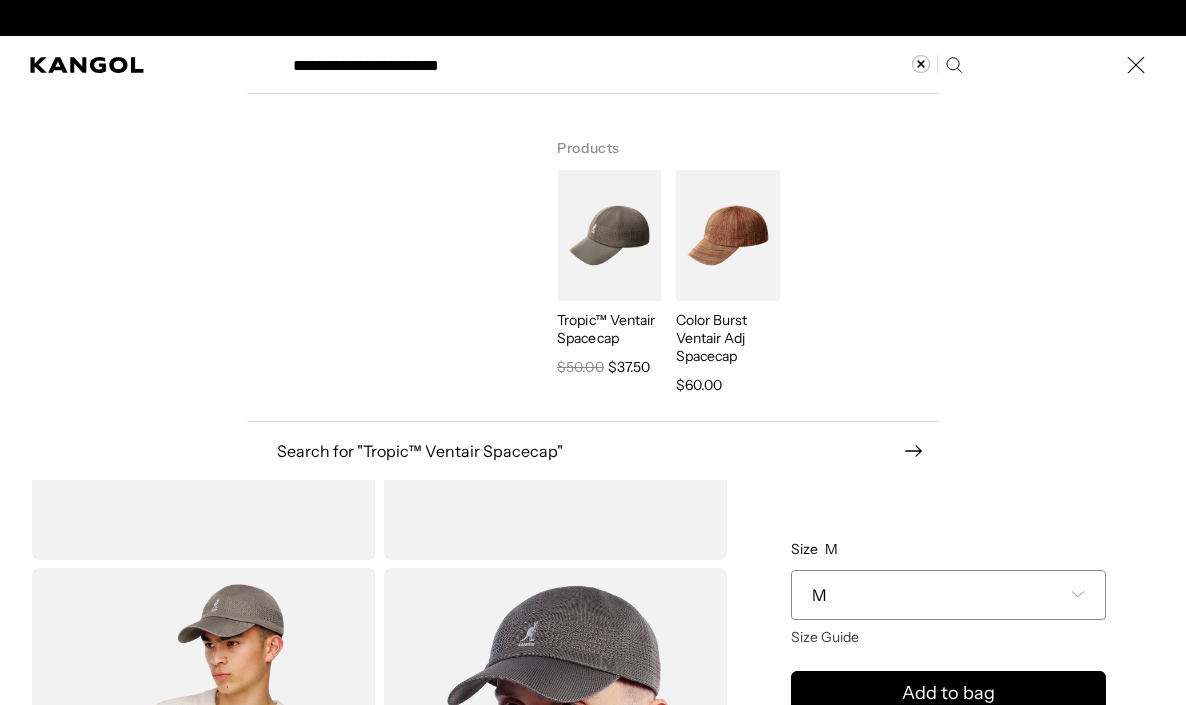 type on "**********" 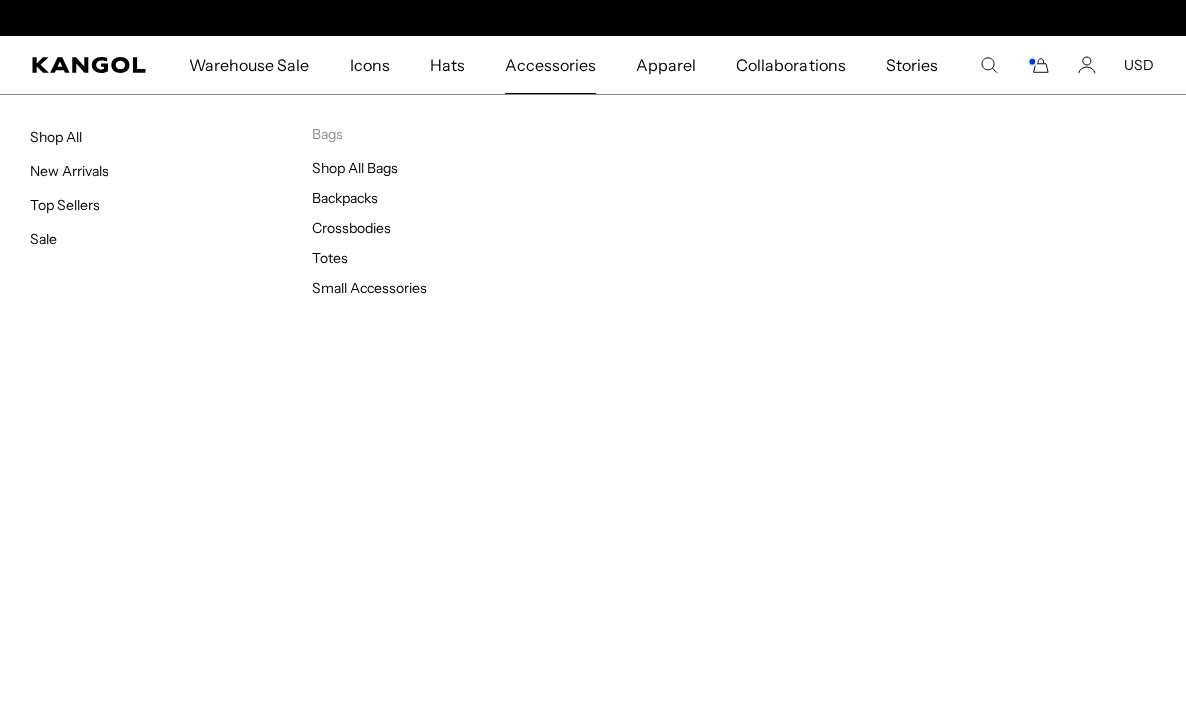 scroll, scrollTop: 0, scrollLeft: 412, axis: horizontal 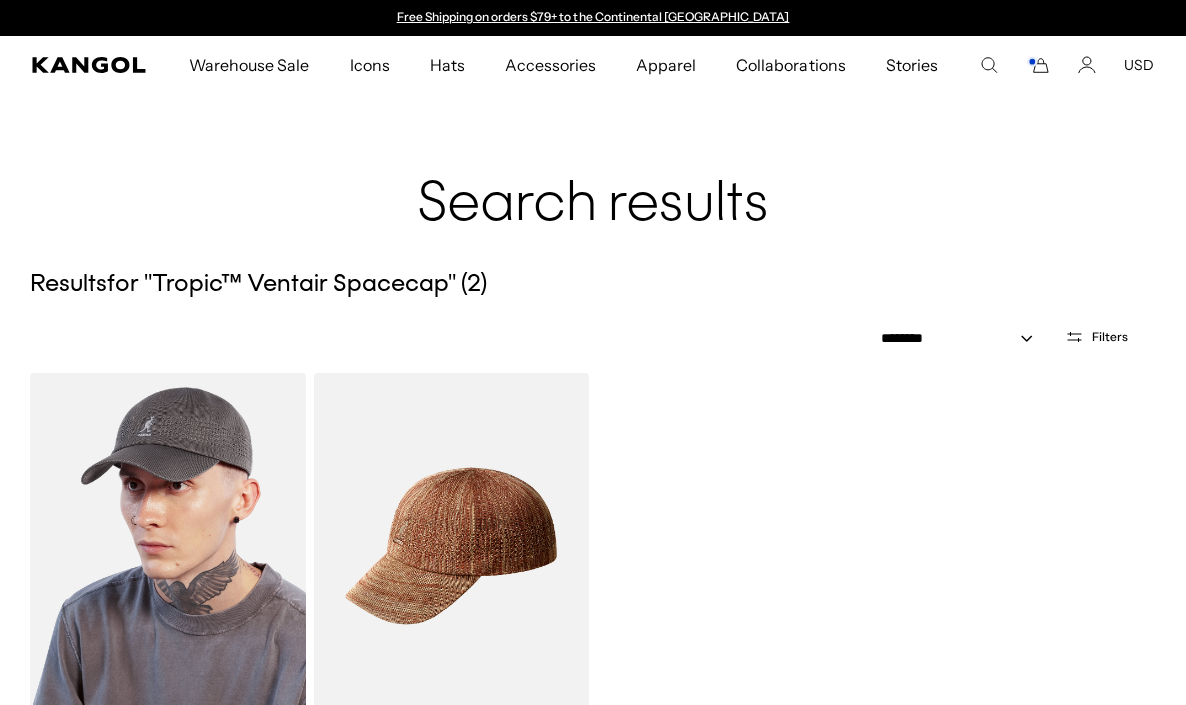 click at bounding box center (168, 546) 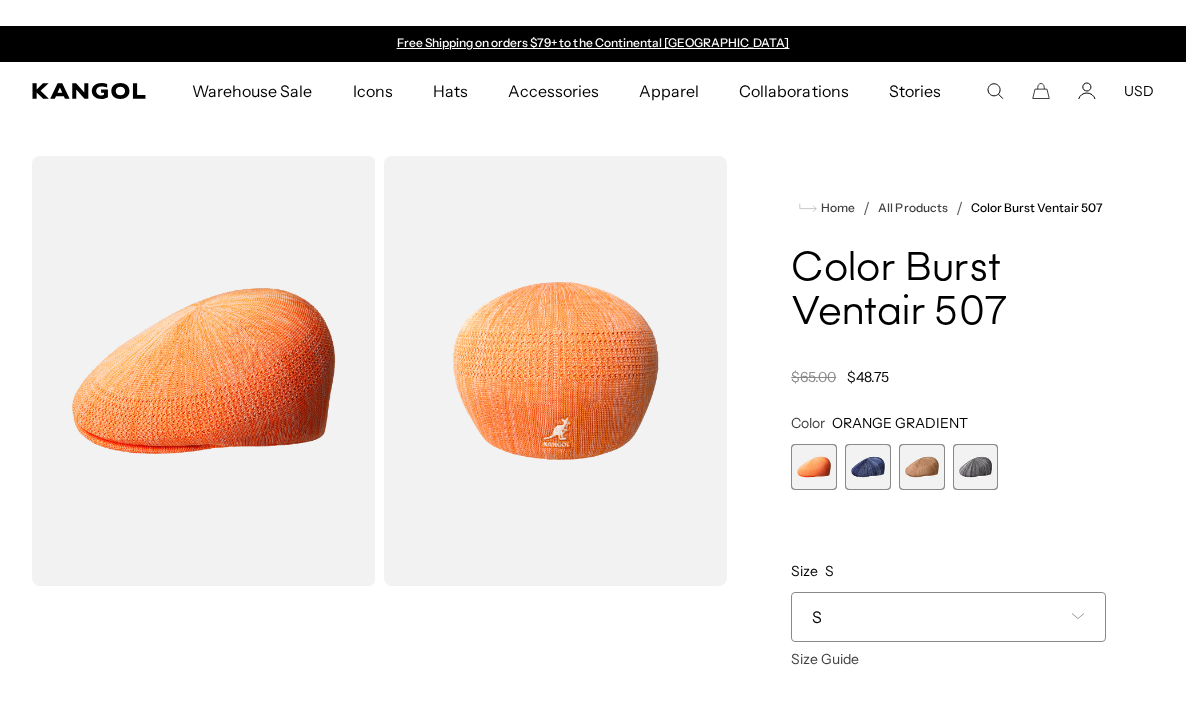 scroll, scrollTop: 0, scrollLeft: 0, axis: both 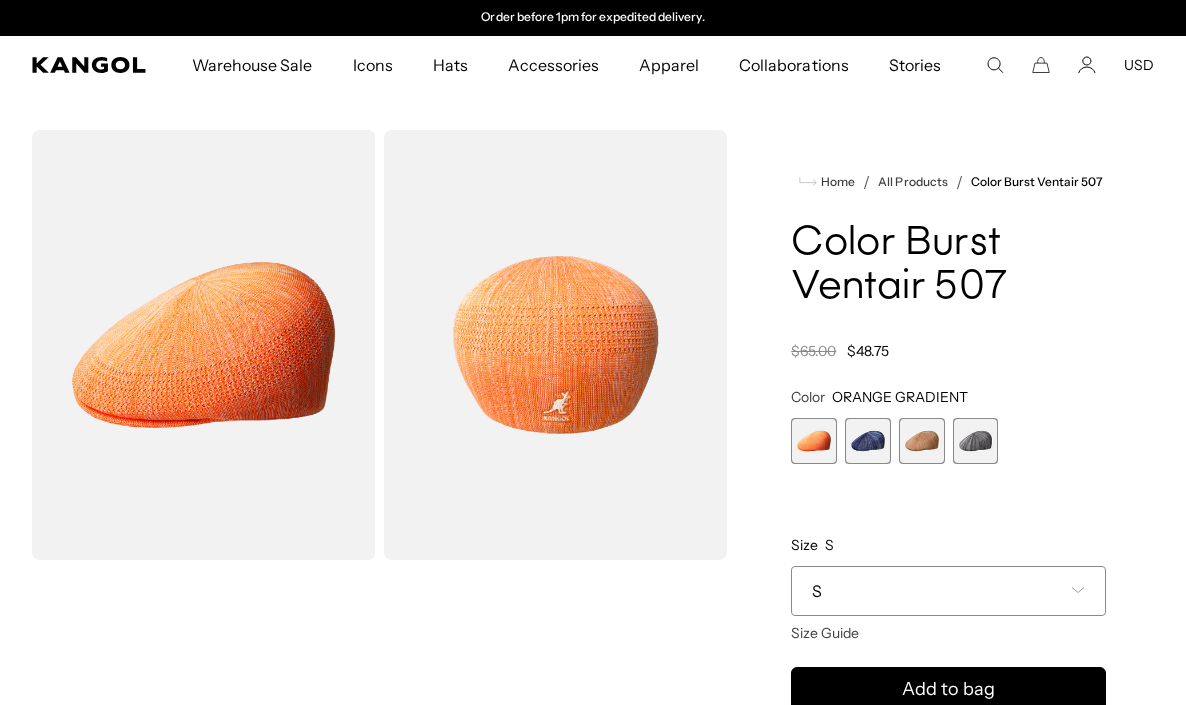 click at bounding box center (922, 441) 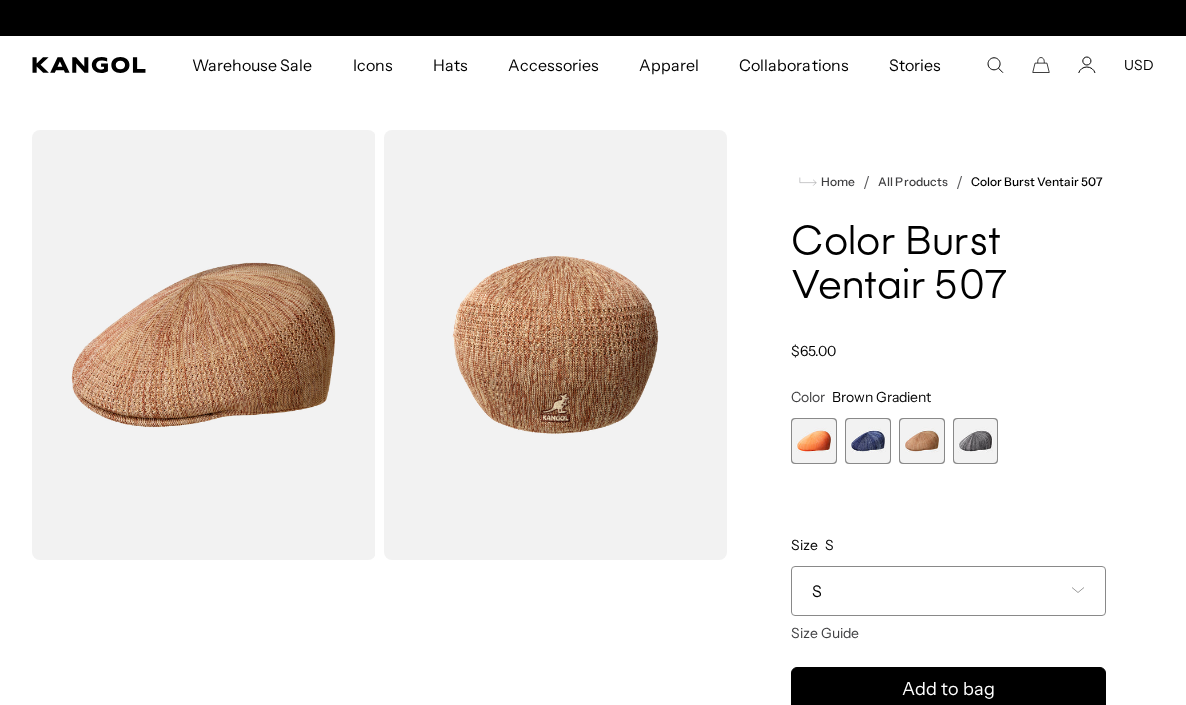 scroll, scrollTop: 0, scrollLeft: 0, axis: both 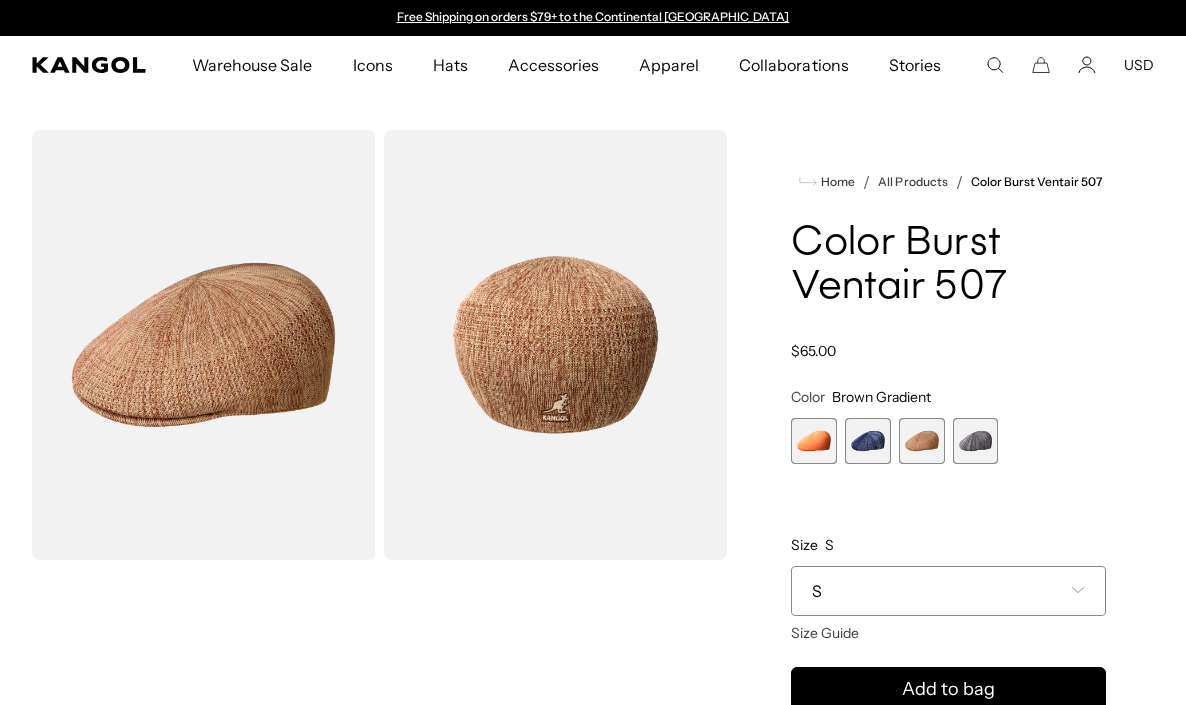 click at bounding box center (868, 441) 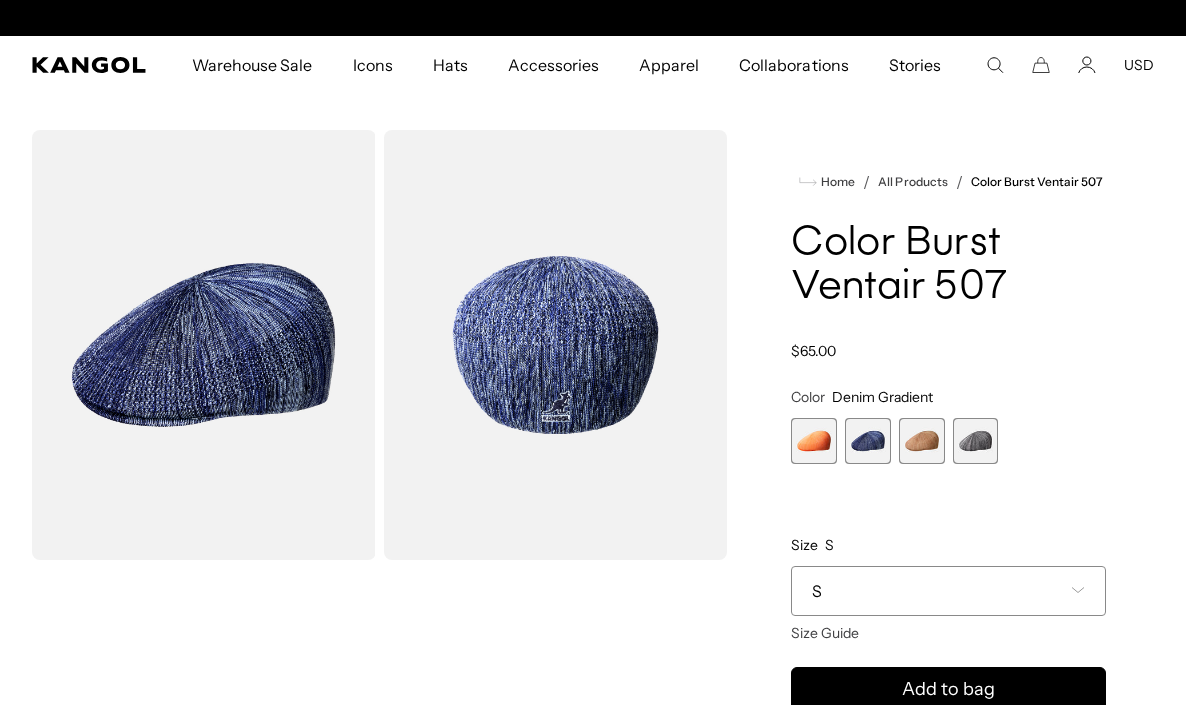 scroll, scrollTop: 0, scrollLeft: 412, axis: horizontal 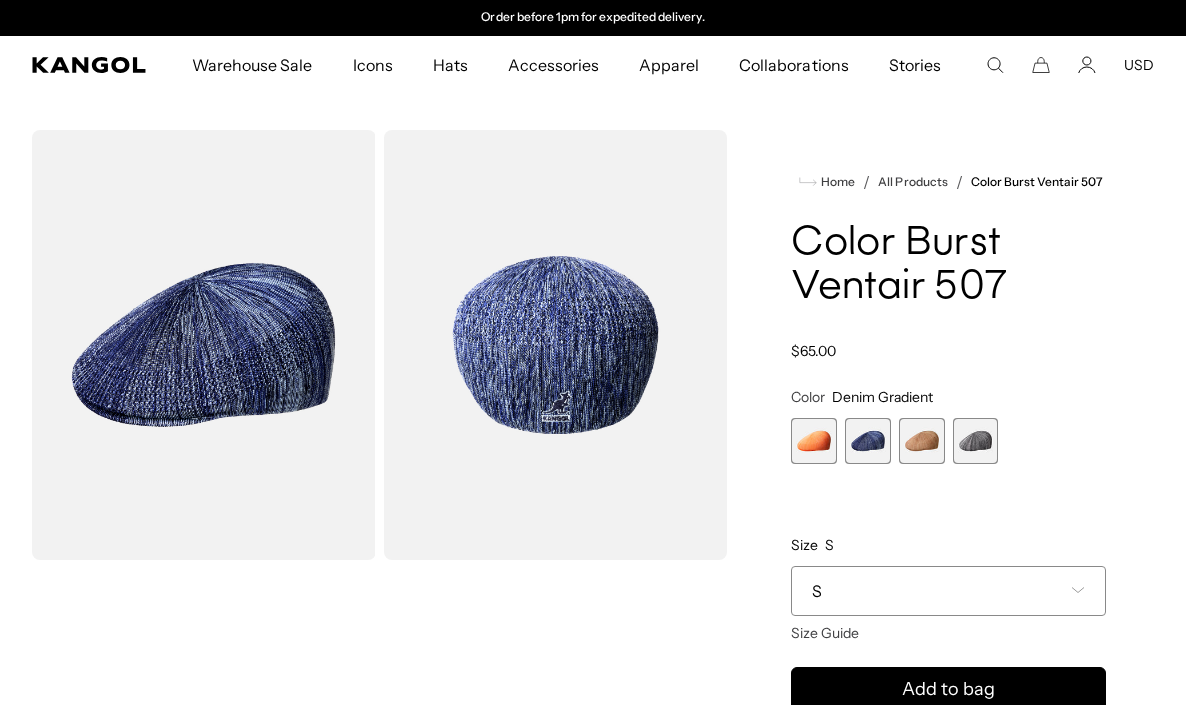 click at bounding box center [976, 441] 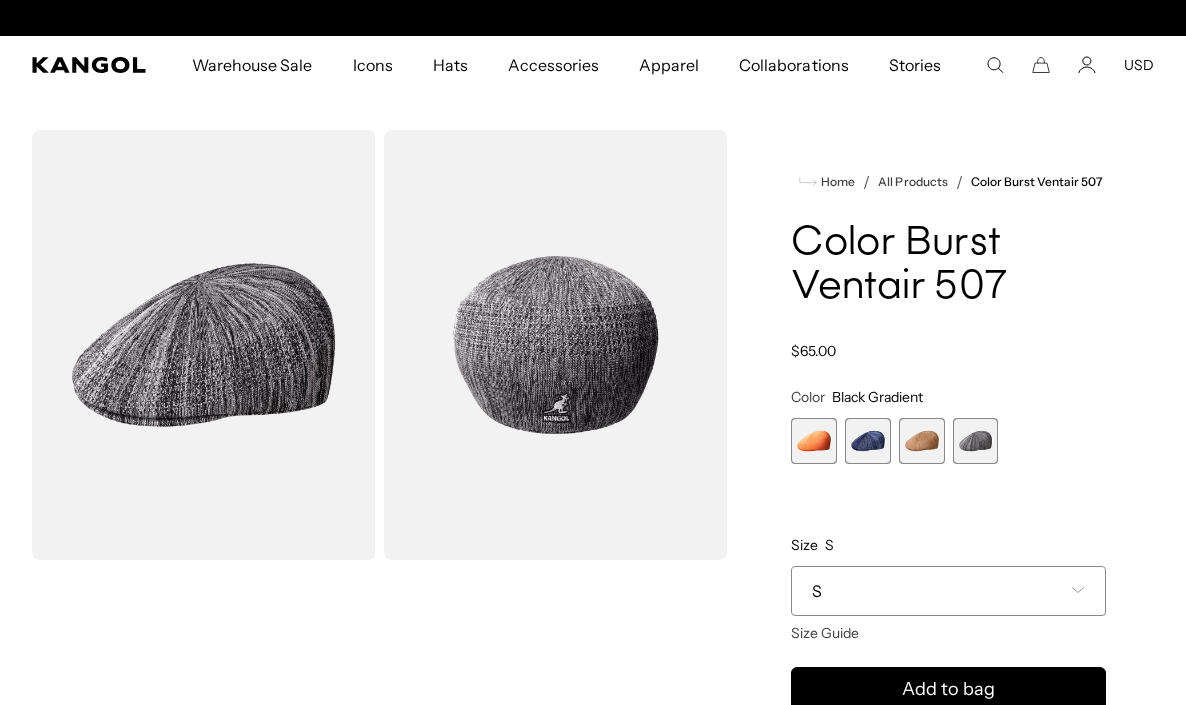 scroll, scrollTop: 0, scrollLeft: 412, axis: horizontal 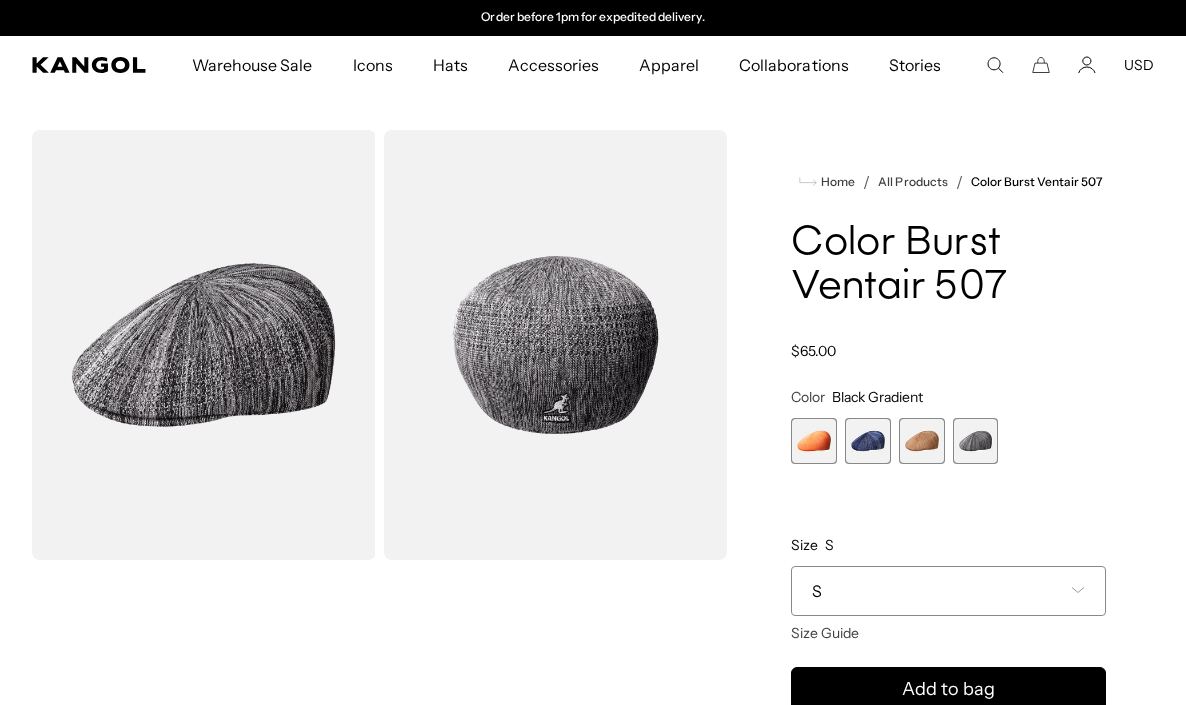 click at bounding box center [922, 441] 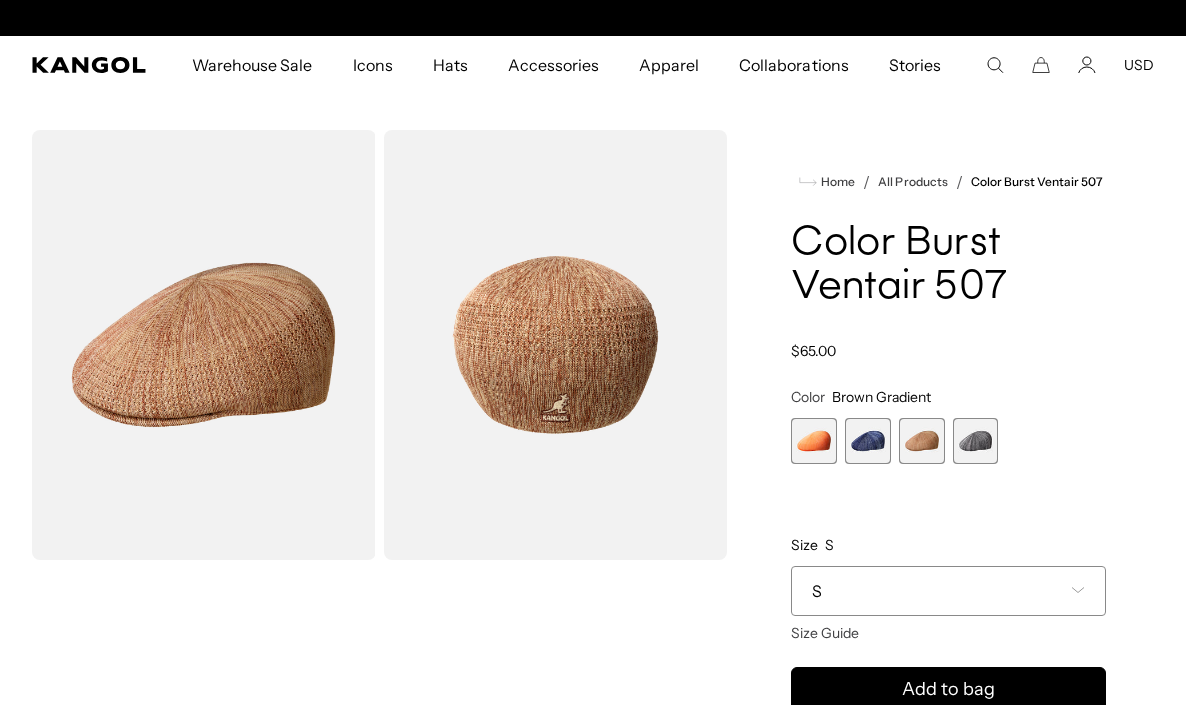scroll, scrollTop: 0, scrollLeft: 412, axis: horizontal 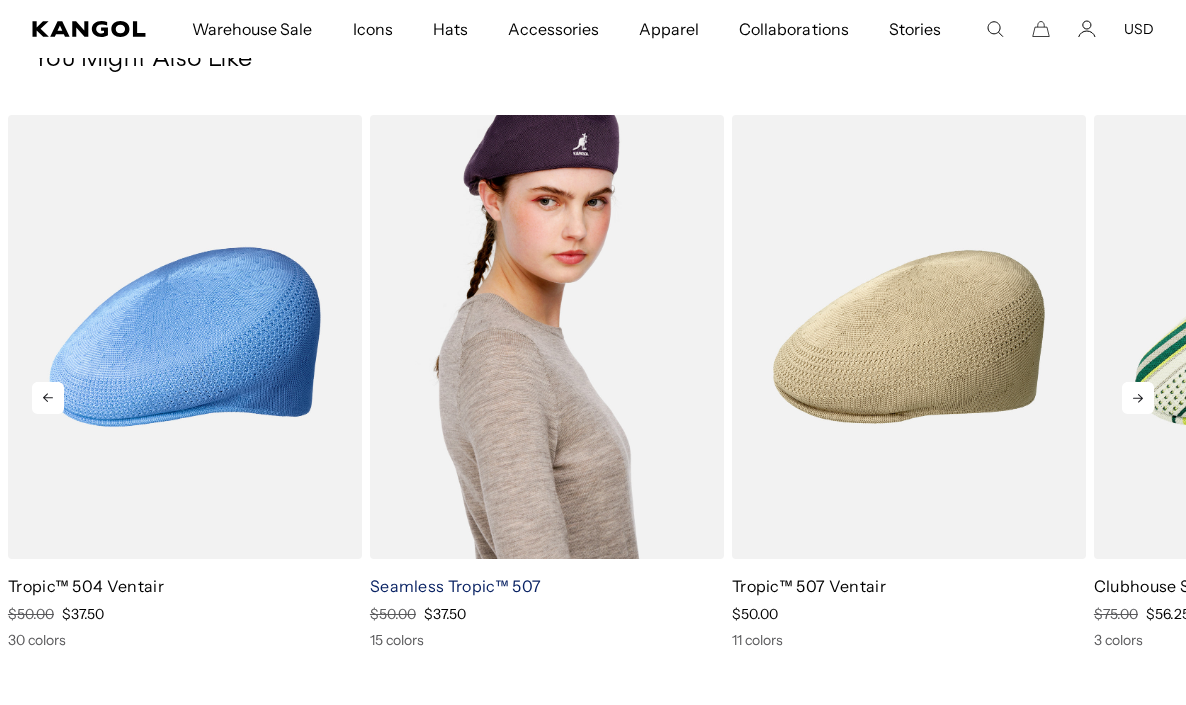 click on "Seamless Tropic™ 507" at bounding box center (455, 586) 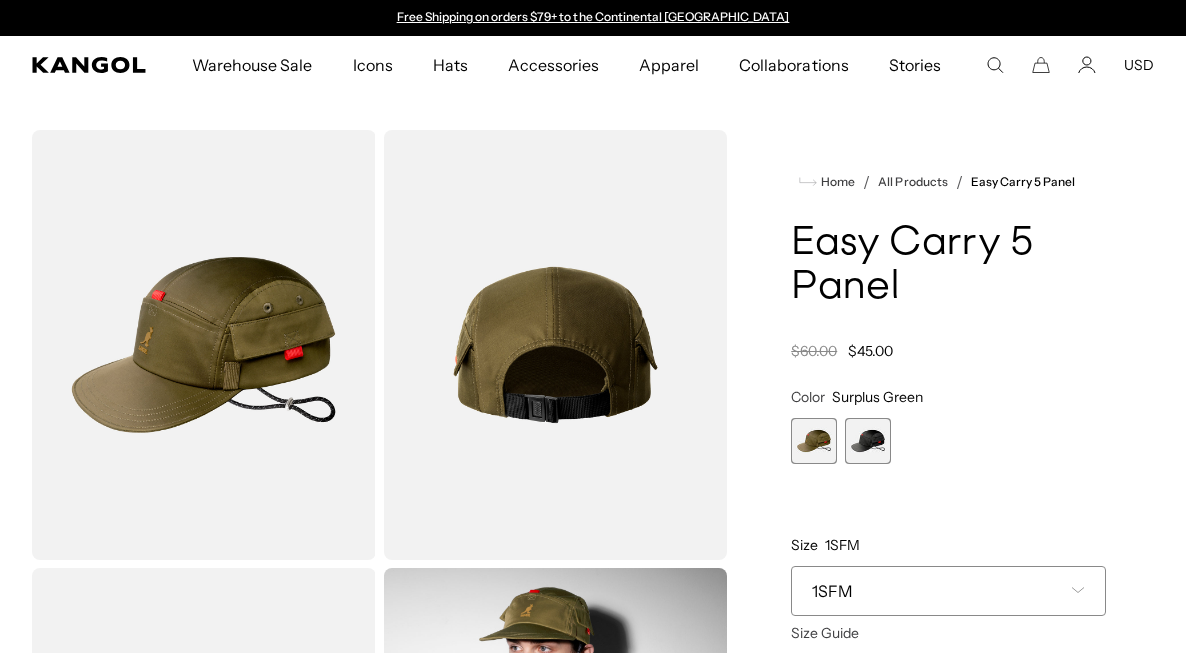 scroll, scrollTop: 0, scrollLeft: 0, axis: both 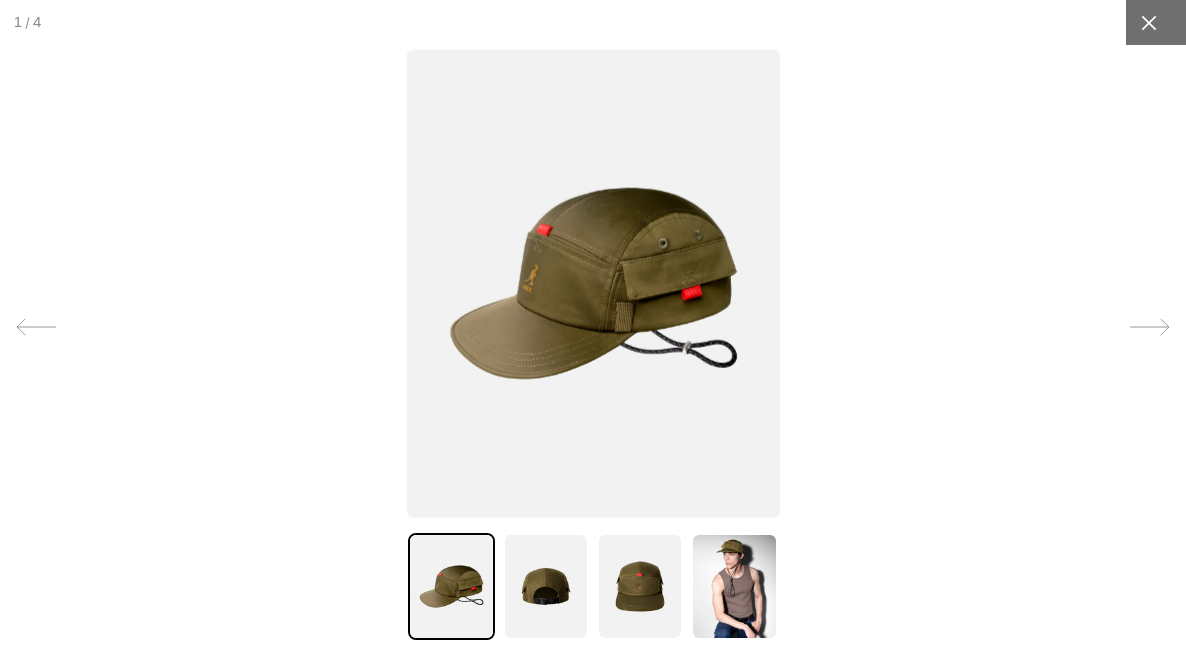click 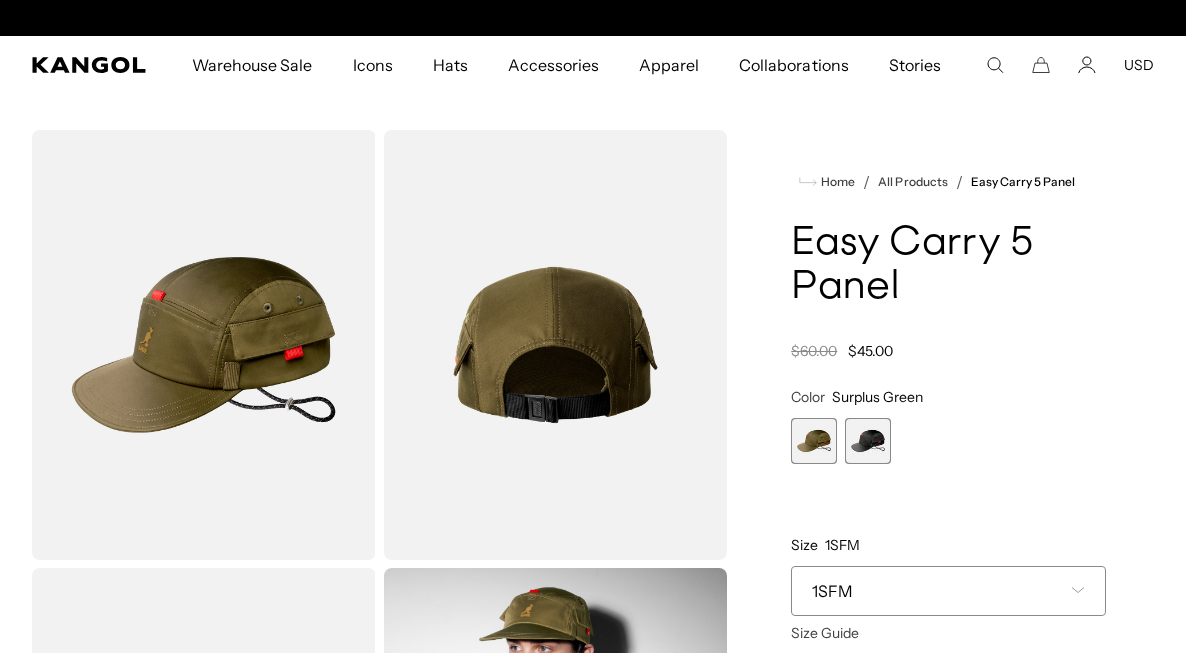 scroll, scrollTop: 0, scrollLeft: 412, axis: horizontal 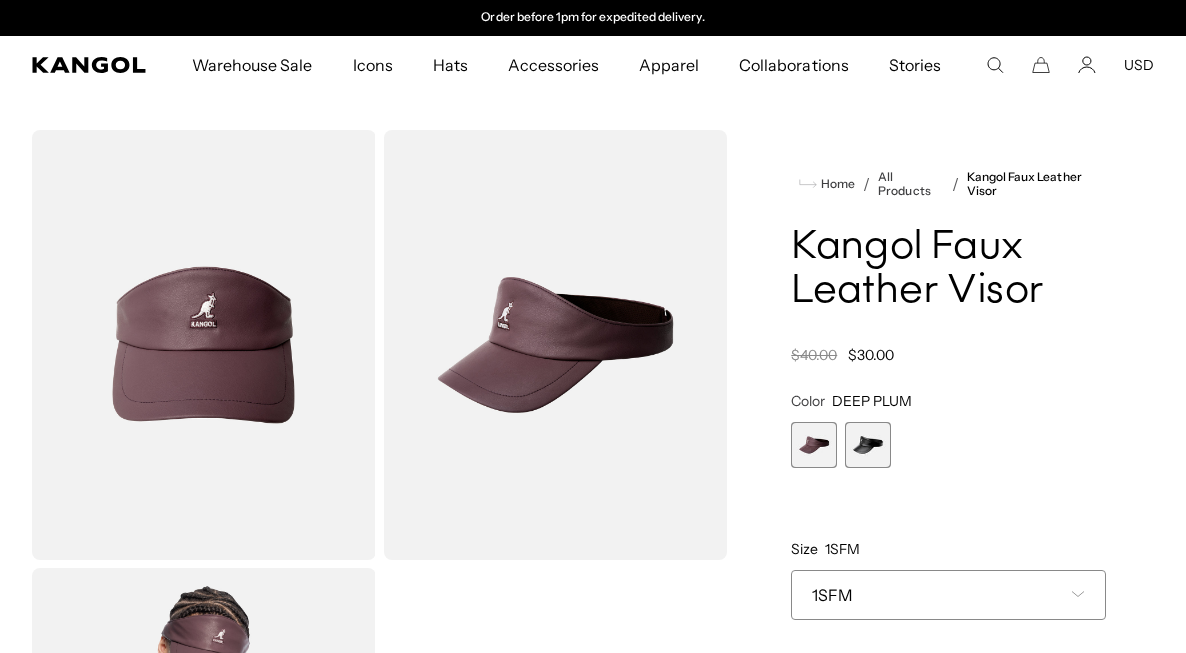 click at bounding box center (868, 445) 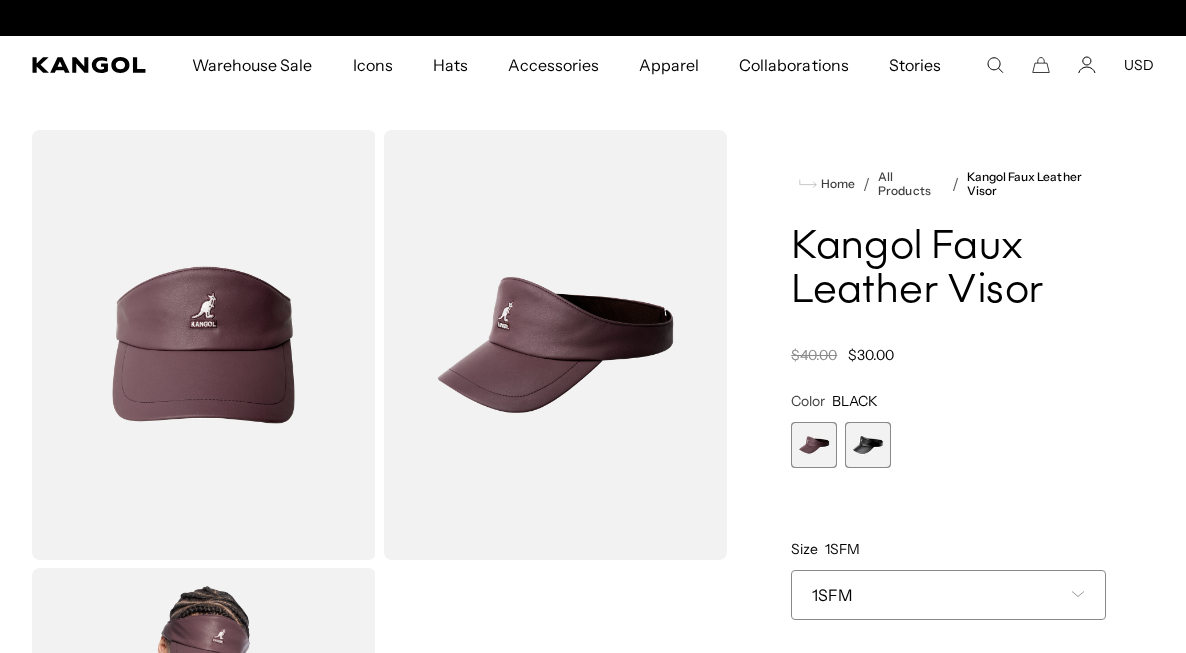 click at bounding box center (814, 445) 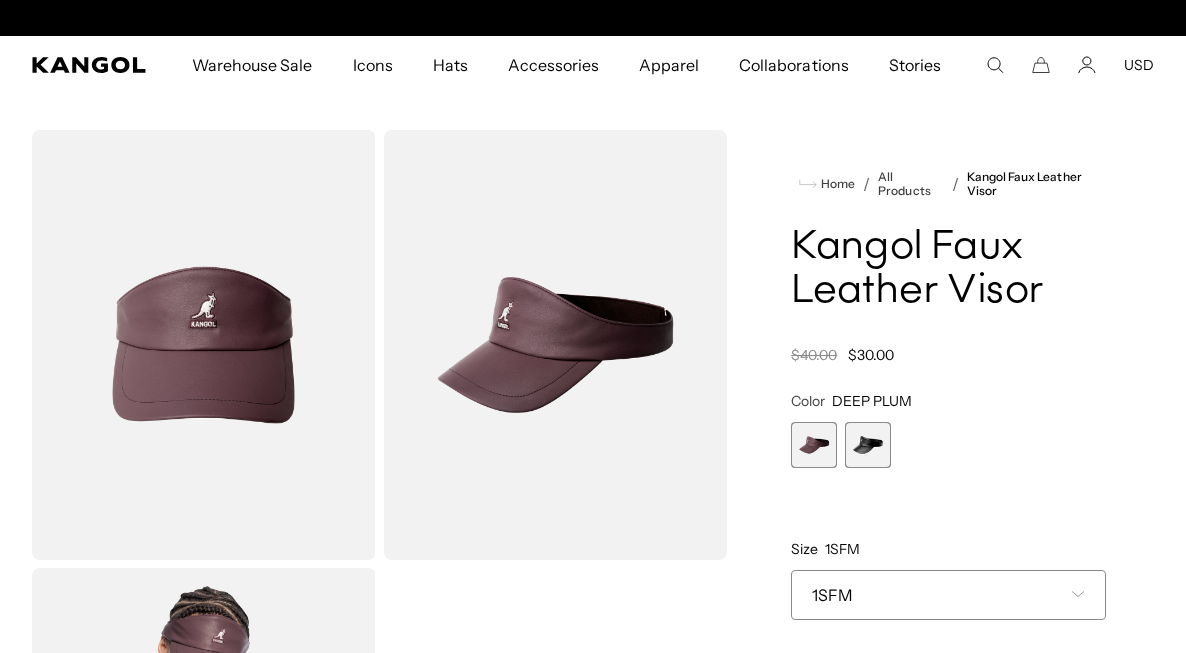 scroll, scrollTop: 0, scrollLeft: 0, axis: both 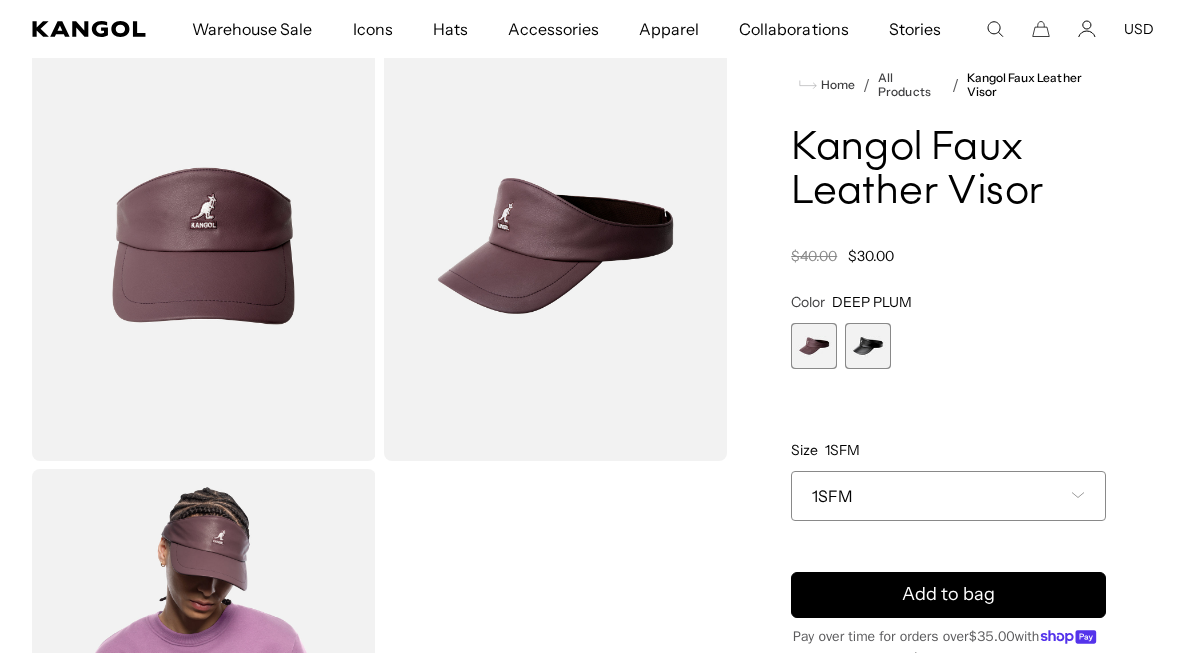 click on "1SFM" at bounding box center (948, 496) 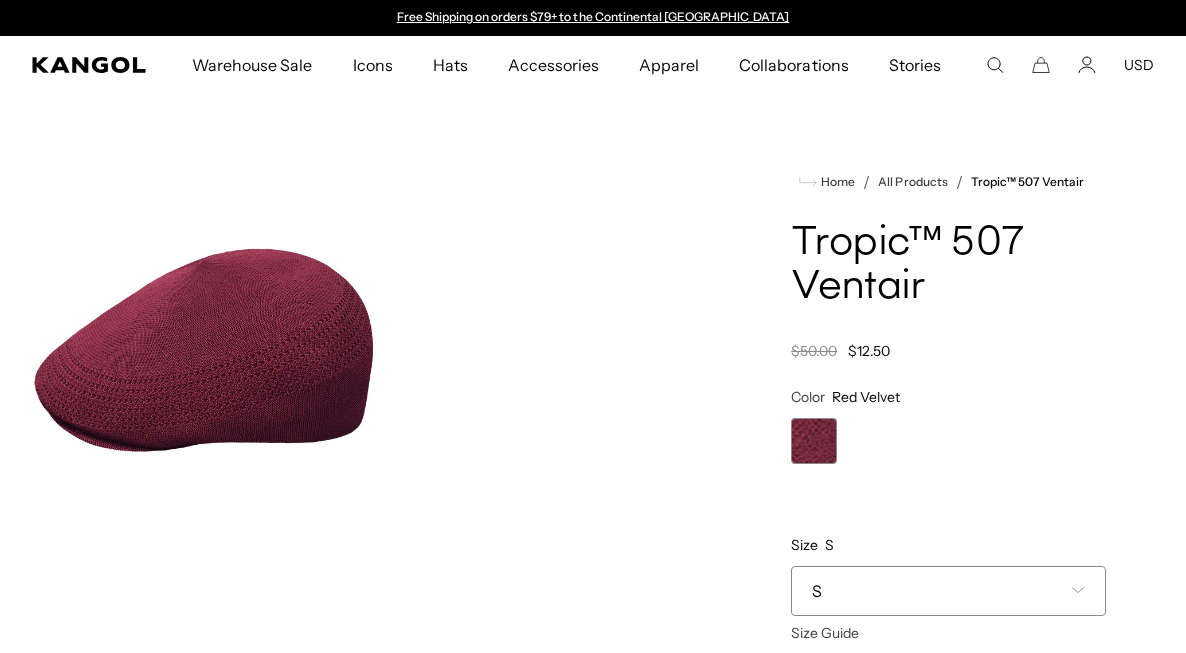 scroll, scrollTop: 0, scrollLeft: 0, axis: both 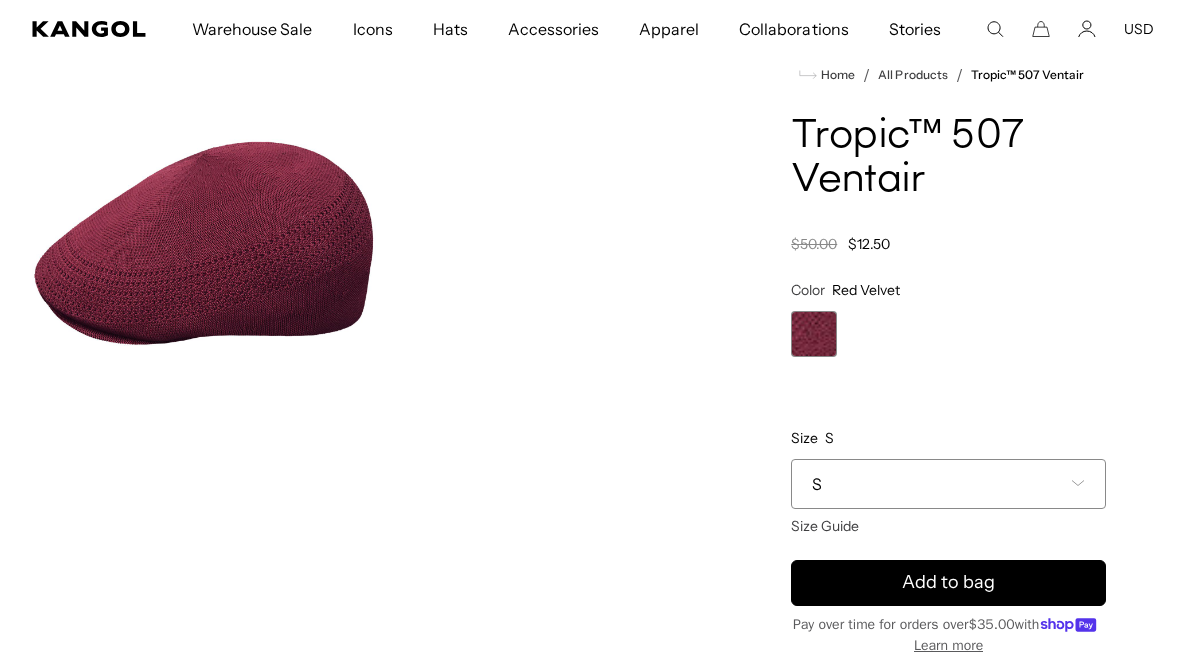 click on "S" at bounding box center (948, 484) 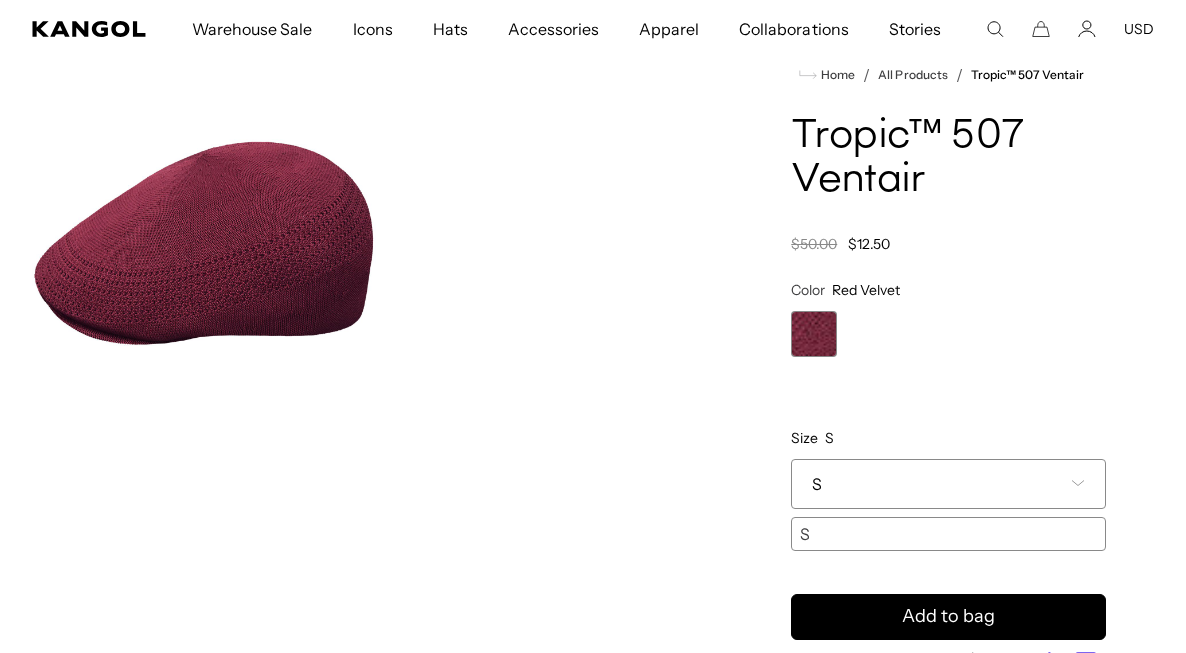 scroll, scrollTop: 0, scrollLeft: 0, axis: both 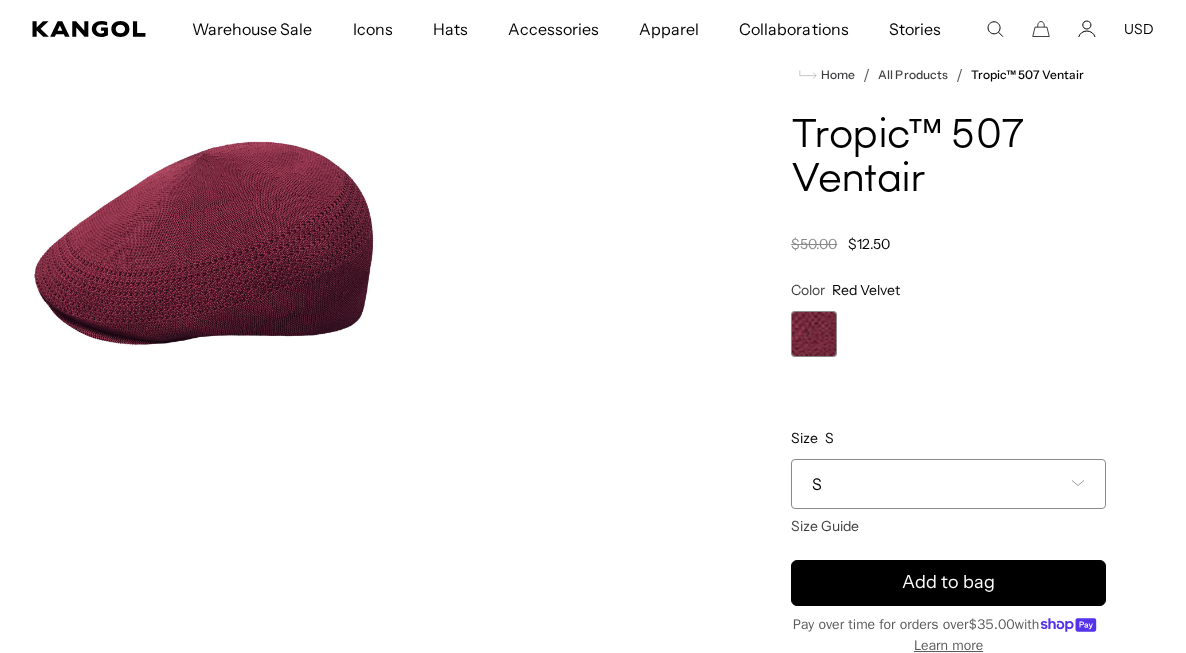 click on "S" at bounding box center [948, 484] 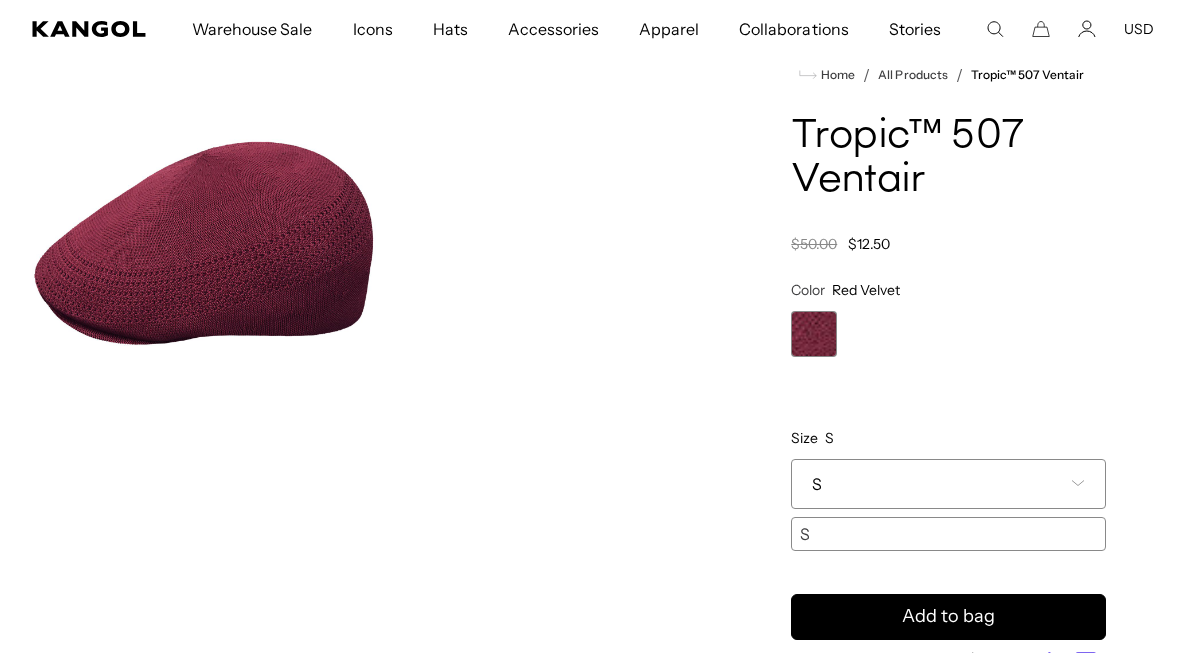 click on "**********" at bounding box center (948, 416) 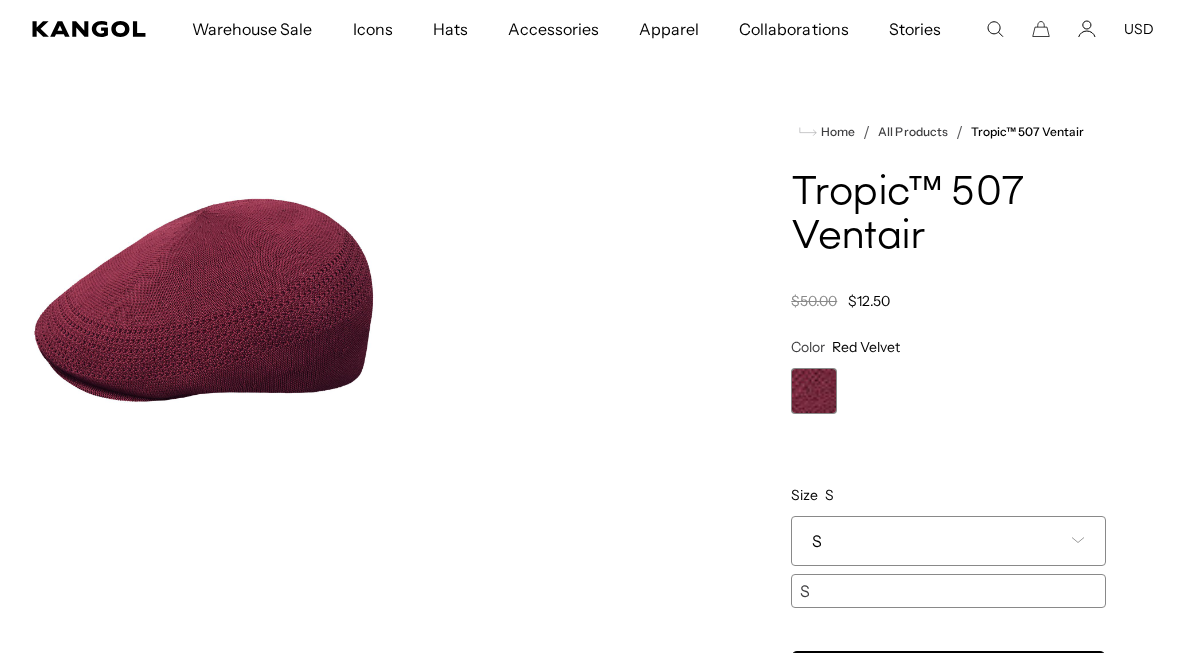 scroll, scrollTop: 0, scrollLeft: 0, axis: both 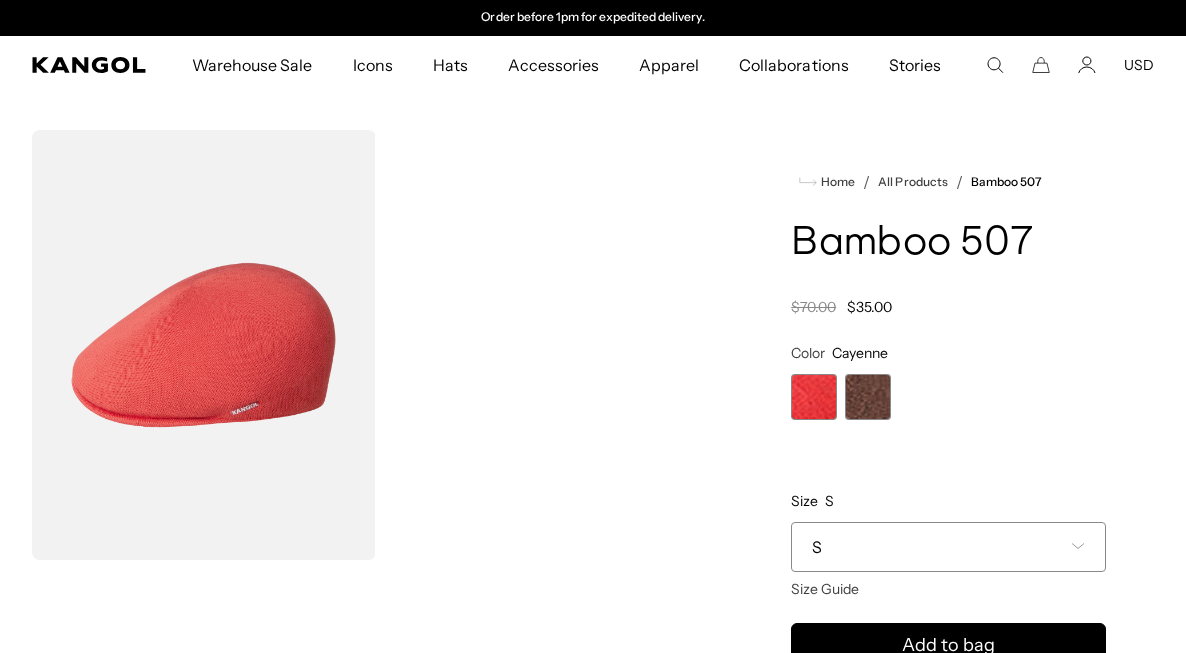 click at bounding box center (868, 397) 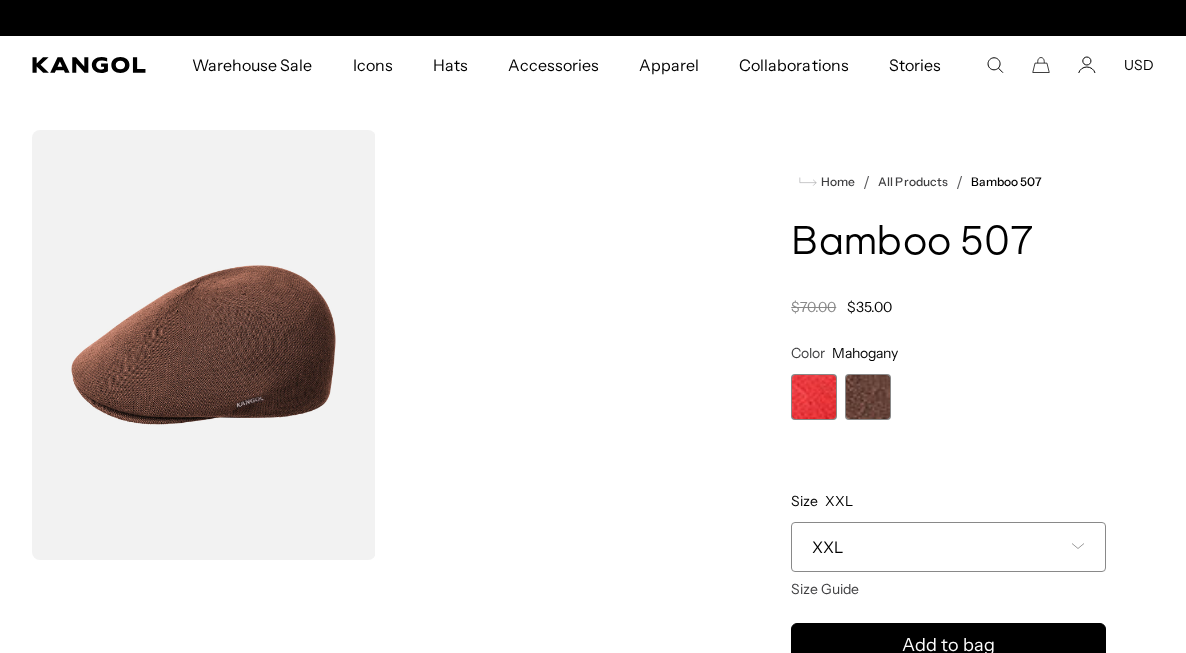 scroll, scrollTop: 0, scrollLeft: 0, axis: both 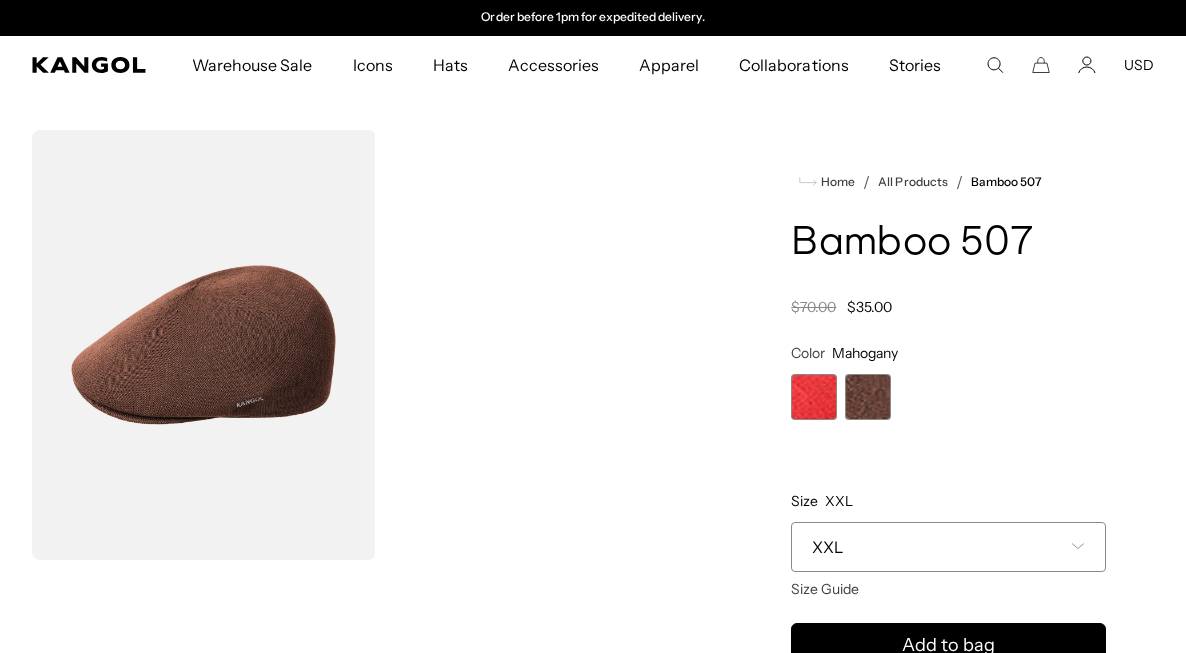 click on "XXL" at bounding box center (948, 547) 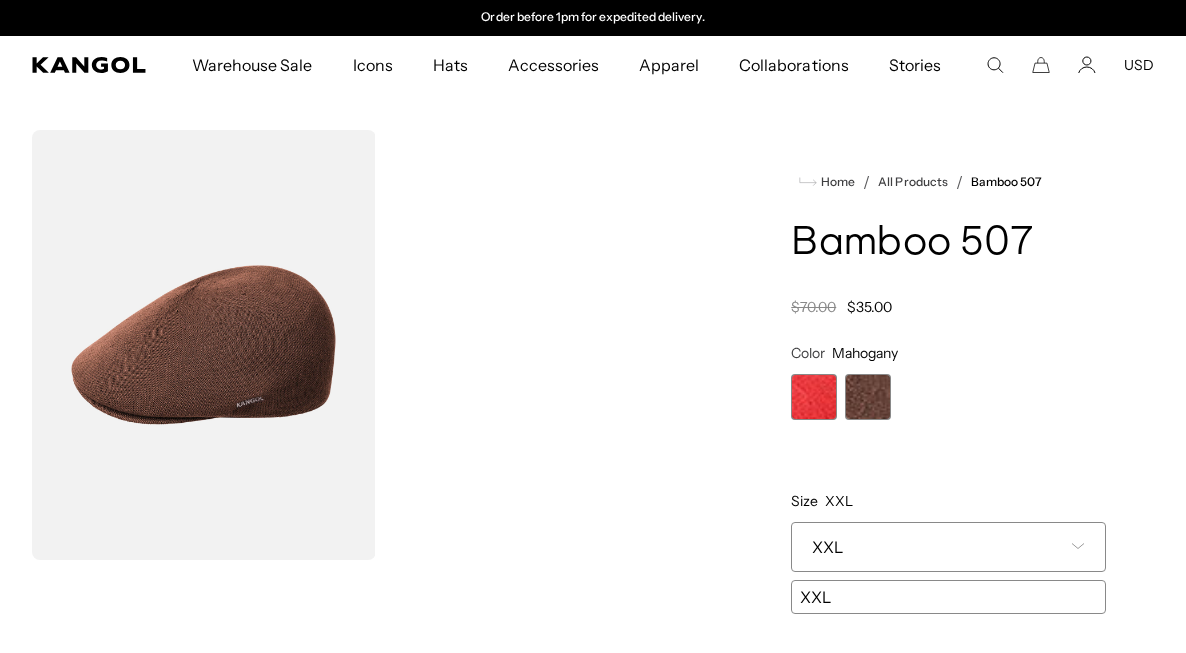 click on "**********" at bounding box center (948, 479) 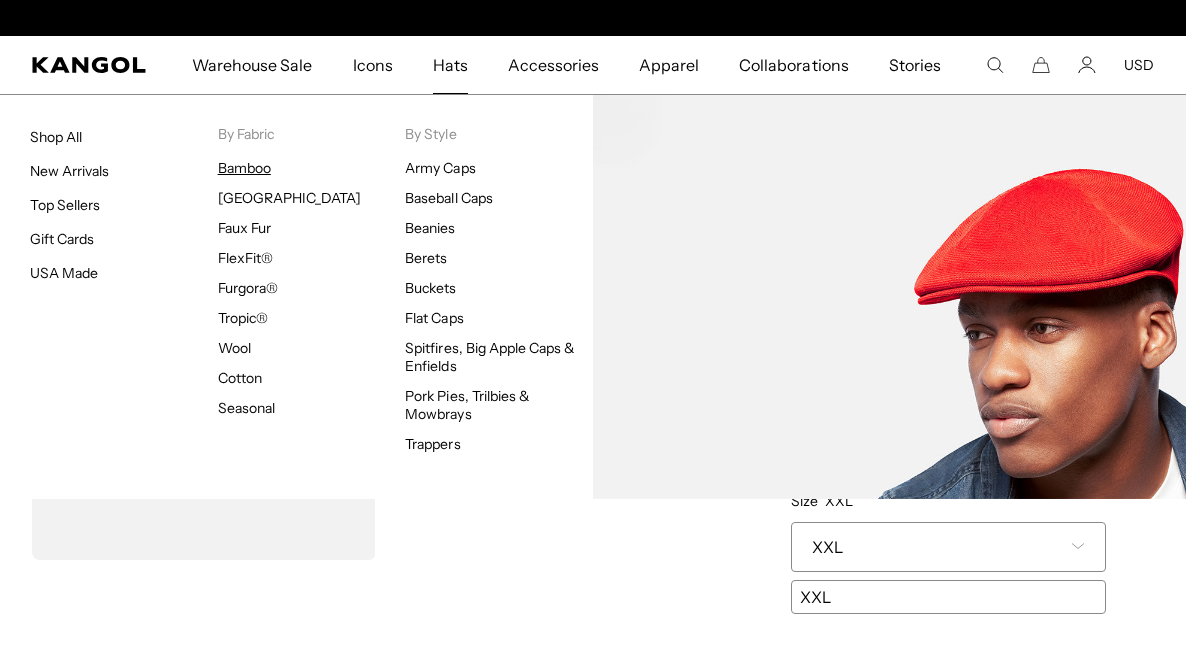 scroll, scrollTop: 0, scrollLeft: 412, axis: horizontal 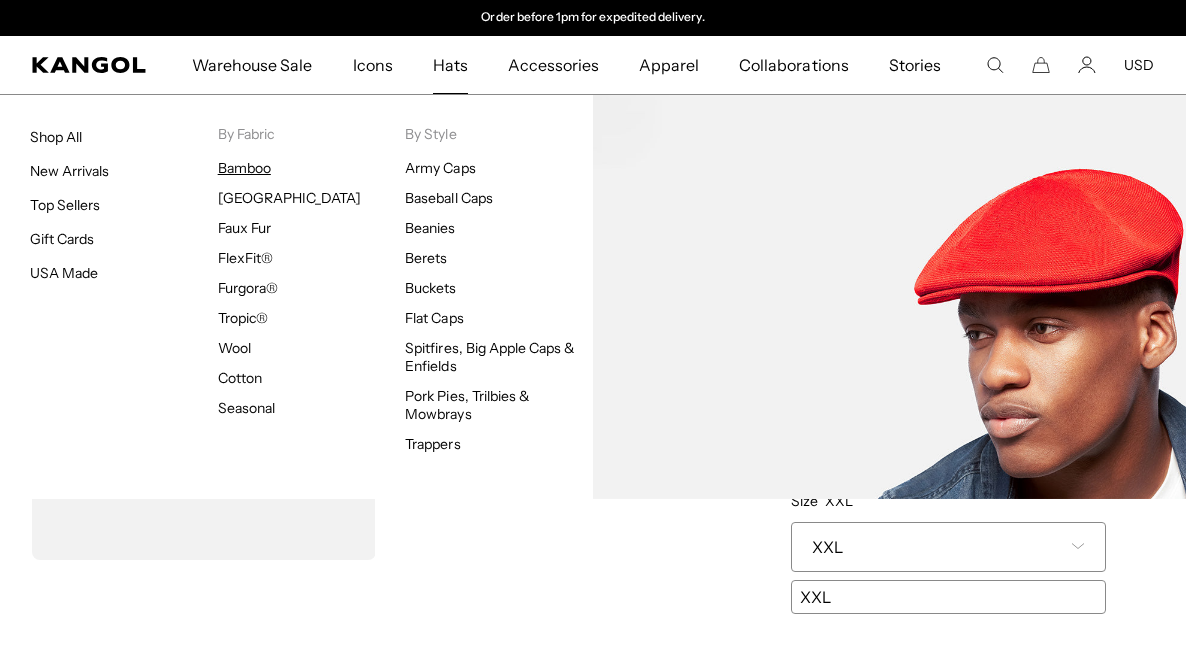 click on "Bamboo" at bounding box center (244, 168) 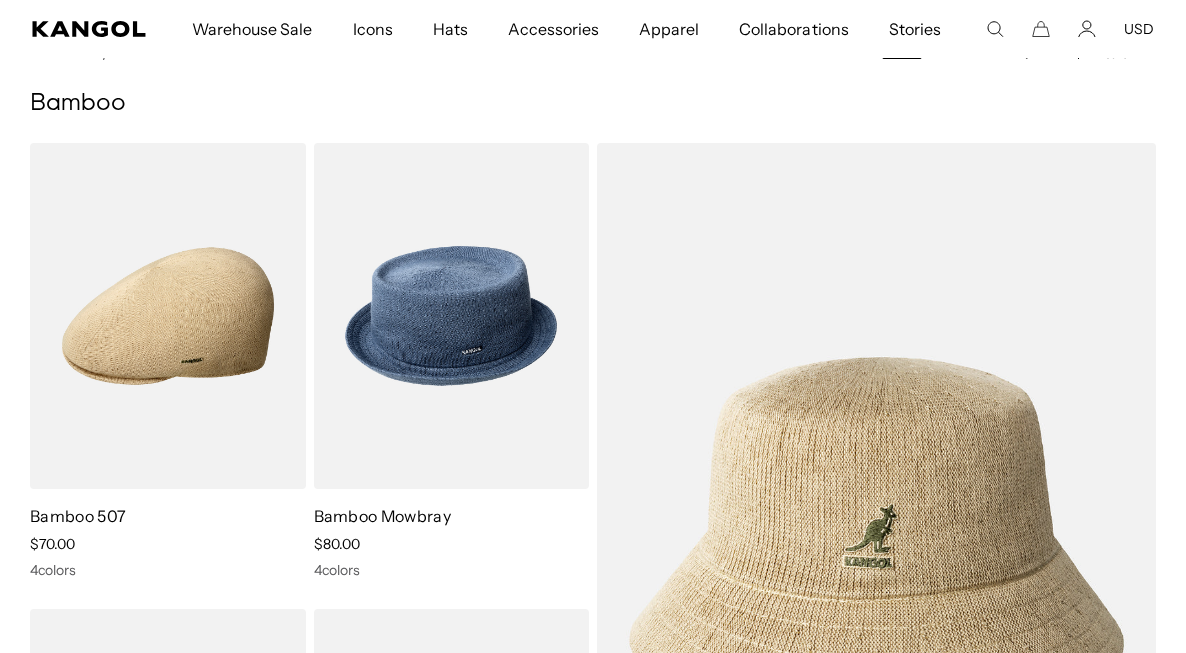 scroll, scrollTop: 95, scrollLeft: 0, axis: vertical 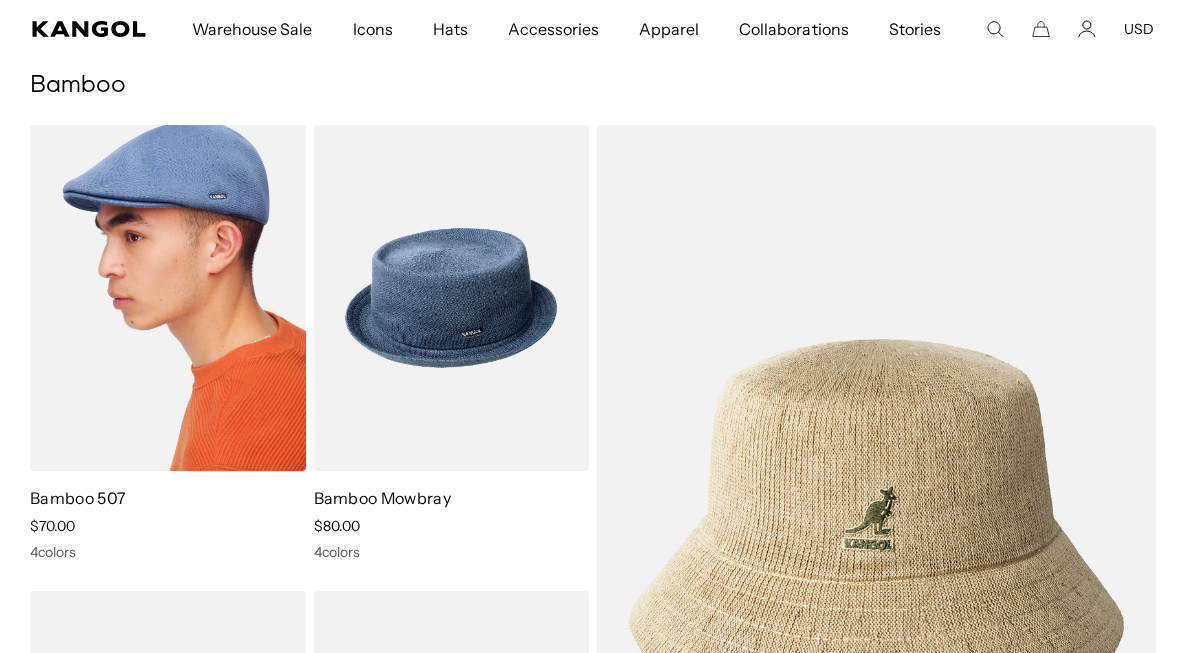 click on "Bamboo 507" at bounding box center [78, 498] 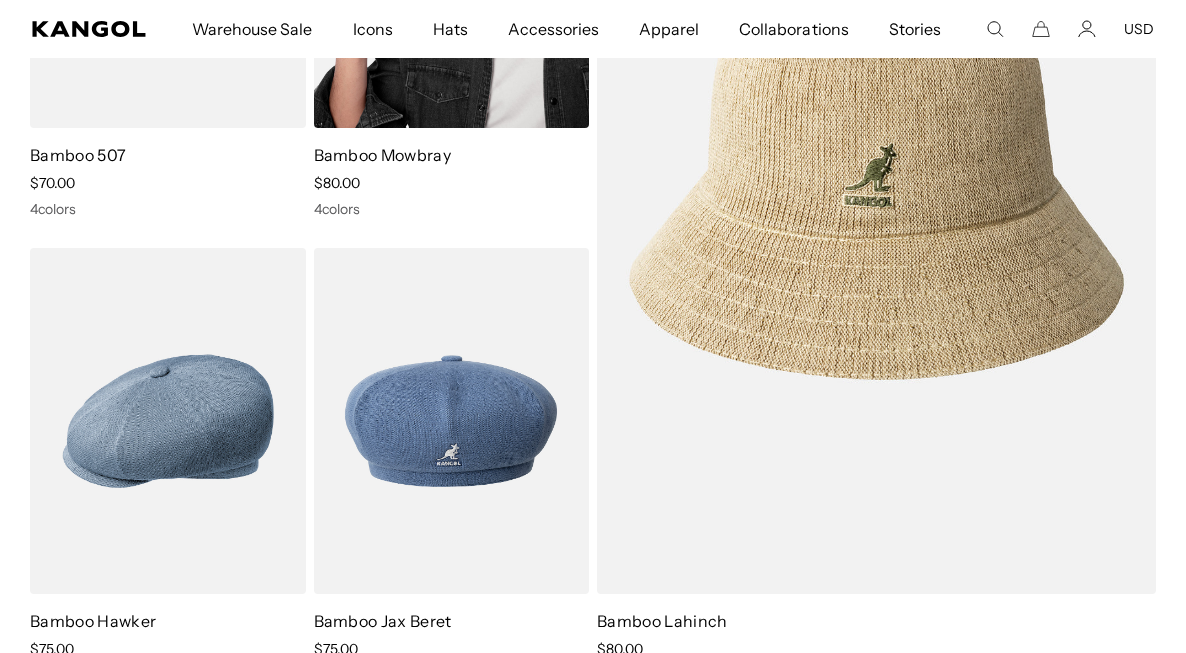 scroll, scrollTop: 546, scrollLeft: 0, axis: vertical 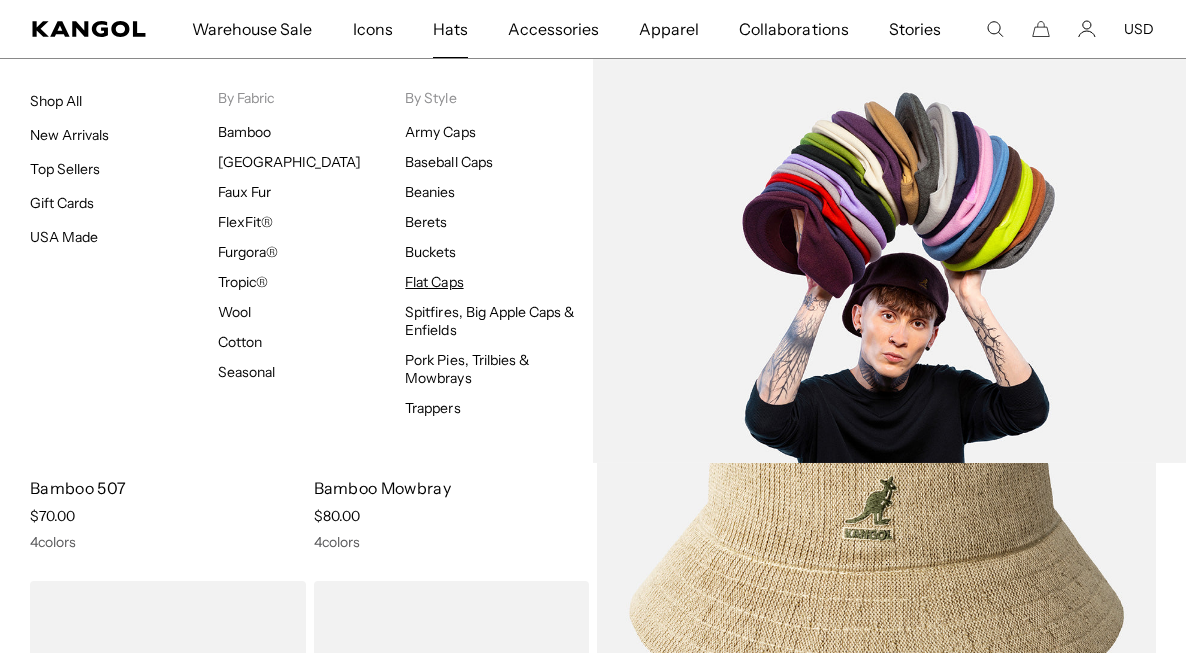click on "Flat Caps" at bounding box center (434, 282) 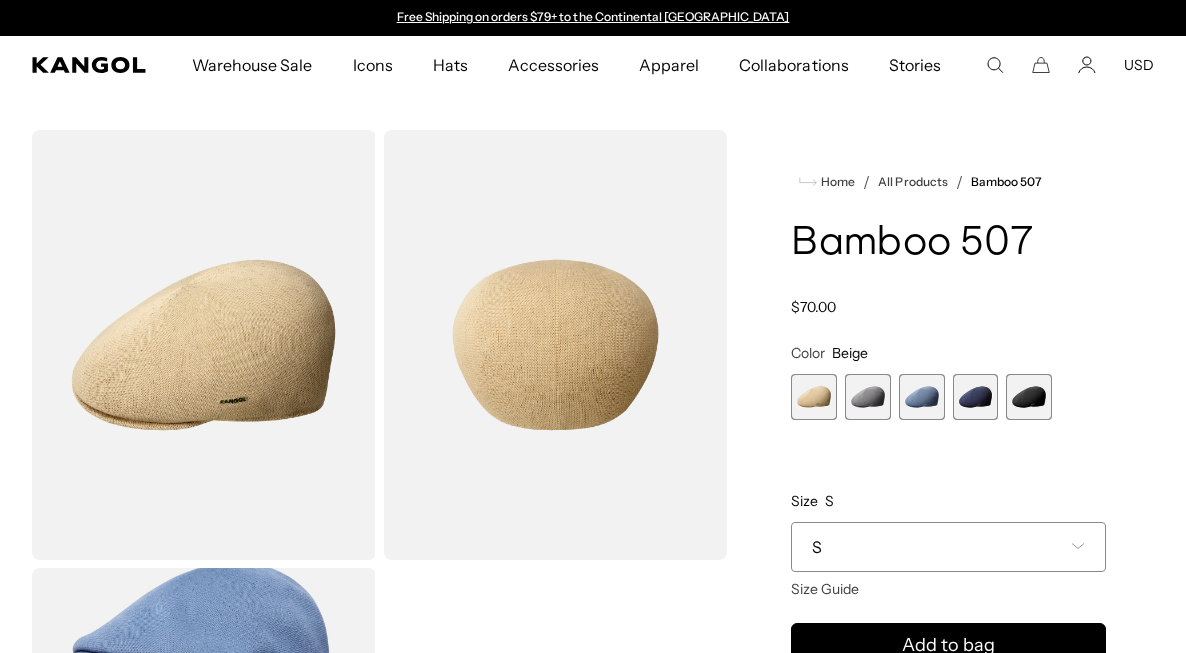 scroll, scrollTop: 0, scrollLeft: 0, axis: both 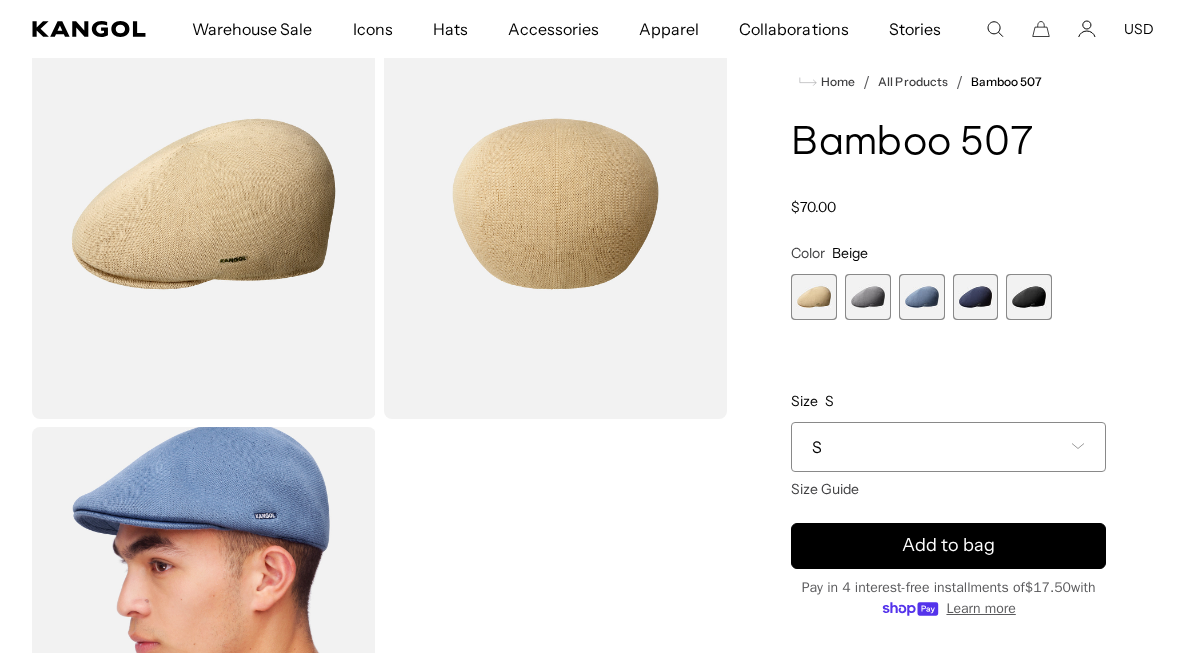 click at bounding box center (868, 297) 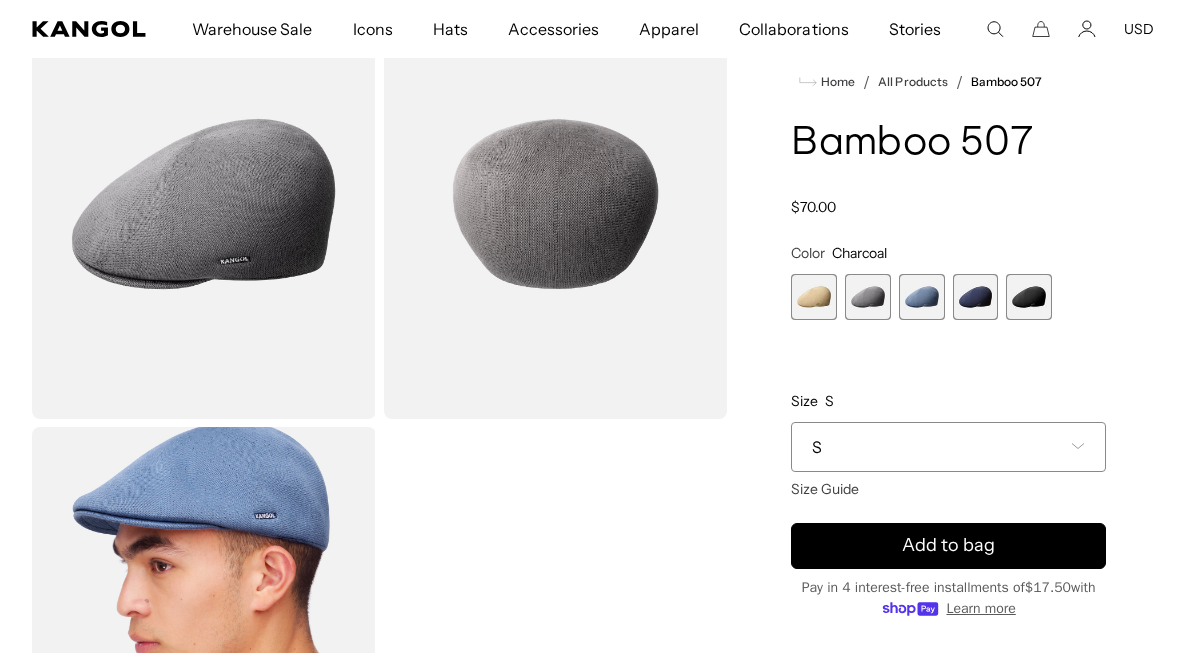 scroll, scrollTop: 0, scrollLeft: 0, axis: both 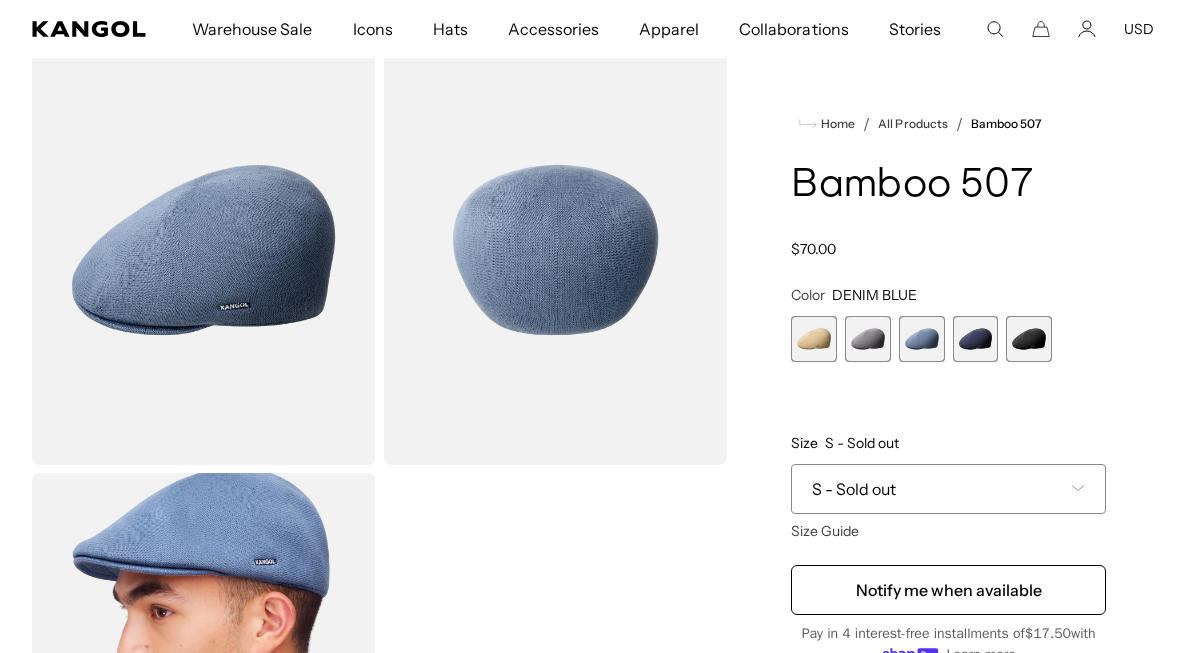 click on "S - Sold out" at bounding box center (948, 489) 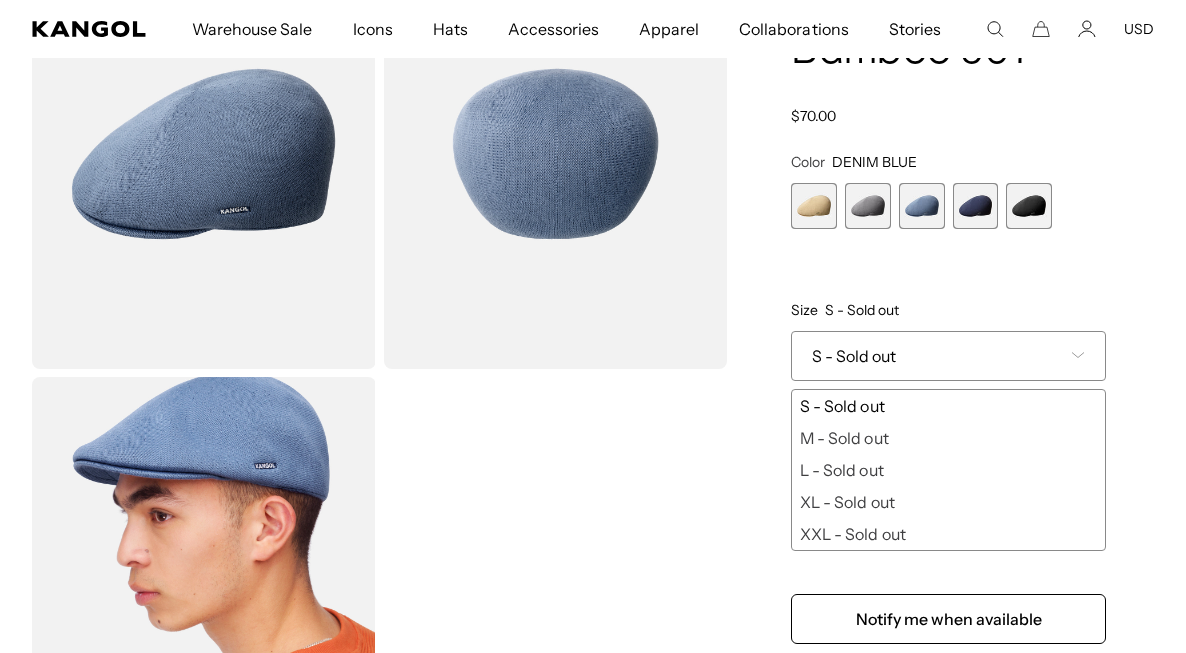 scroll, scrollTop: 195, scrollLeft: 0, axis: vertical 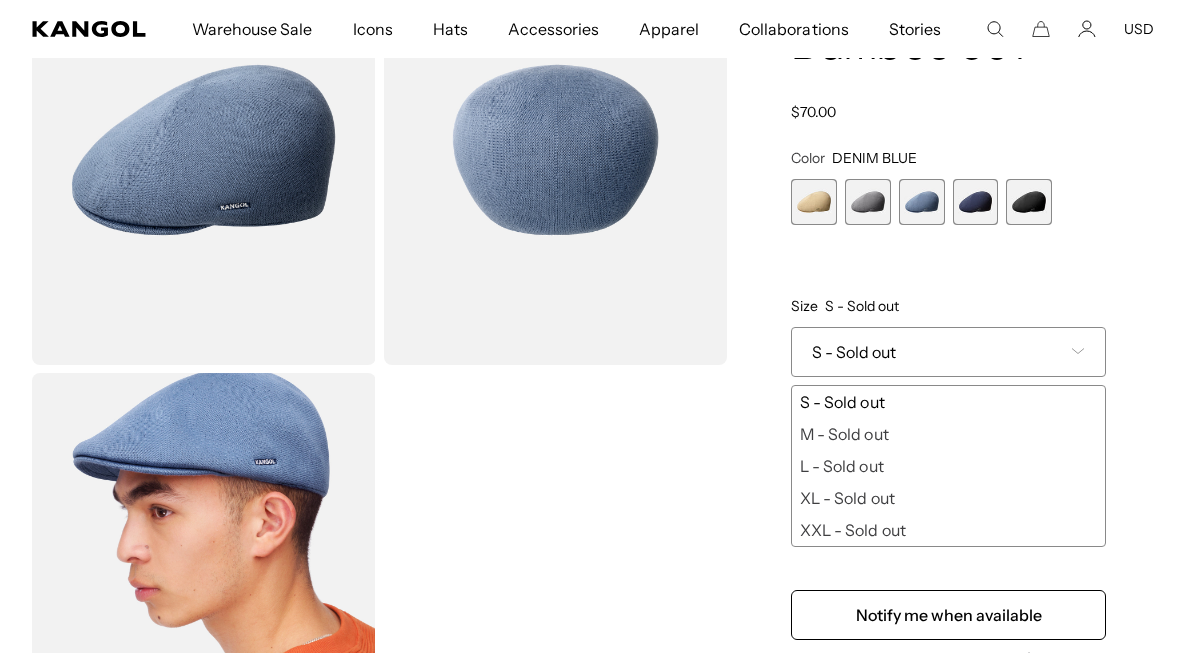 click on "**********" at bounding box center (948, 348) 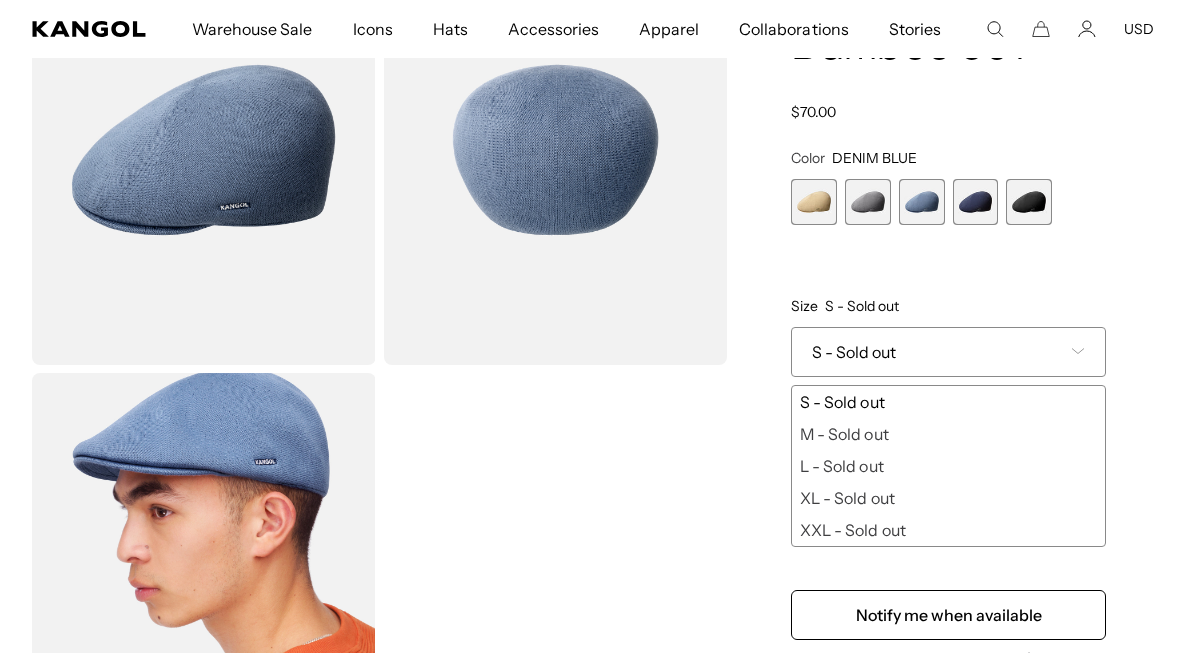scroll, scrollTop: 0, scrollLeft: 0, axis: both 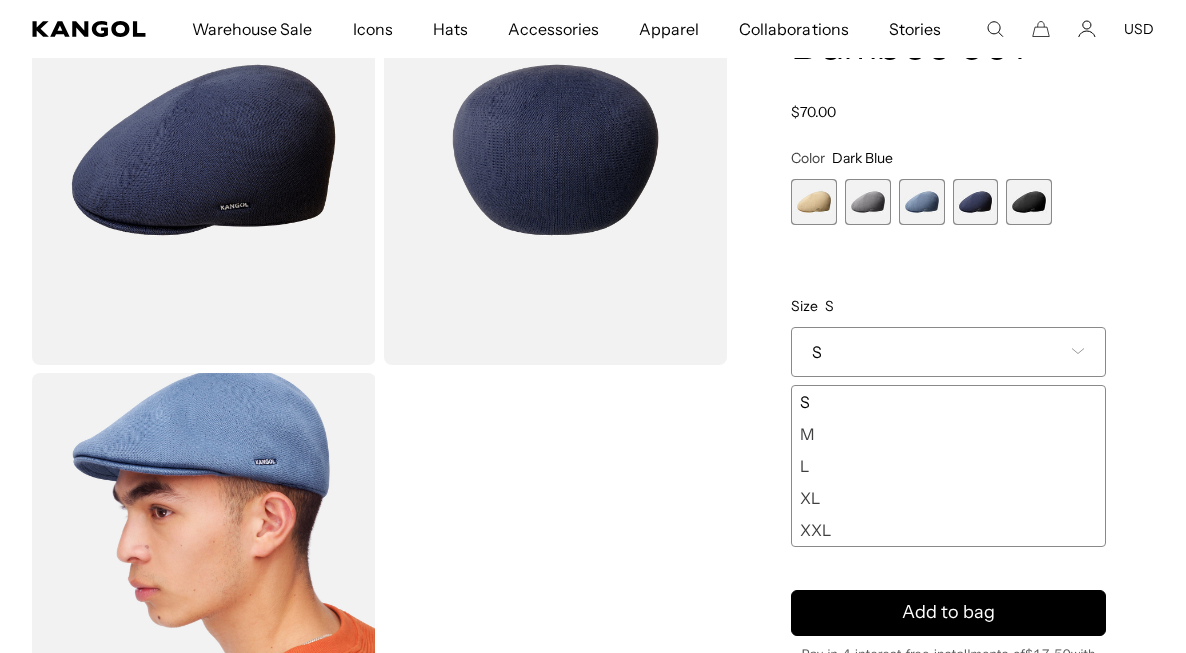 click at bounding box center (1029, 202) 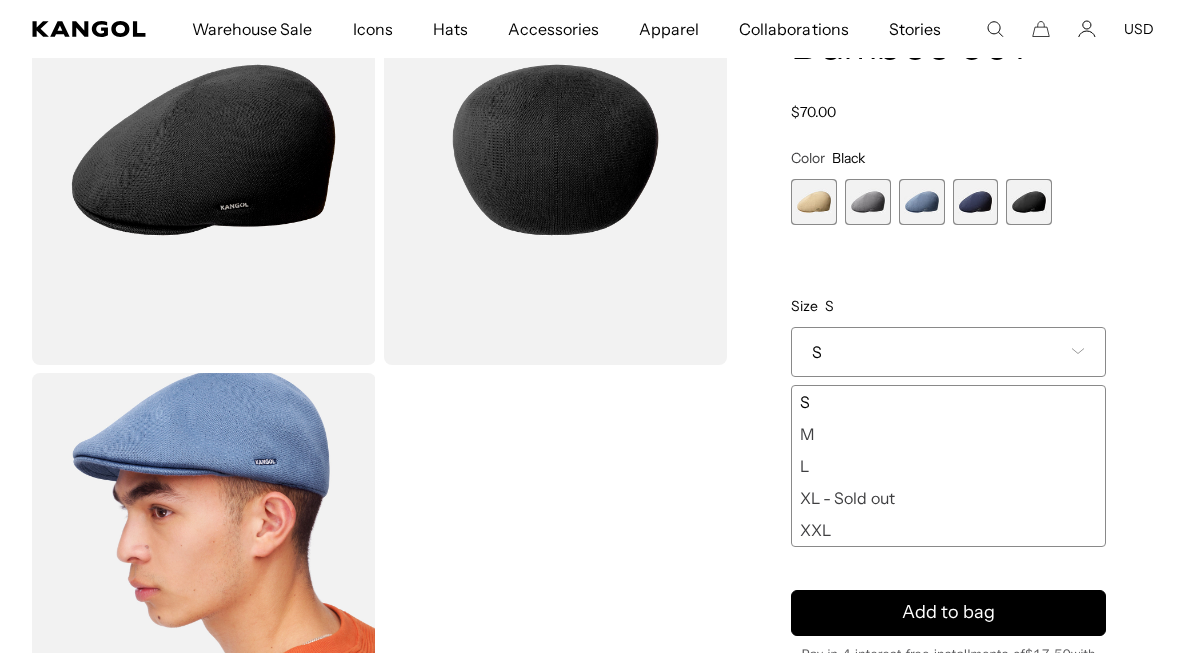 scroll, scrollTop: 0, scrollLeft: 0, axis: both 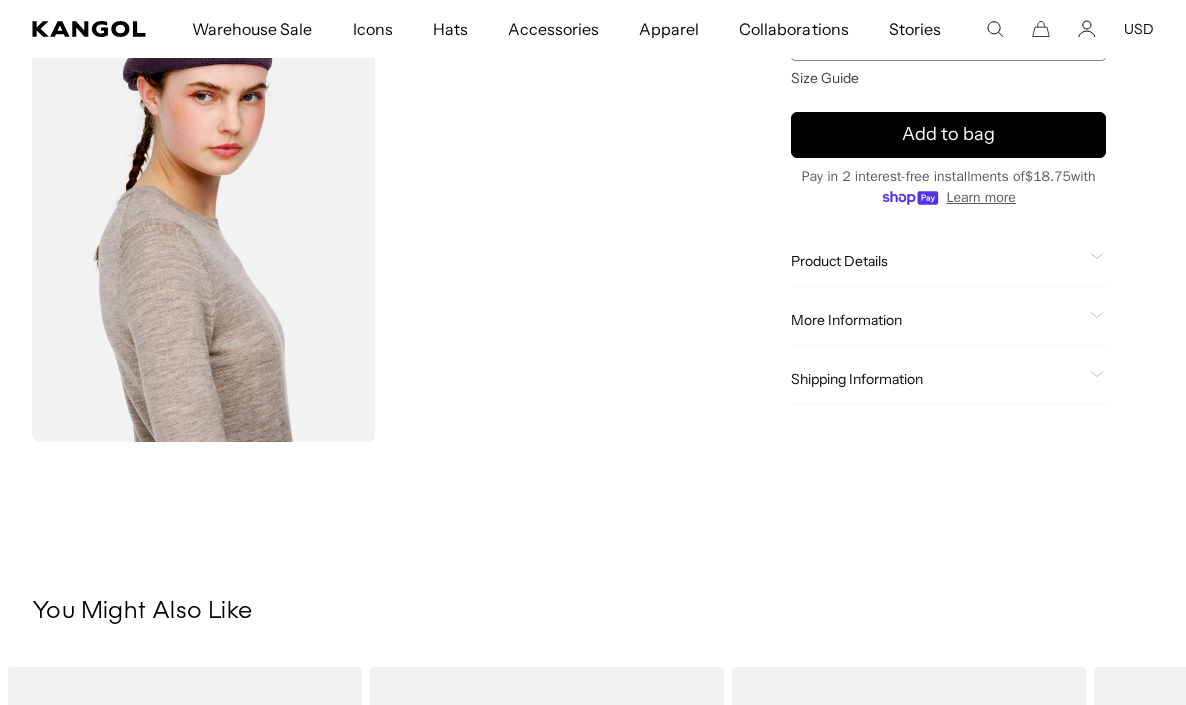 click on "Product Details" 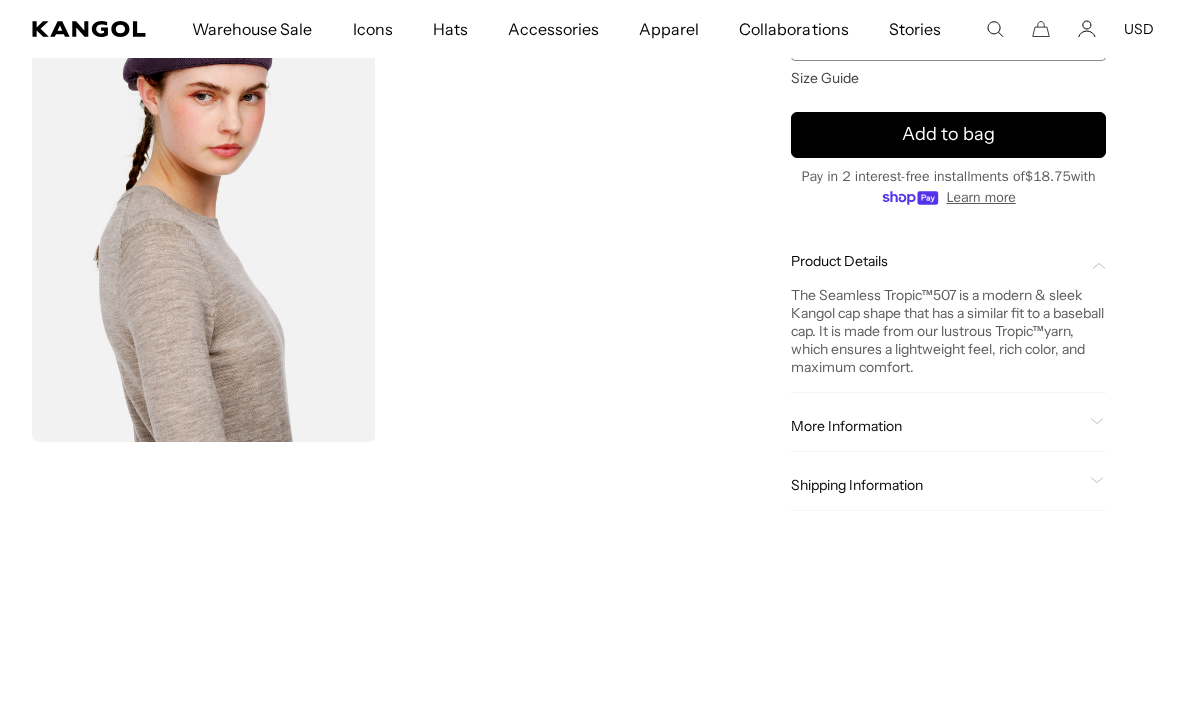 scroll, scrollTop: 0, scrollLeft: 412, axis: horizontal 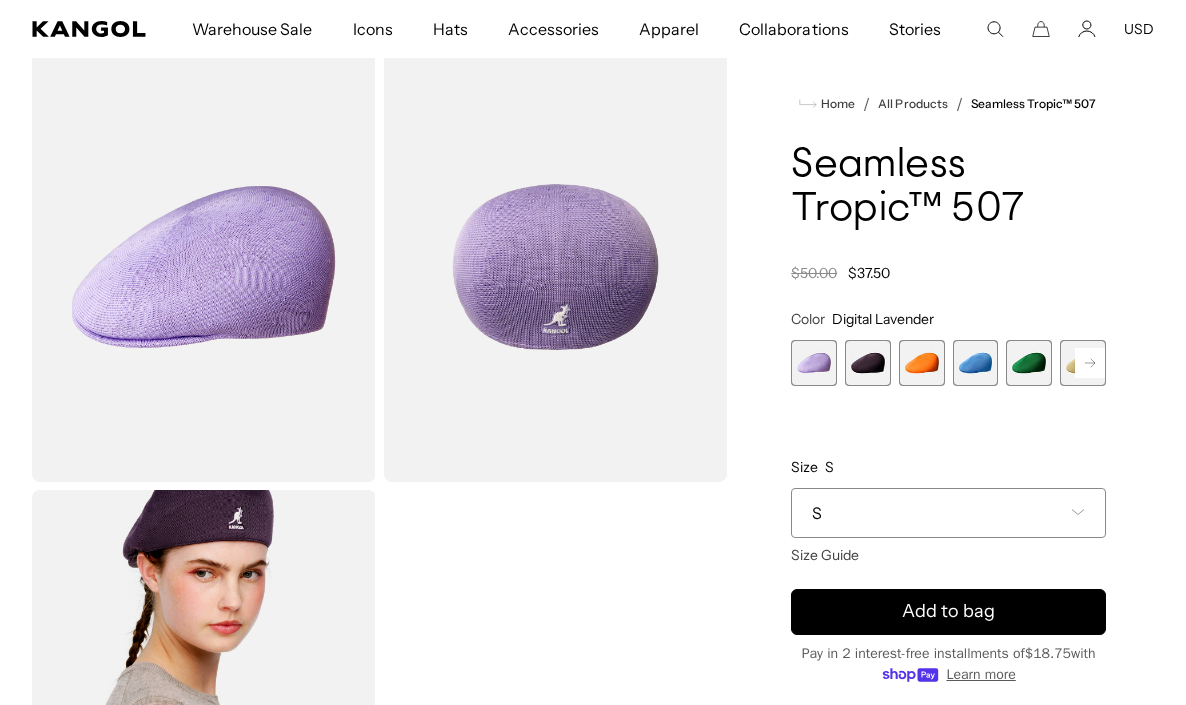 click at bounding box center [868, 363] 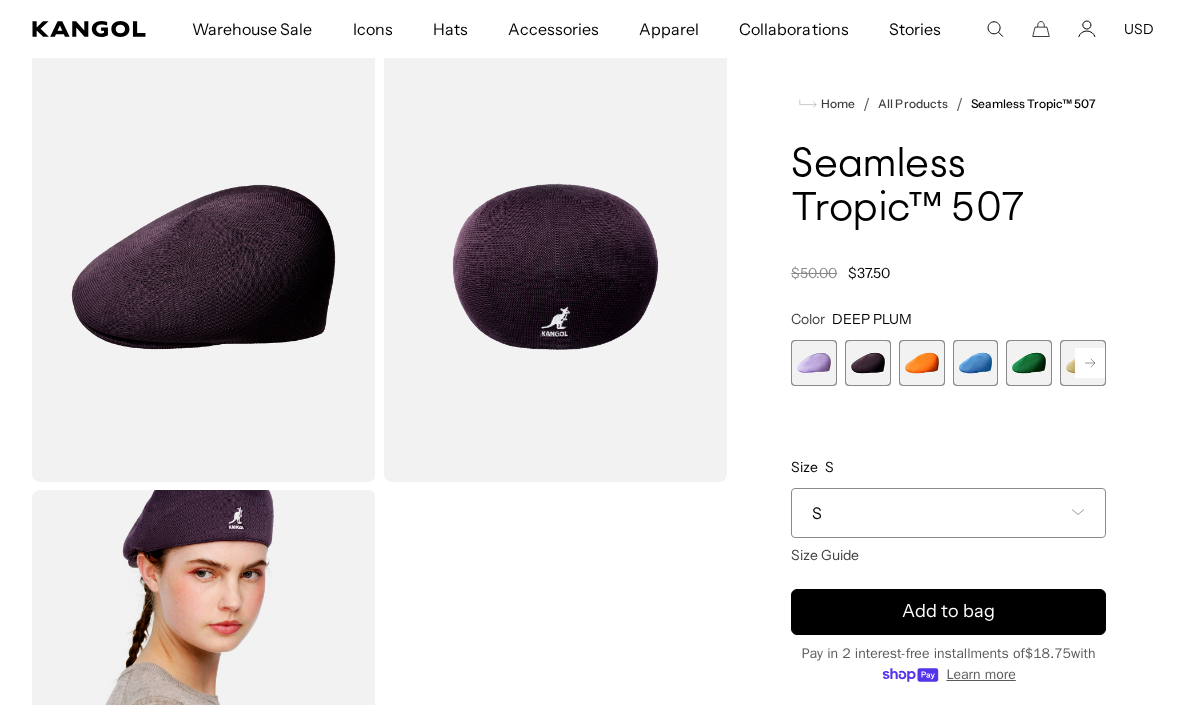 scroll, scrollTop: 0, scrollLeft: 412, axis: horizontal 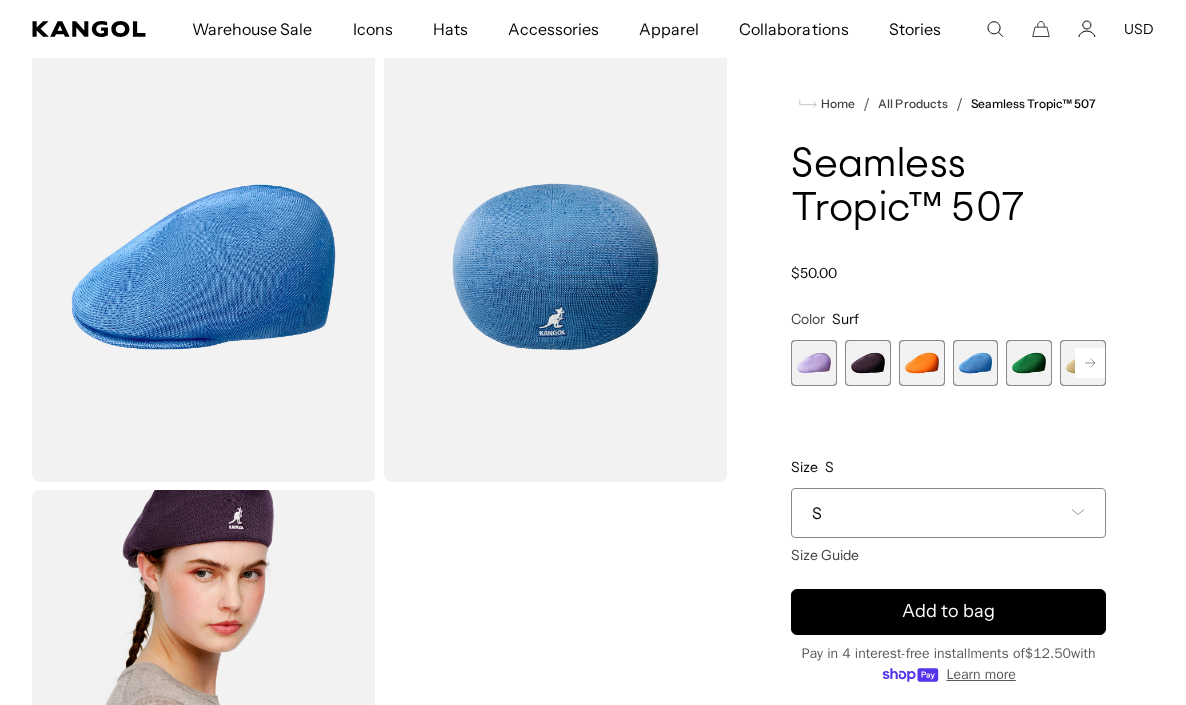 click 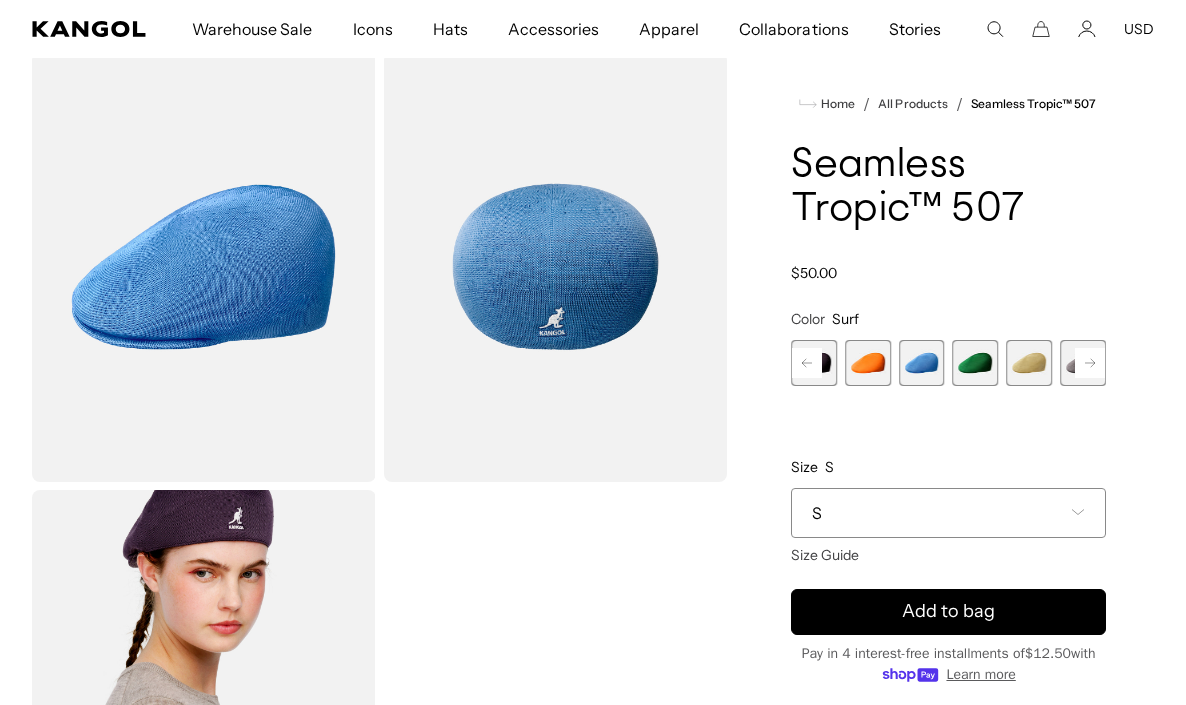 click at bounding box center [1029, 363] 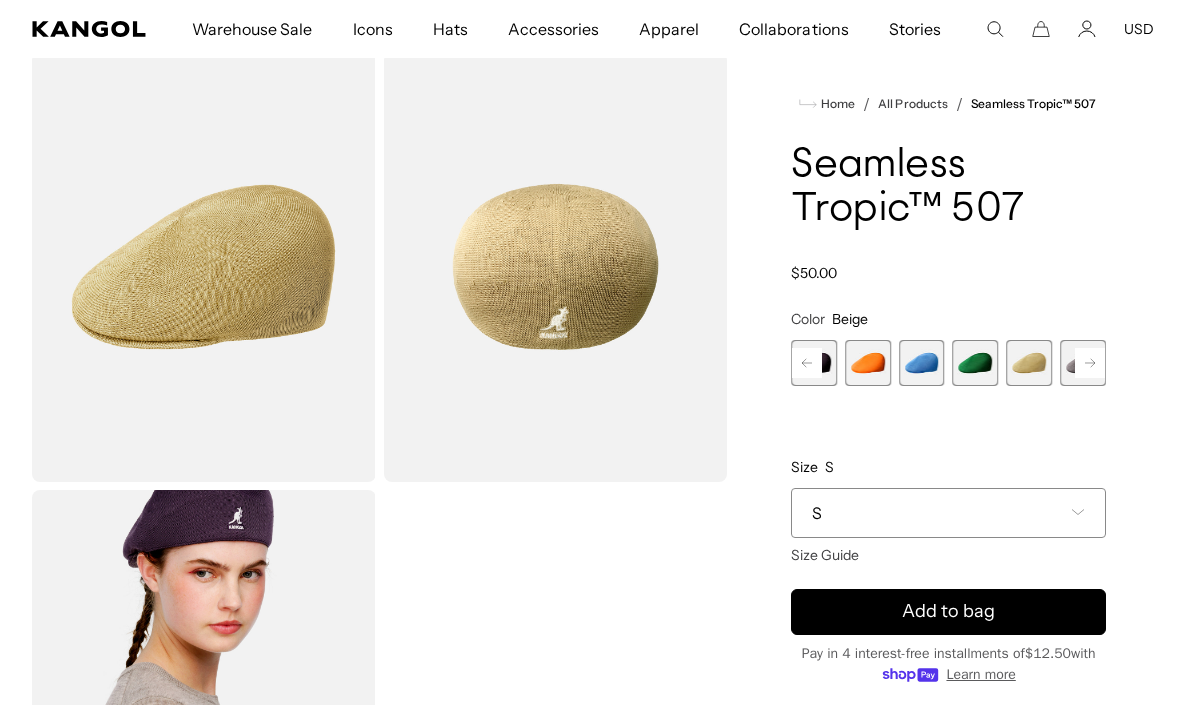 scroll, scrollTop: 0, scrollLeft: 0, axis: both 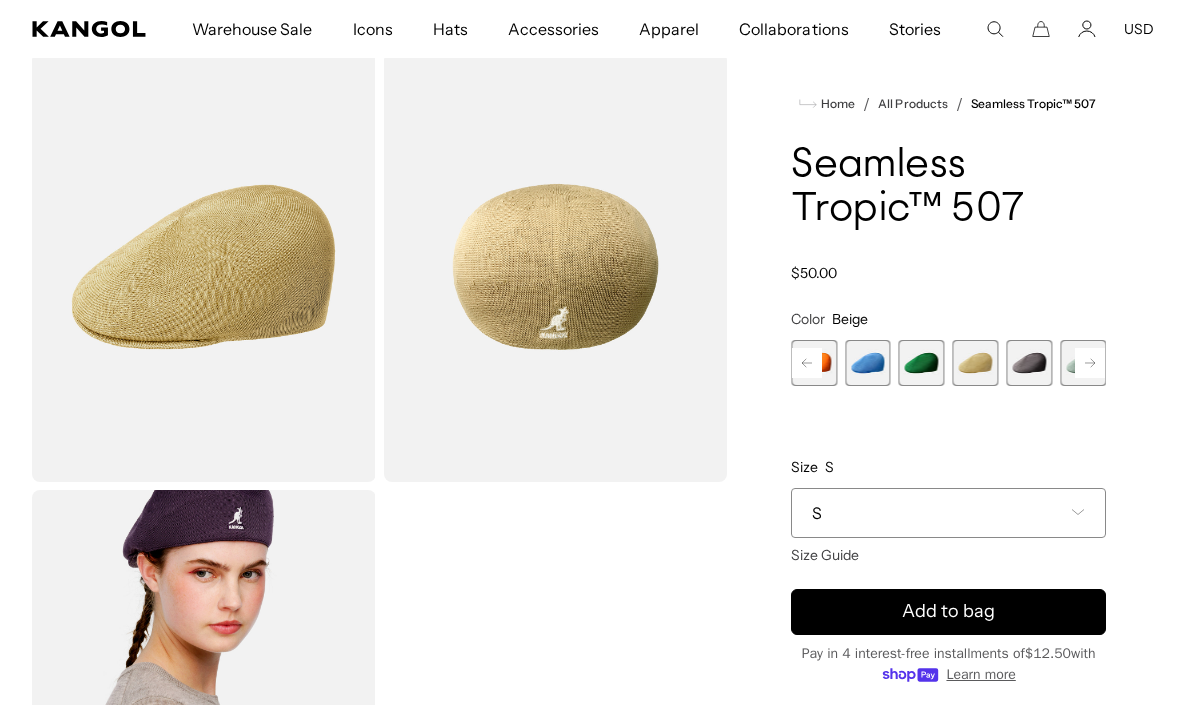 click at bounding box center (1029, 363) 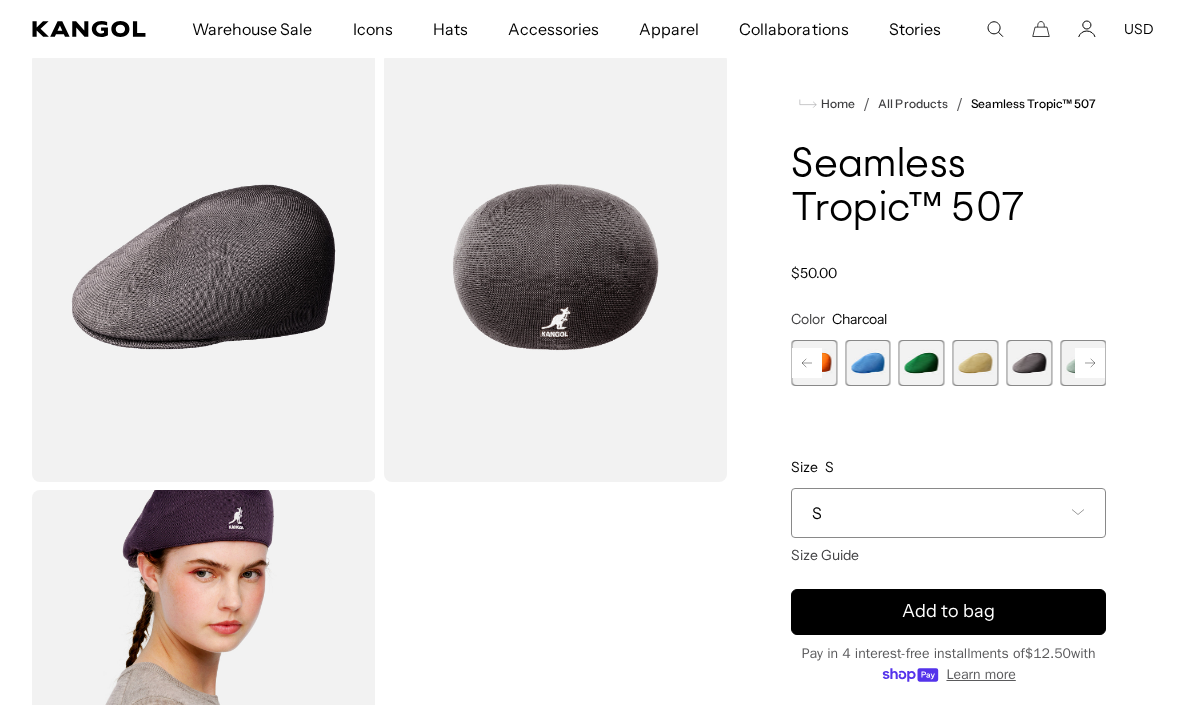 scroll, scrollTop: 0, scrollLeft: 0, axis: both 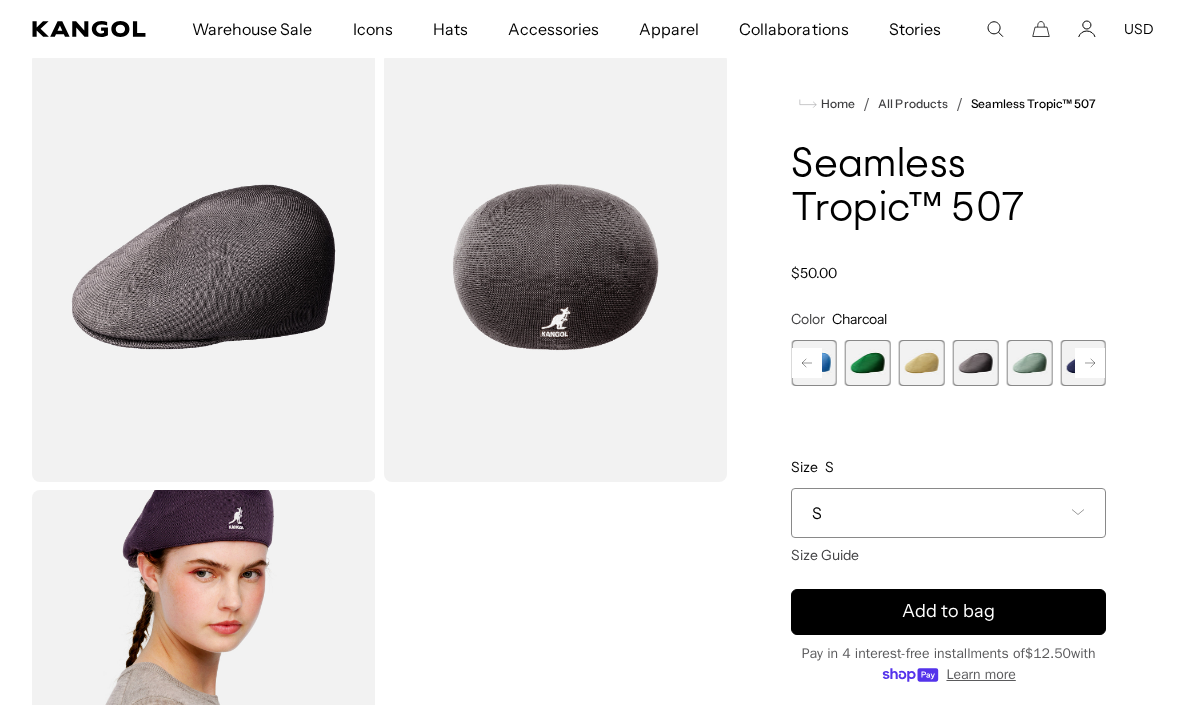 click 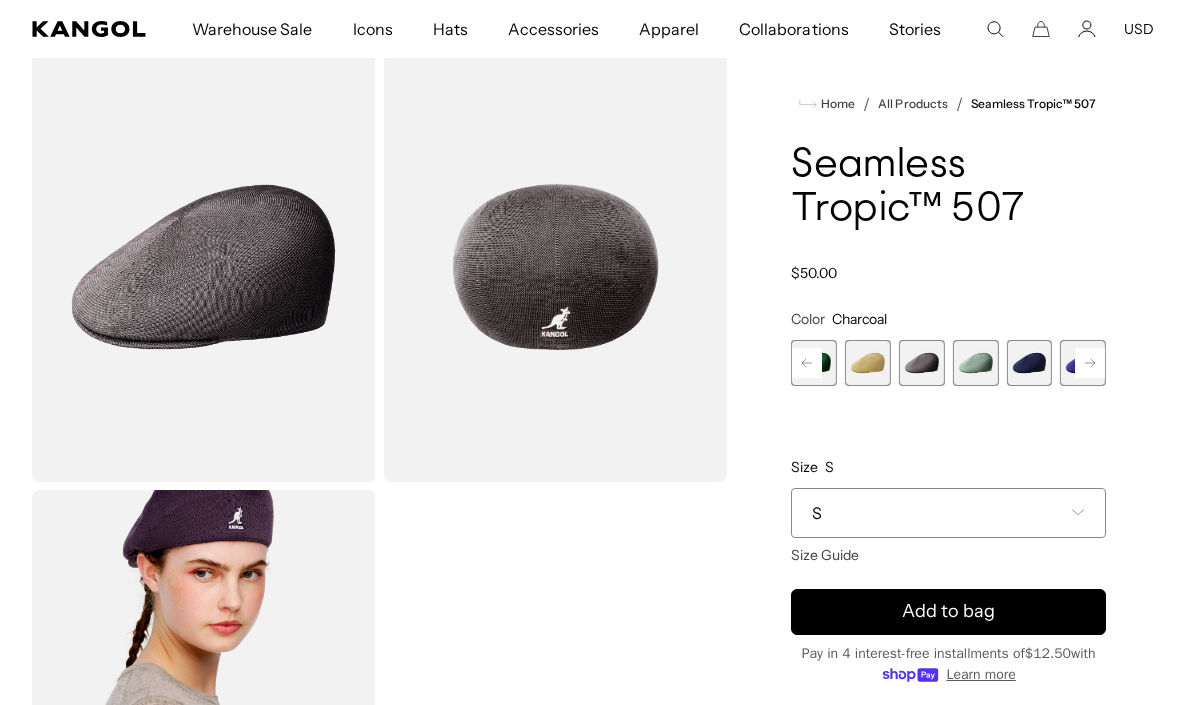 scroll, scrollTop: 0, scrollLeft: 412, axis: horizontal 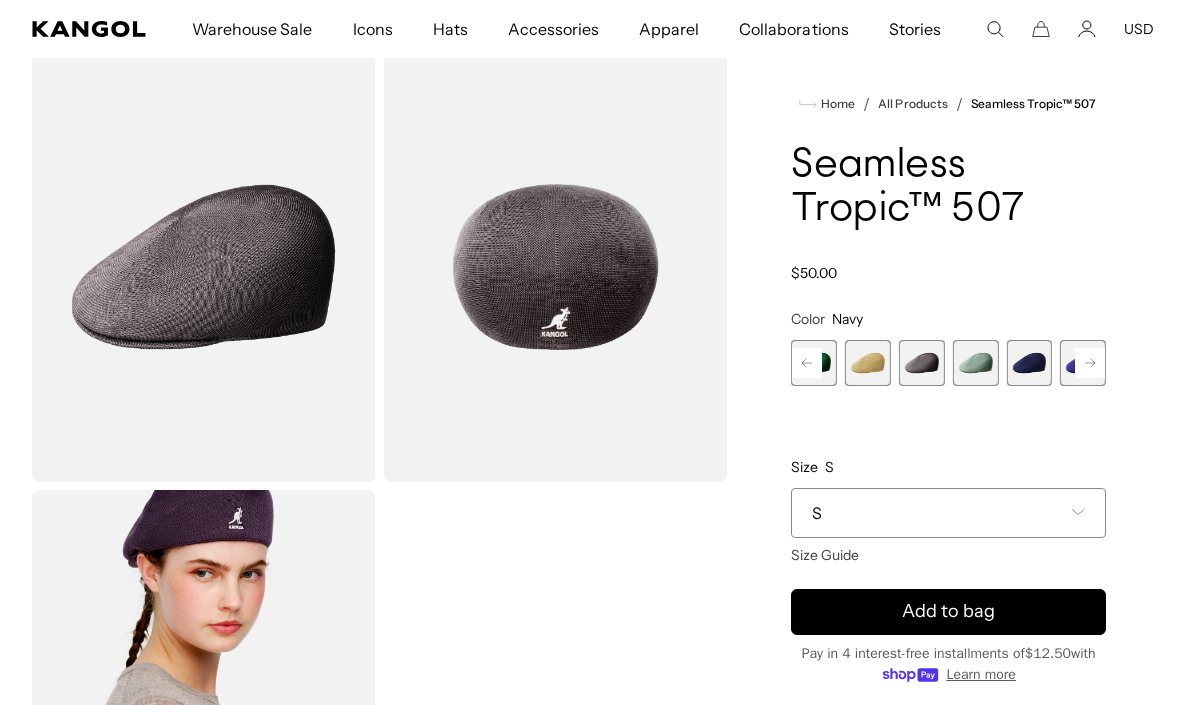 click 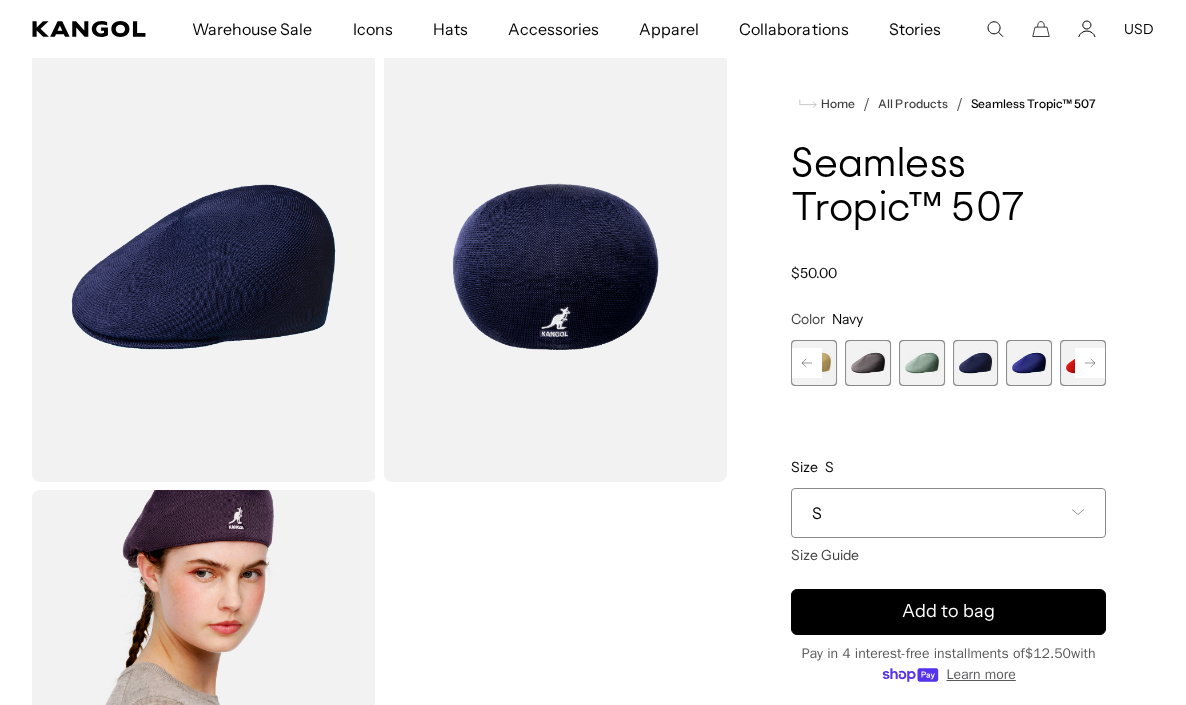 click 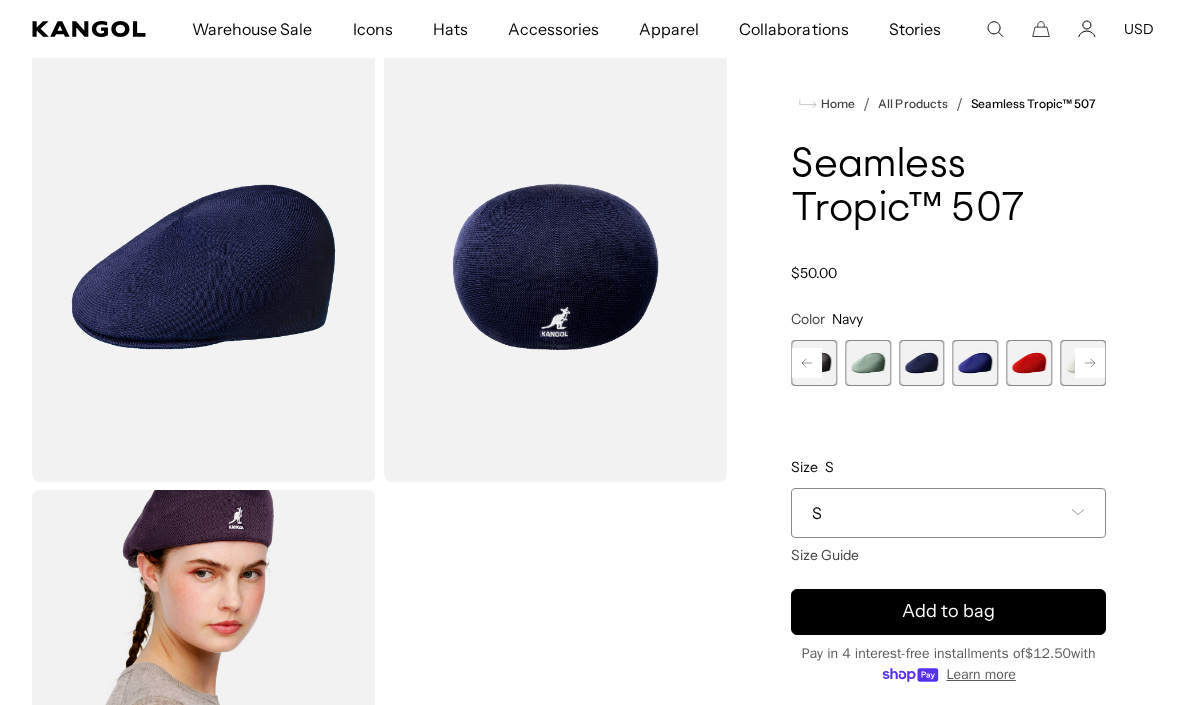 click 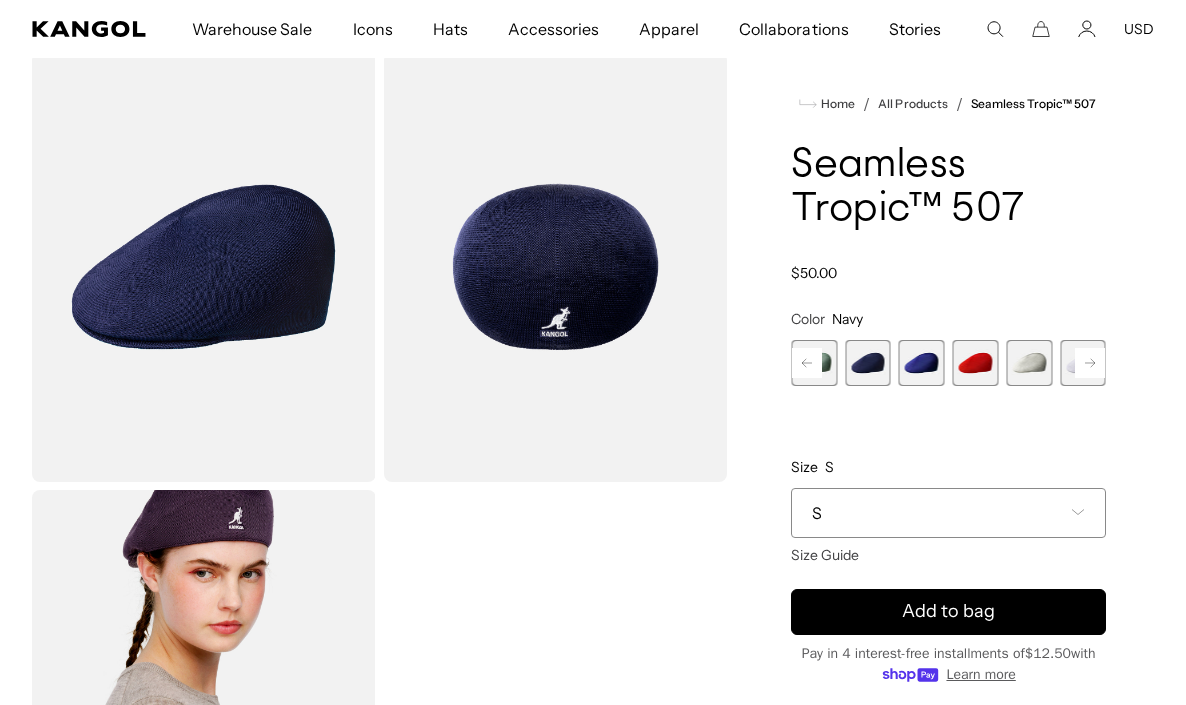 scroll, scrollTop: 0, scrollLeft: 0, axis: both 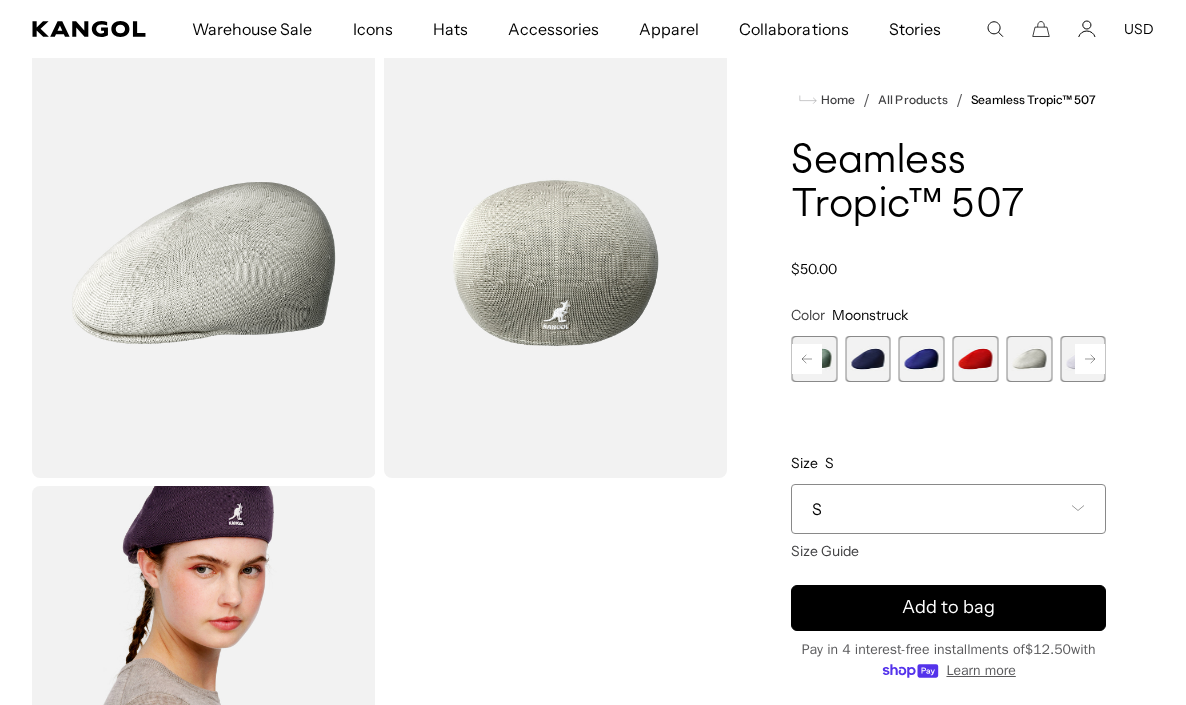 click 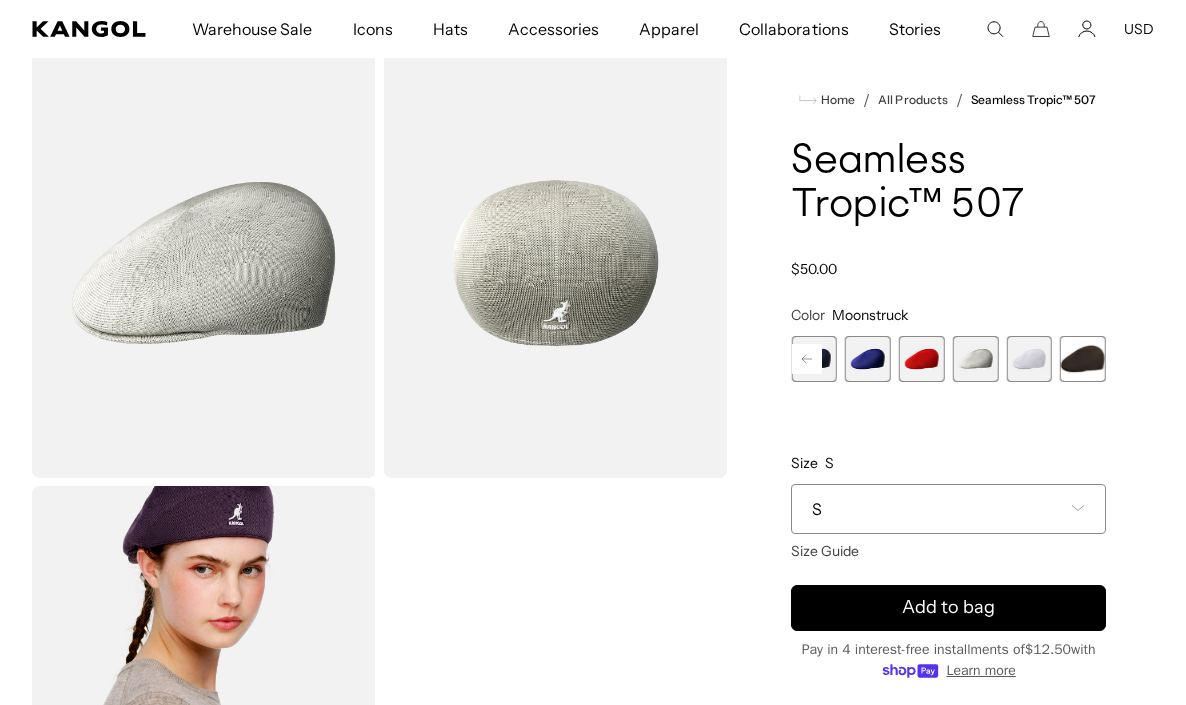 click at bounding box center [1083, 359] 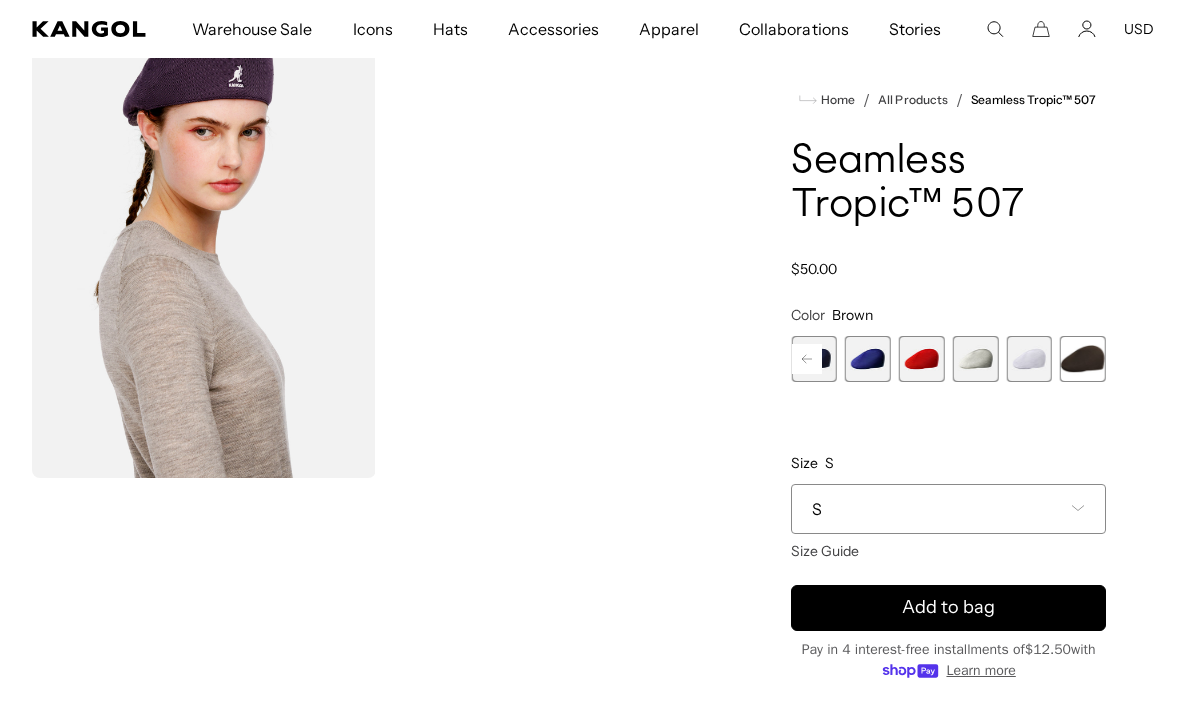 scroll, scrollTop: 0, scrollLeft: 412, axis: horizontal 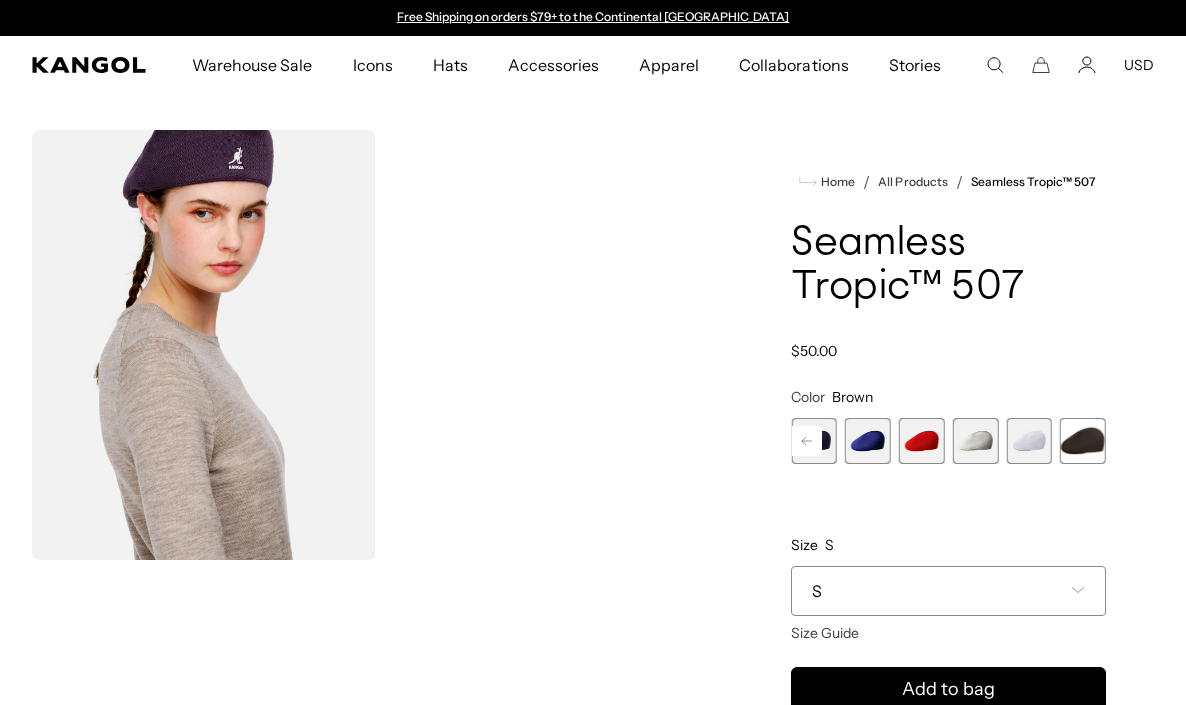 click at bounding box center (1083, 441) 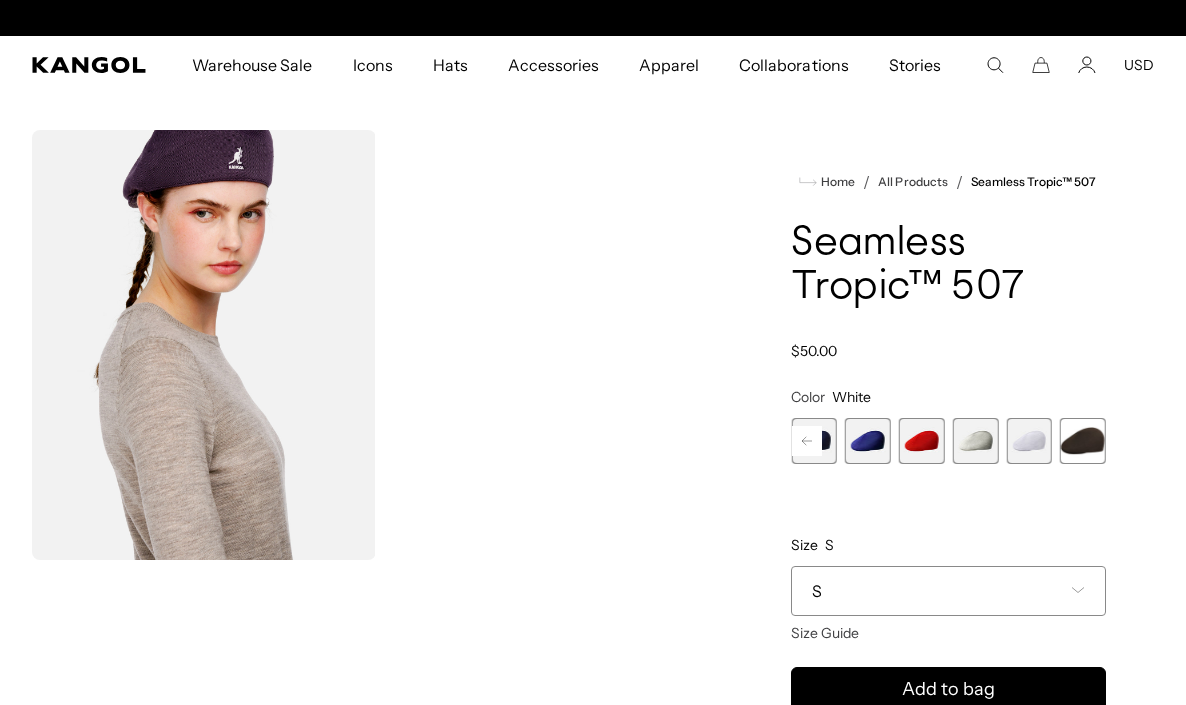scroll, scrollTop: 0, scrollLeft: 412, axis: horizontal 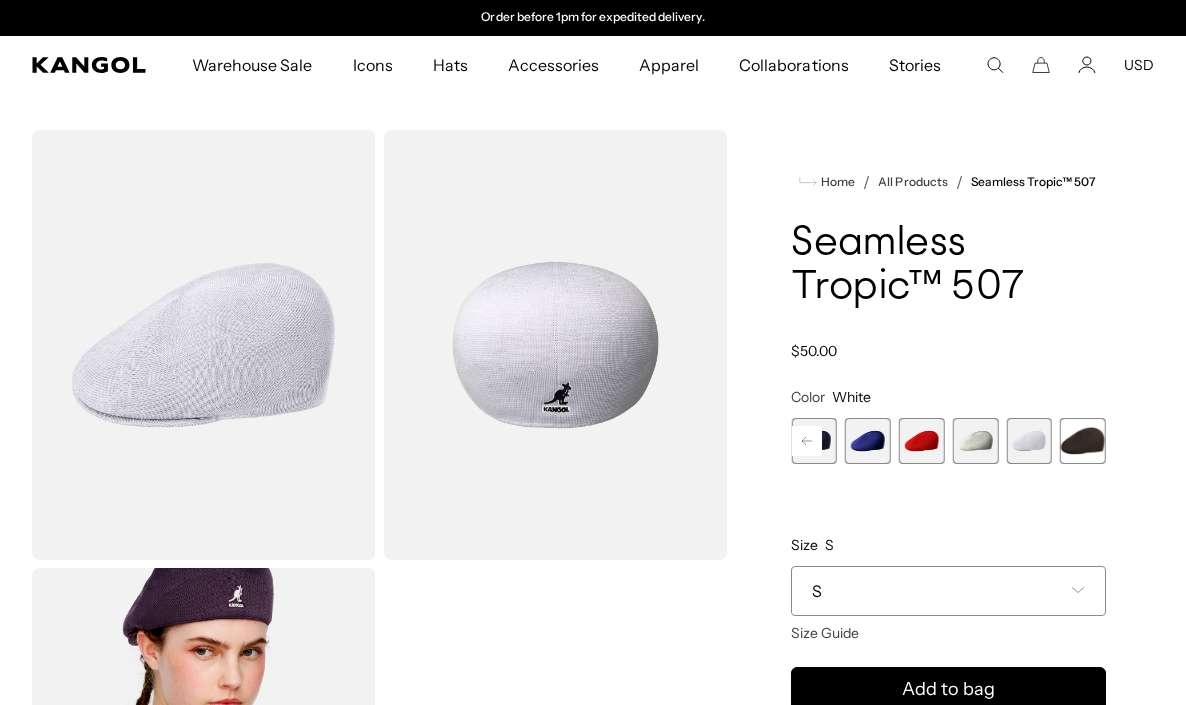click at bounding box center [1083, 441] 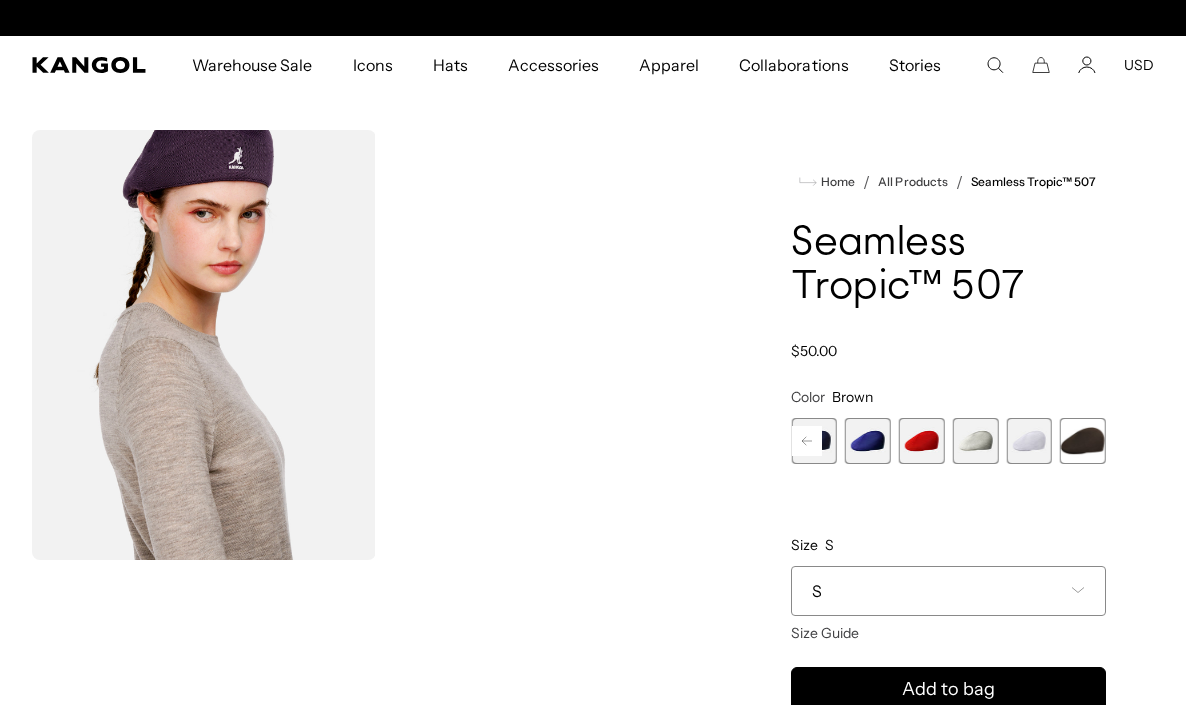 scroll, scrollTop: 0, scrollLeft: 0, axis: both 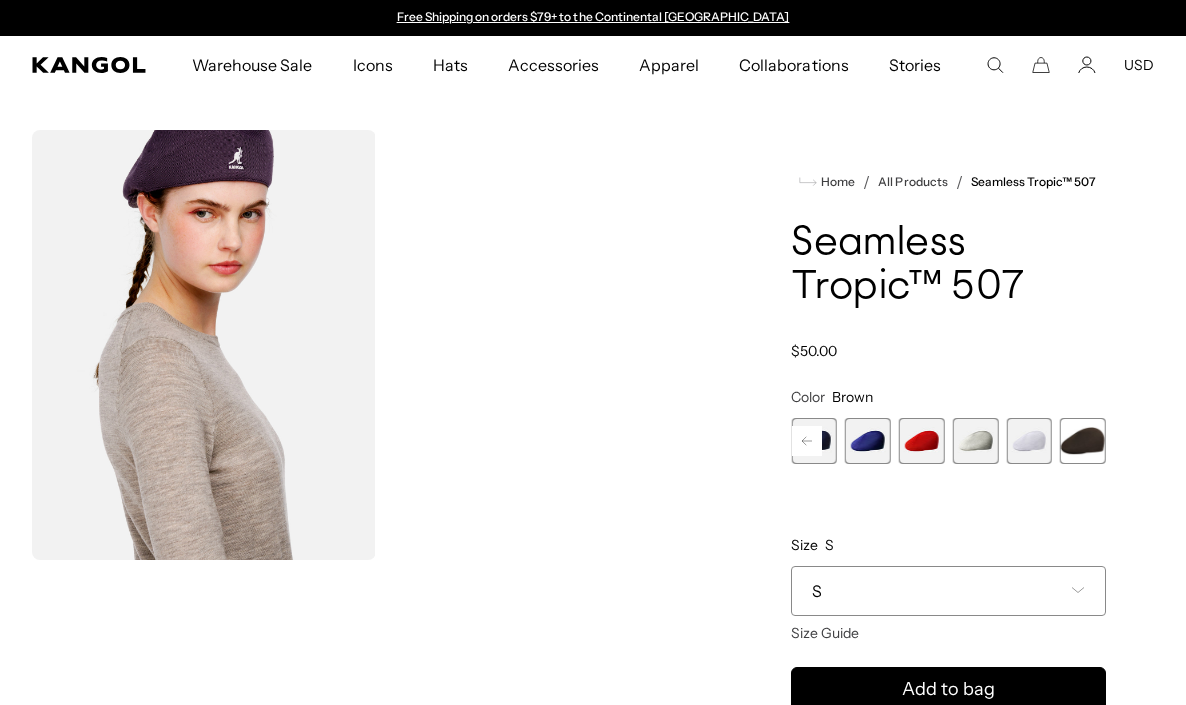 click on "S" at bounding box center (948, 591) 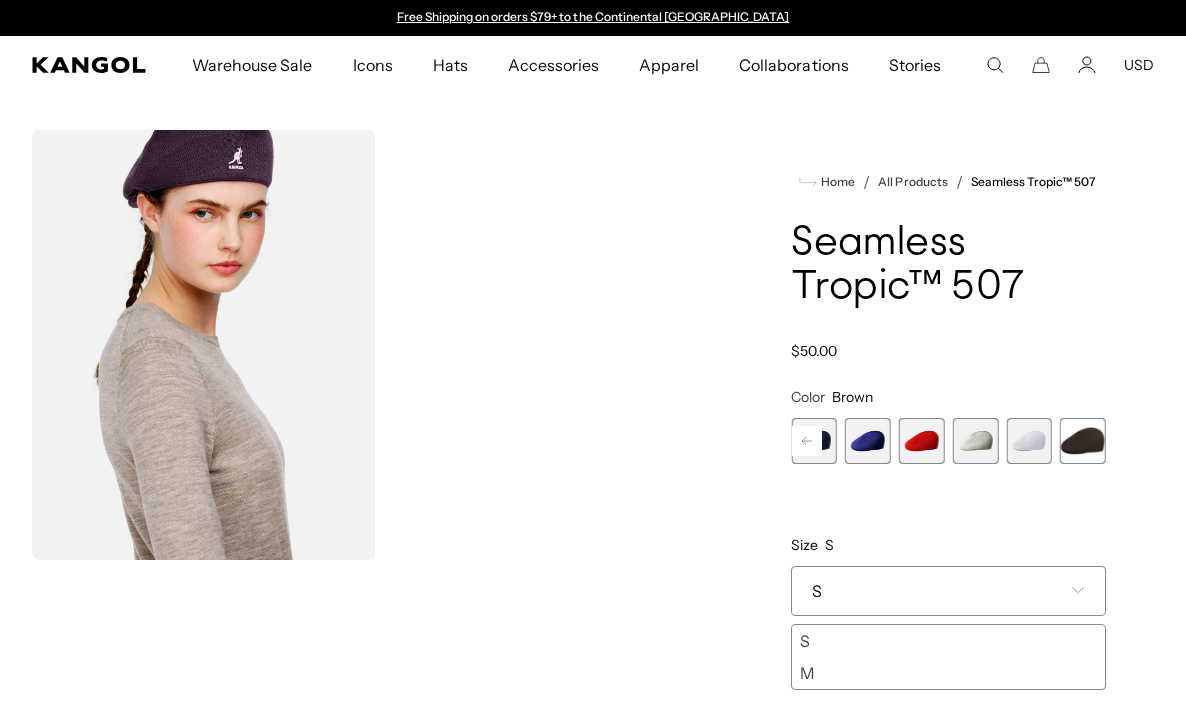 click on "M" at bounding box center (948, 673) 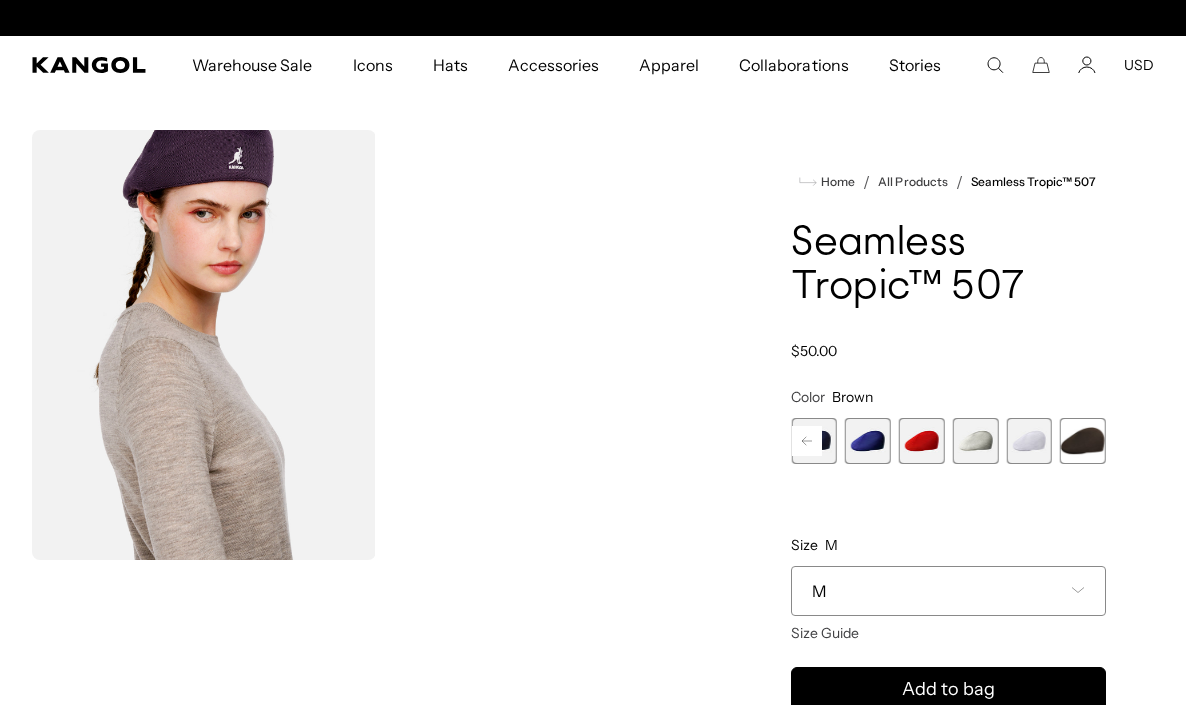 scroll, scrollTop: 0, scrollLeft: 412, axis: horizontal 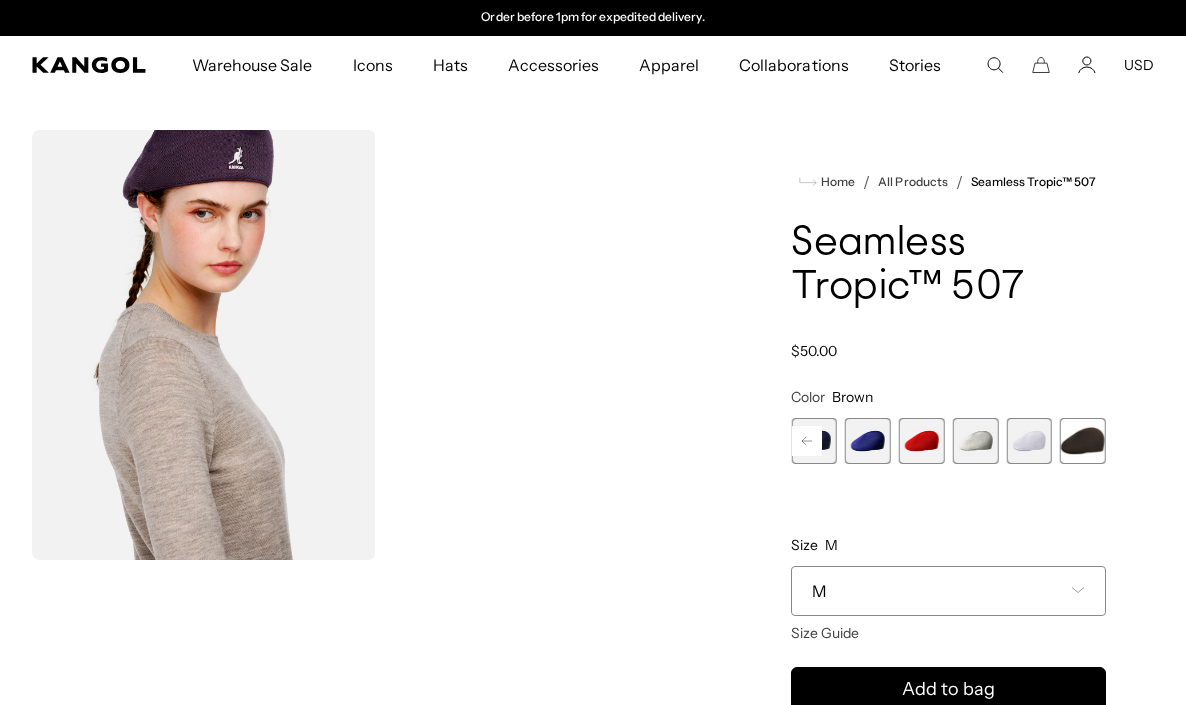 click at bounding box center [1083, 441] 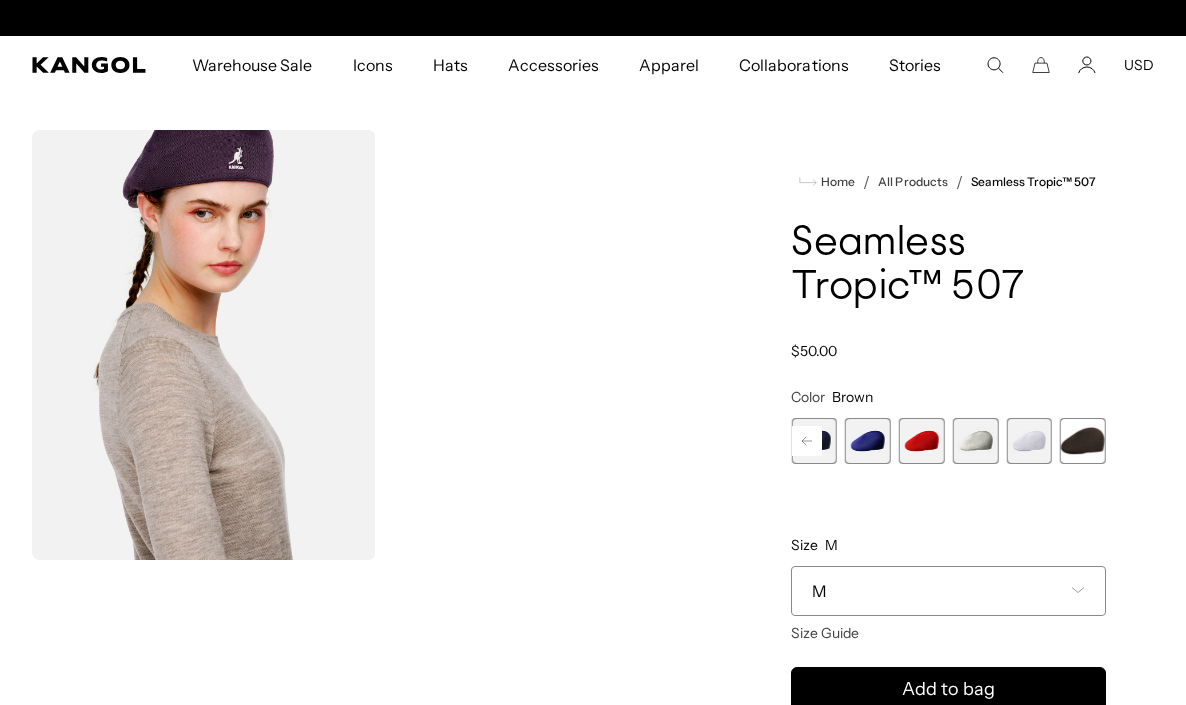 scroll, scrollTop: 0, scrollLeft: 0, axis: both 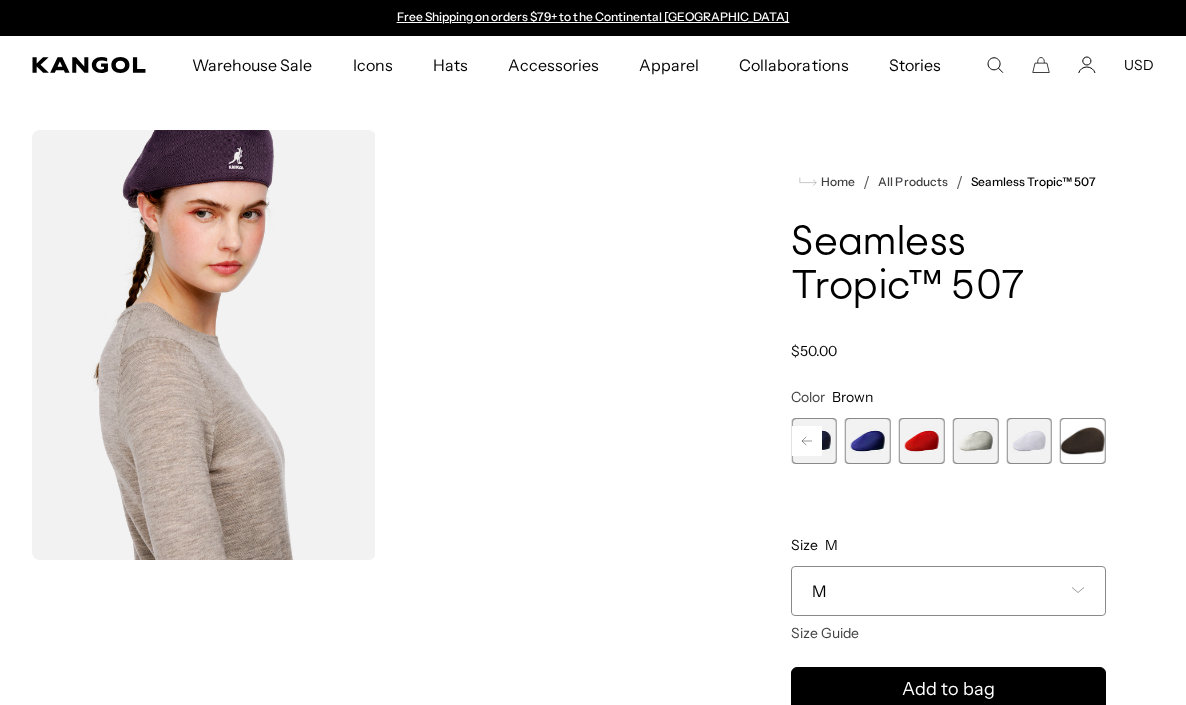 click at bounding box center (976, 441) 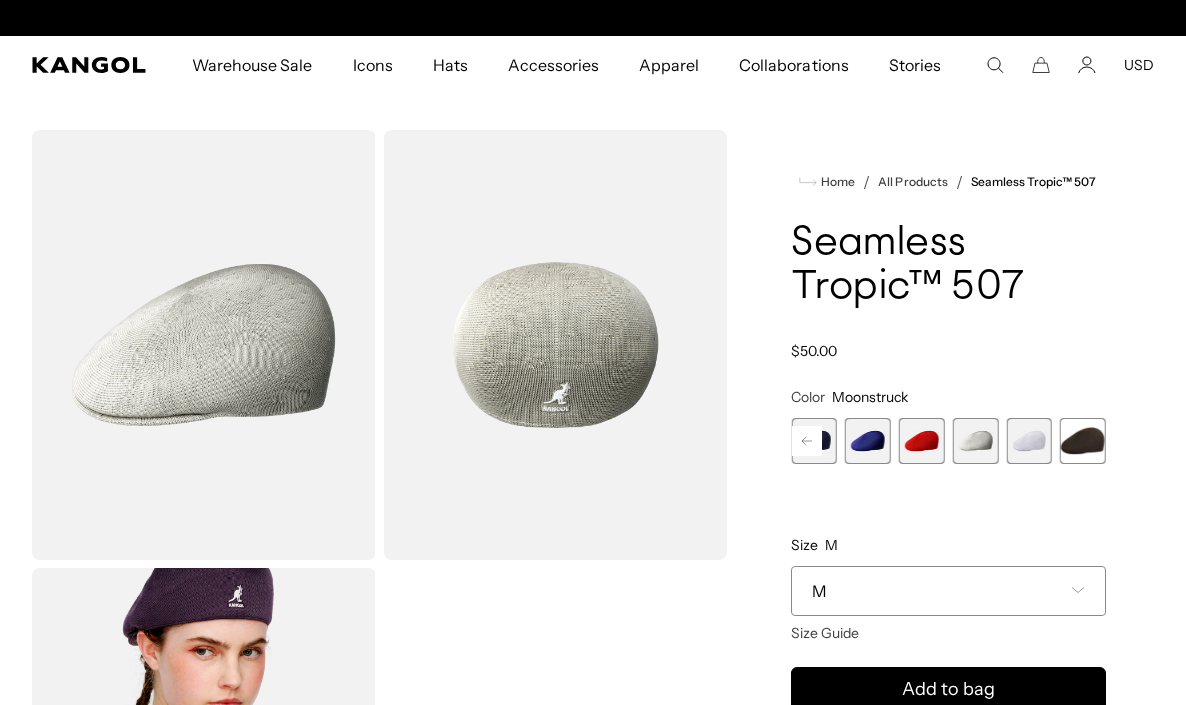 scroll, scrollTop: 0, scrollLeft: 412, axis: horizontal 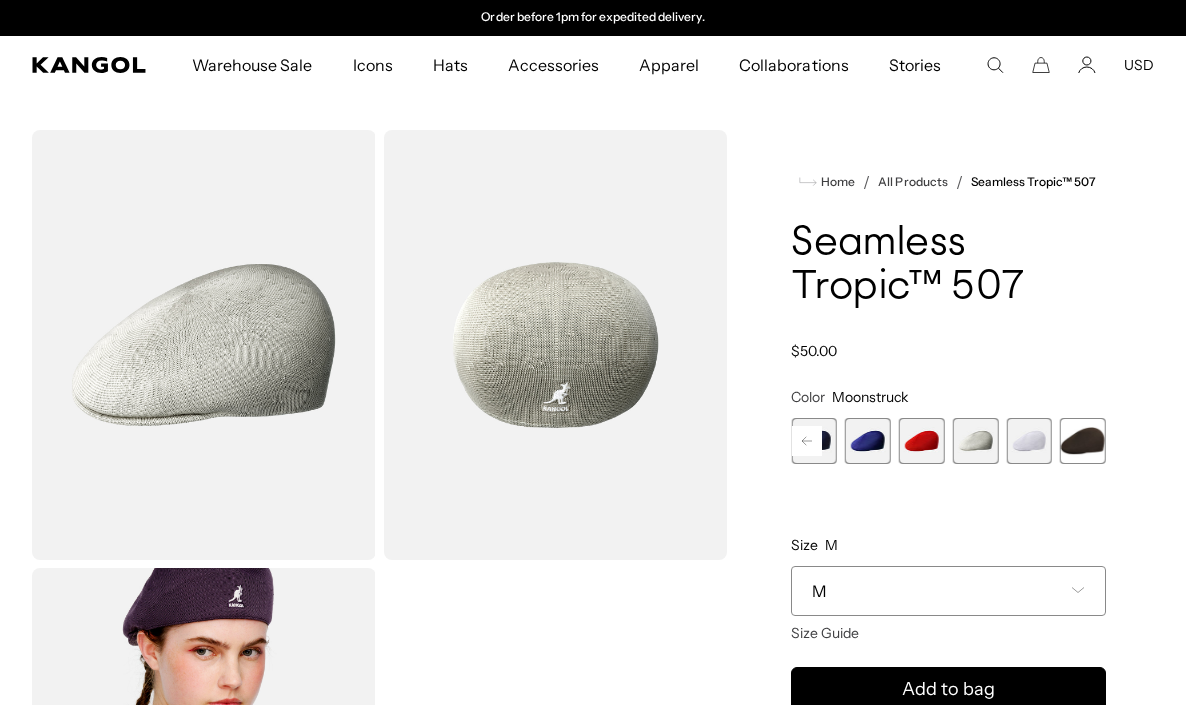 click 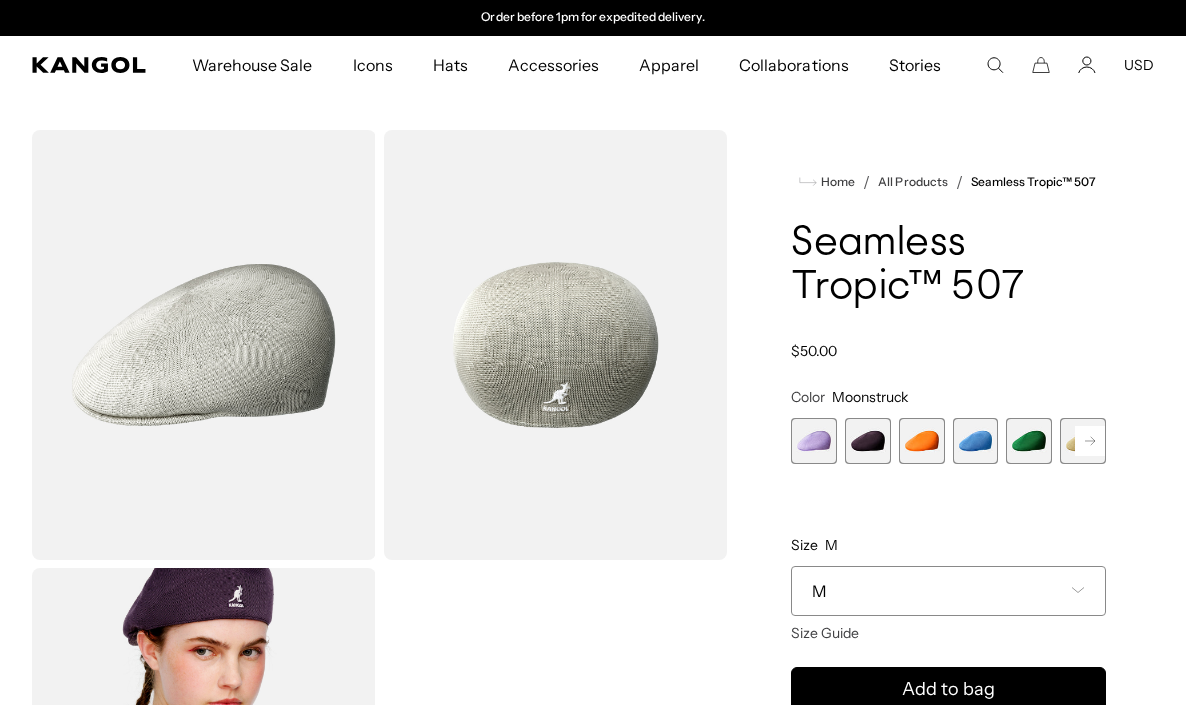 click at bounding box center (814, 441) 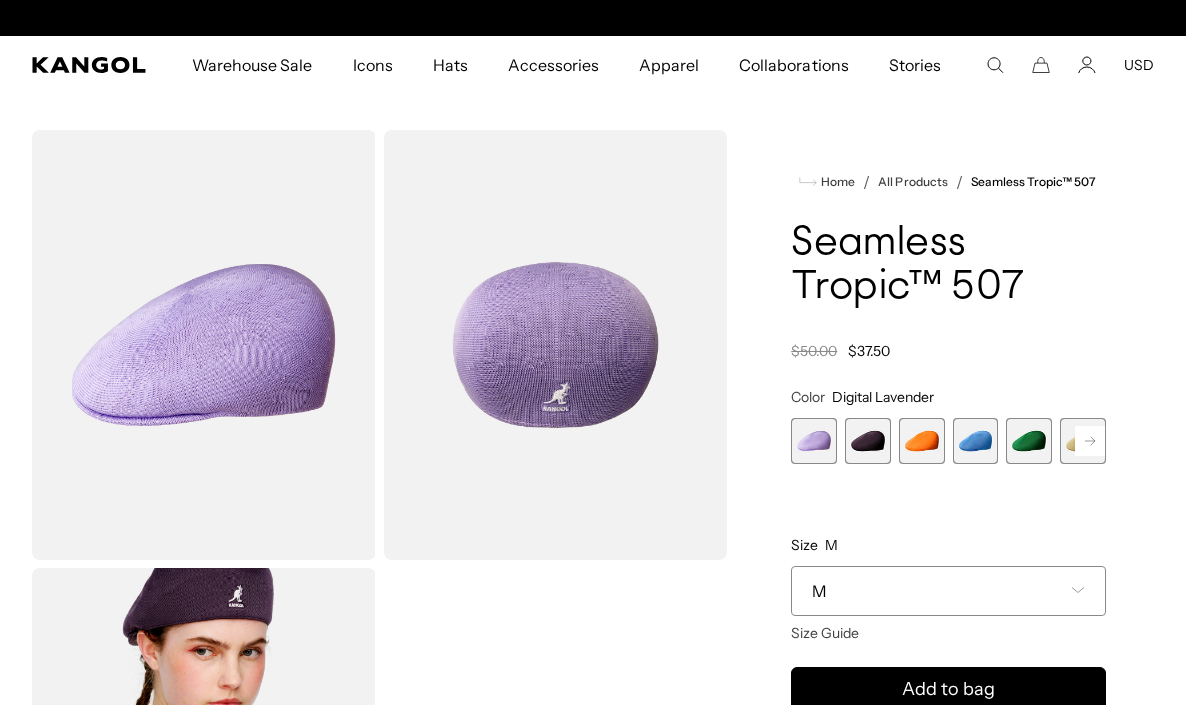 scroll, scrollTop: 0, scrollLeft: 0, axis: both 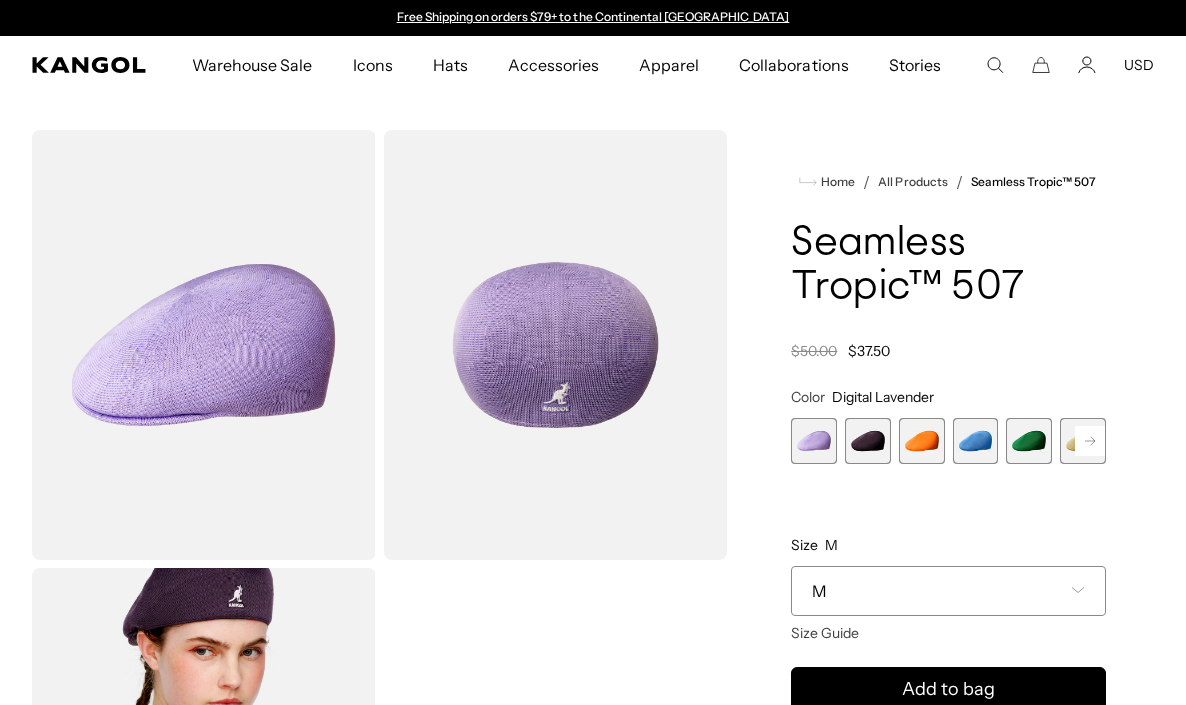 click at bounding box center [868, 441] 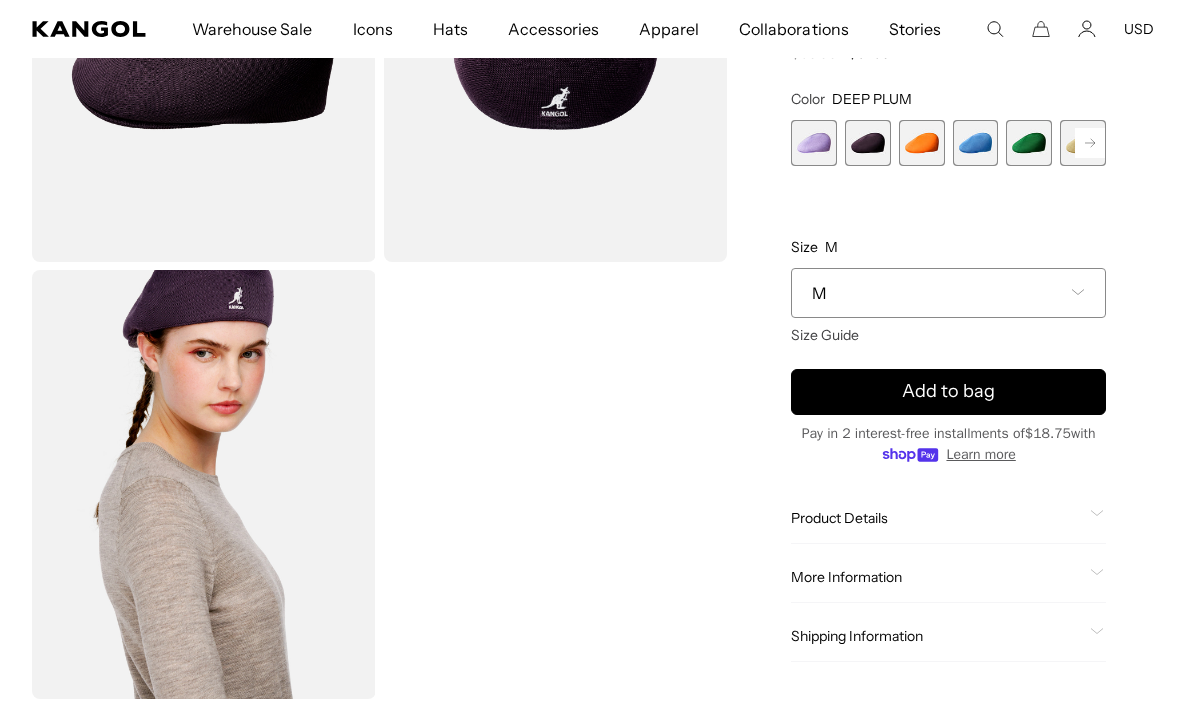 scroll, scrollTop: 244, scrollLeft: 0, axis: vertical 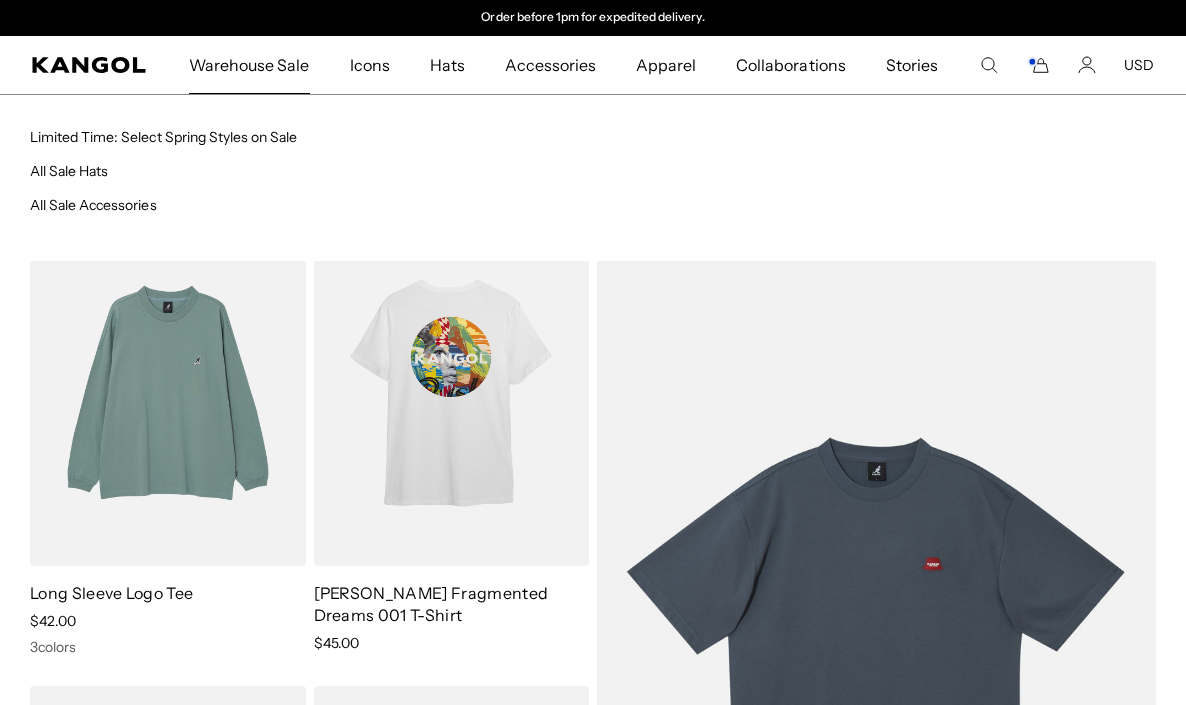 click on "Warehouse Sale" at bounding box center (249, 65) 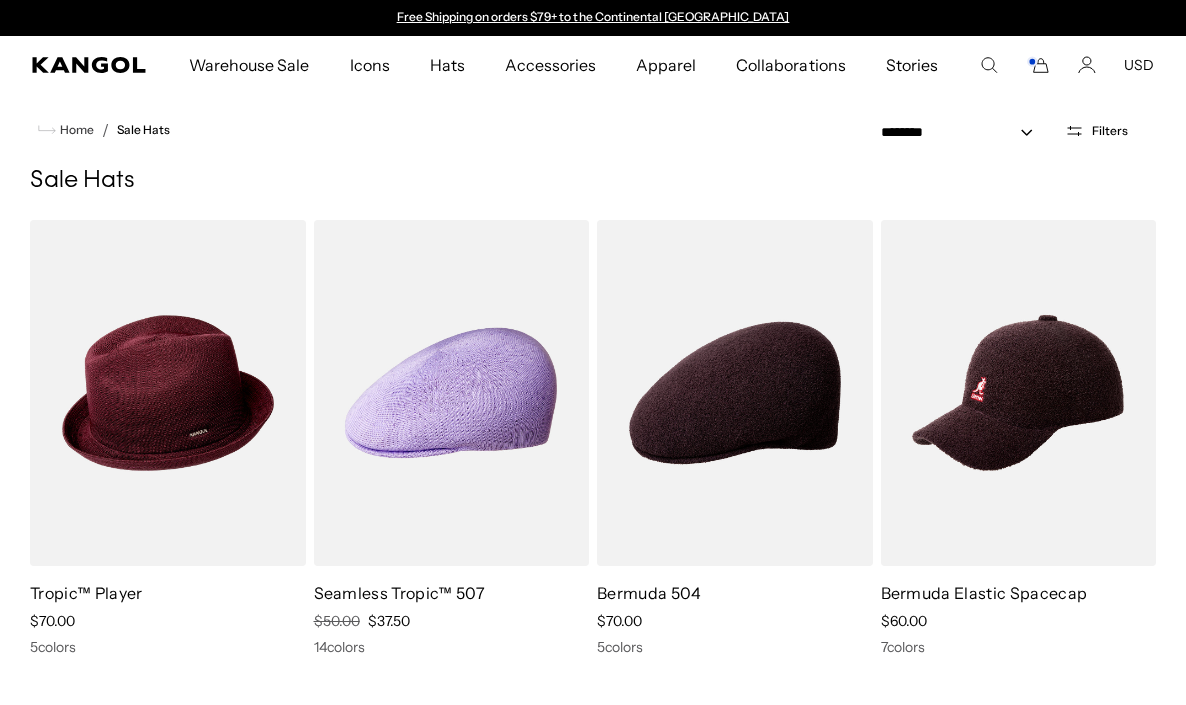 scroll, scrollTop: 0, scrollLeft: 0, axis: both 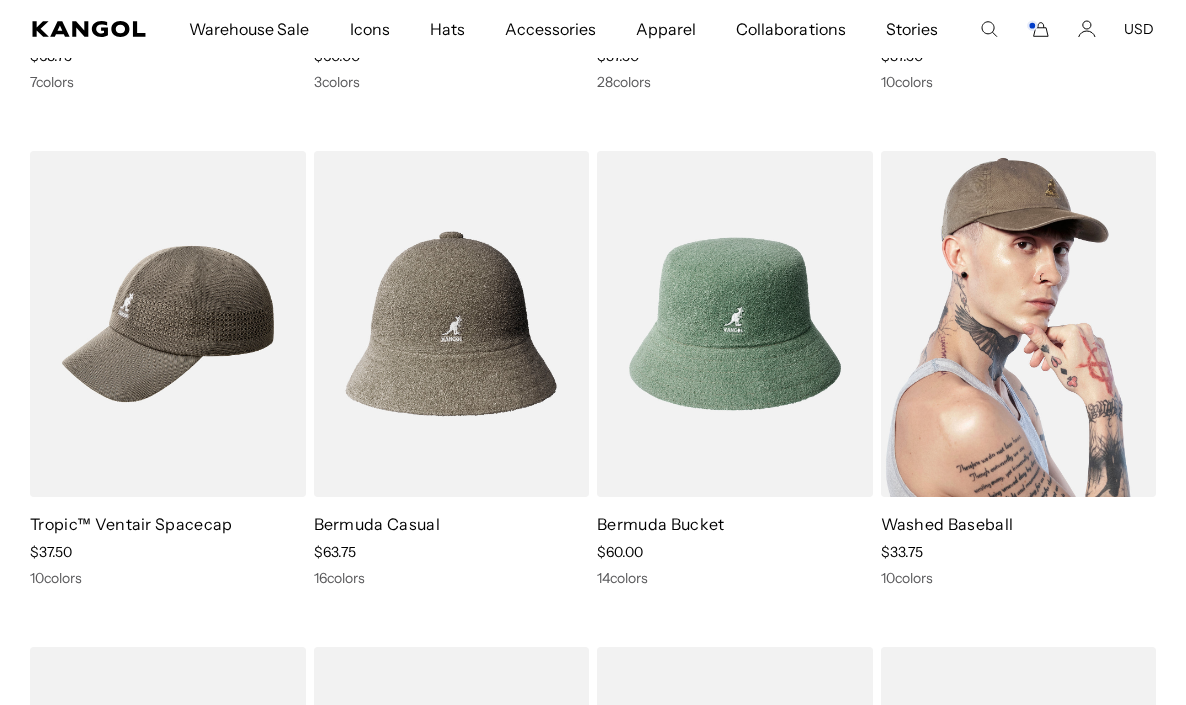 click on "Washed Baseball" at bounding box center (947, 524) 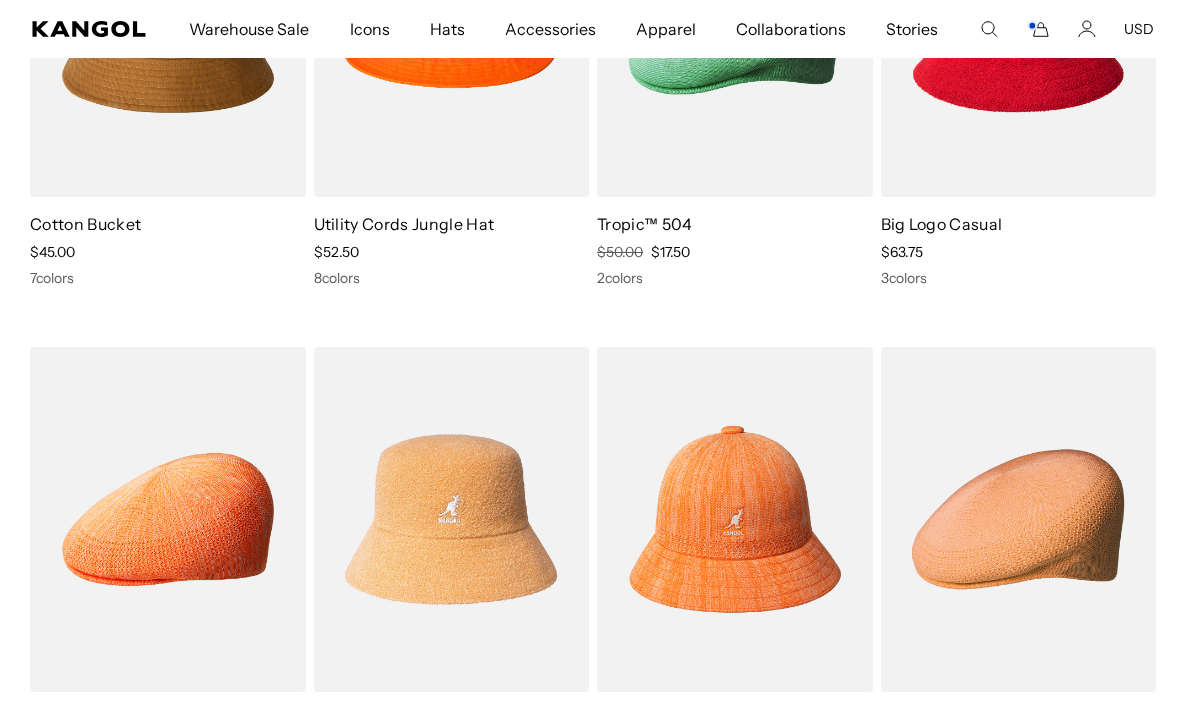 scroll, scrollTop: 1918, scrollLeft: 0, axis: vertical 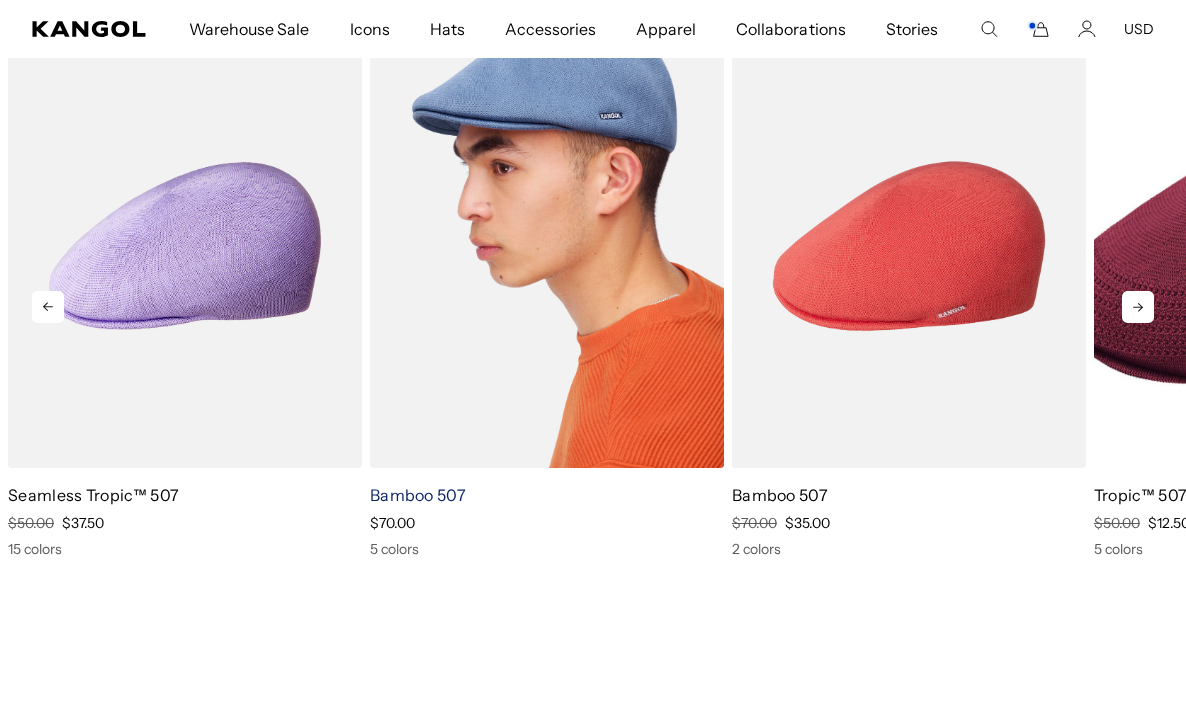 click on "Bamboo 507" at bounding box center [418, 495] 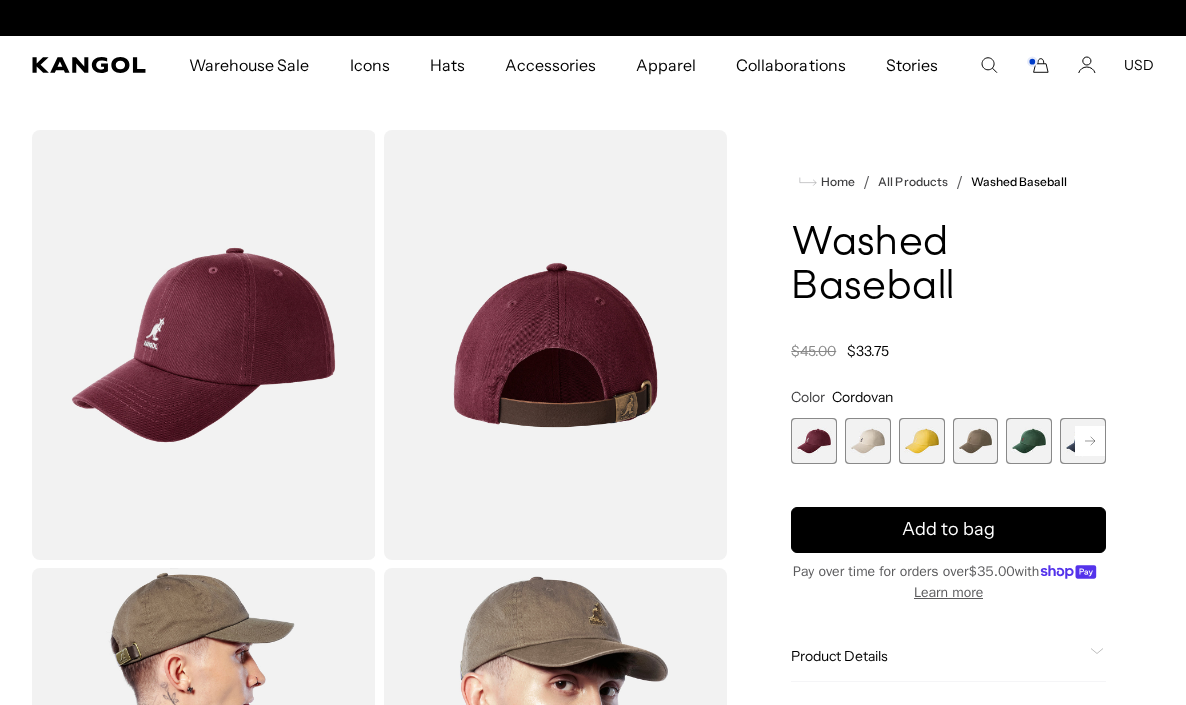 scroll, scrollTop: 0, scrollLeft: 0, axis: both 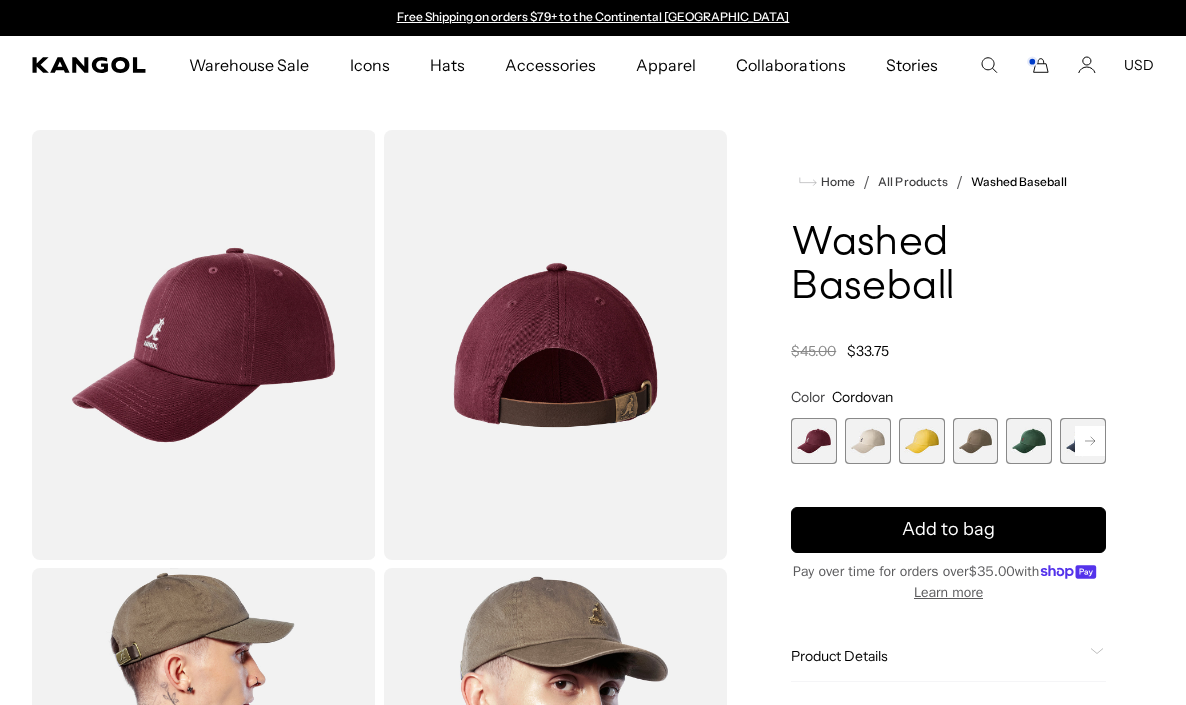 click at bounding box center [976, 441] 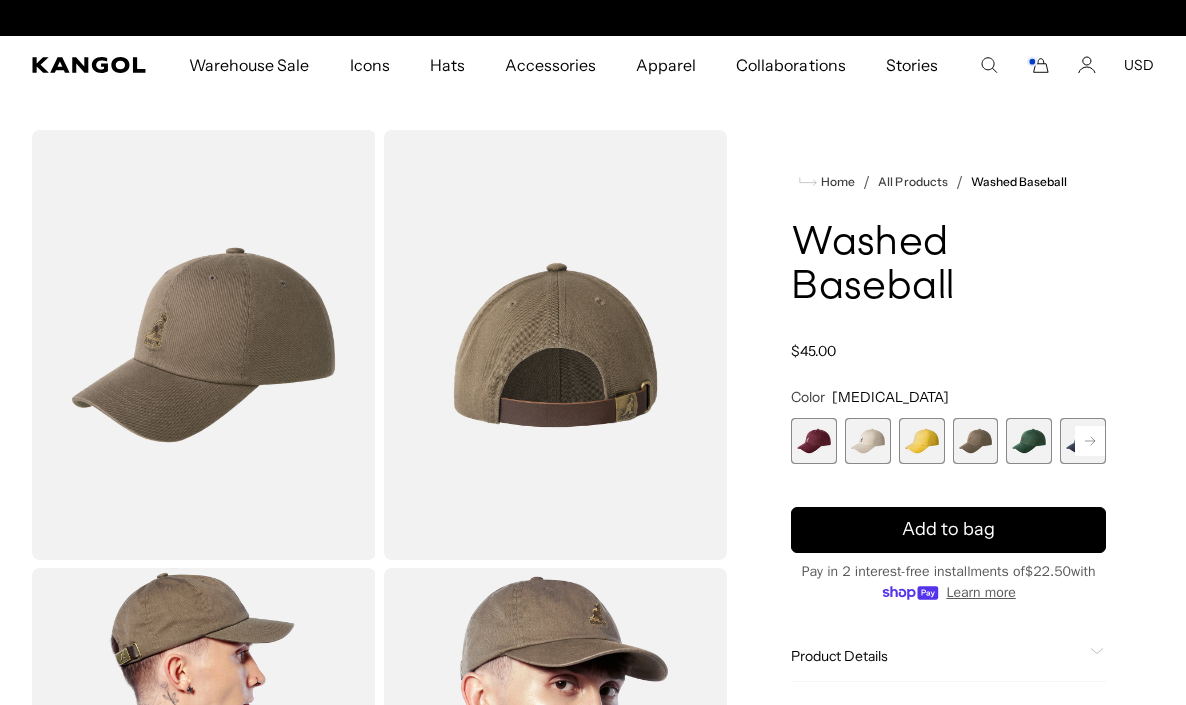 scroll, scrollTop: 0, scrollLeft: 0, axis: both 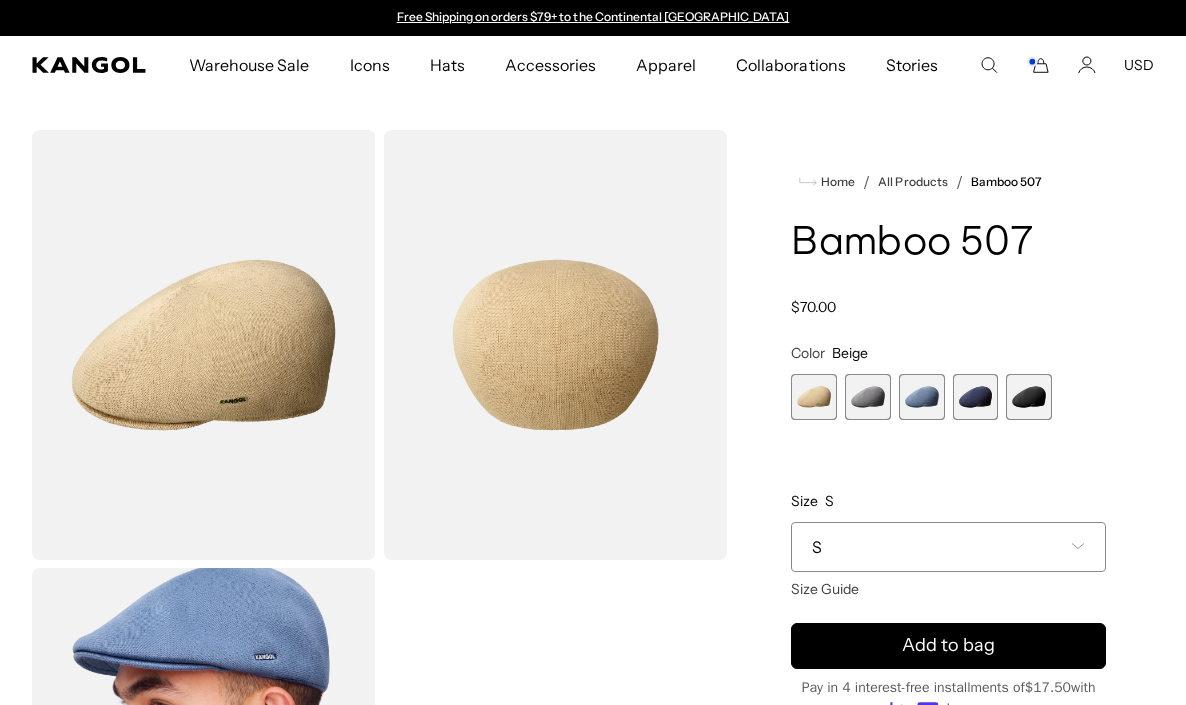 click at bounding box center [922, 397] 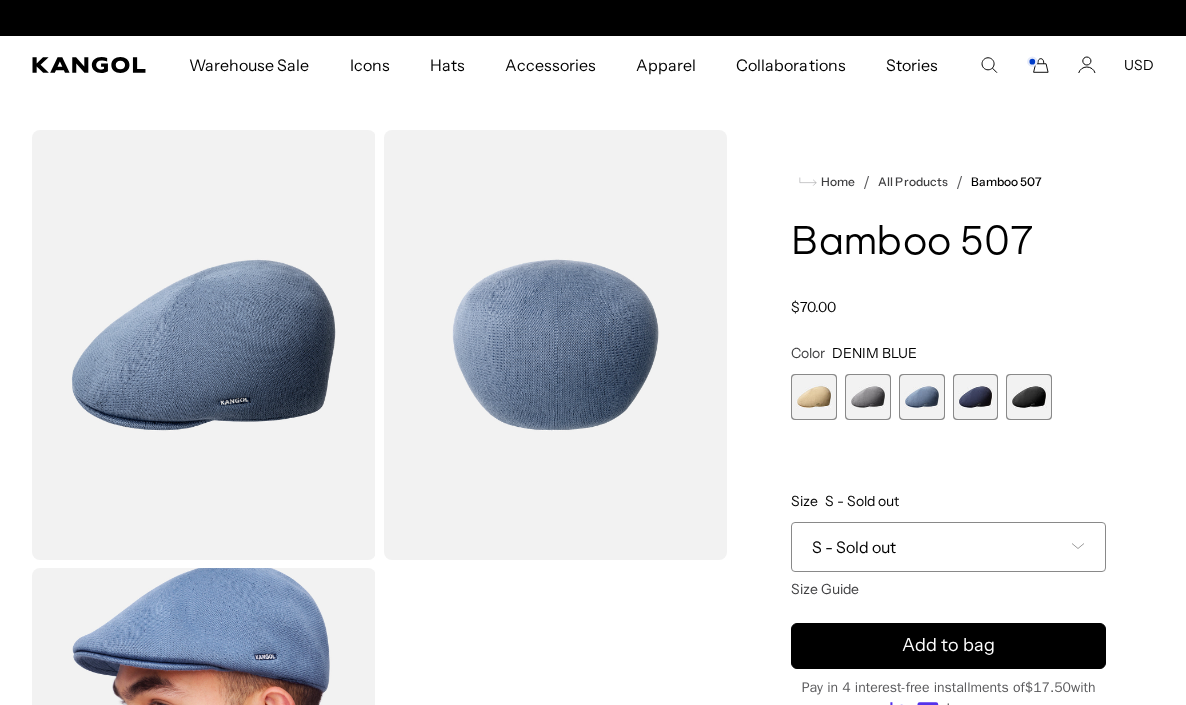 scroll, scrollTop: 0, scrollLeft: 412, axis: horizontal 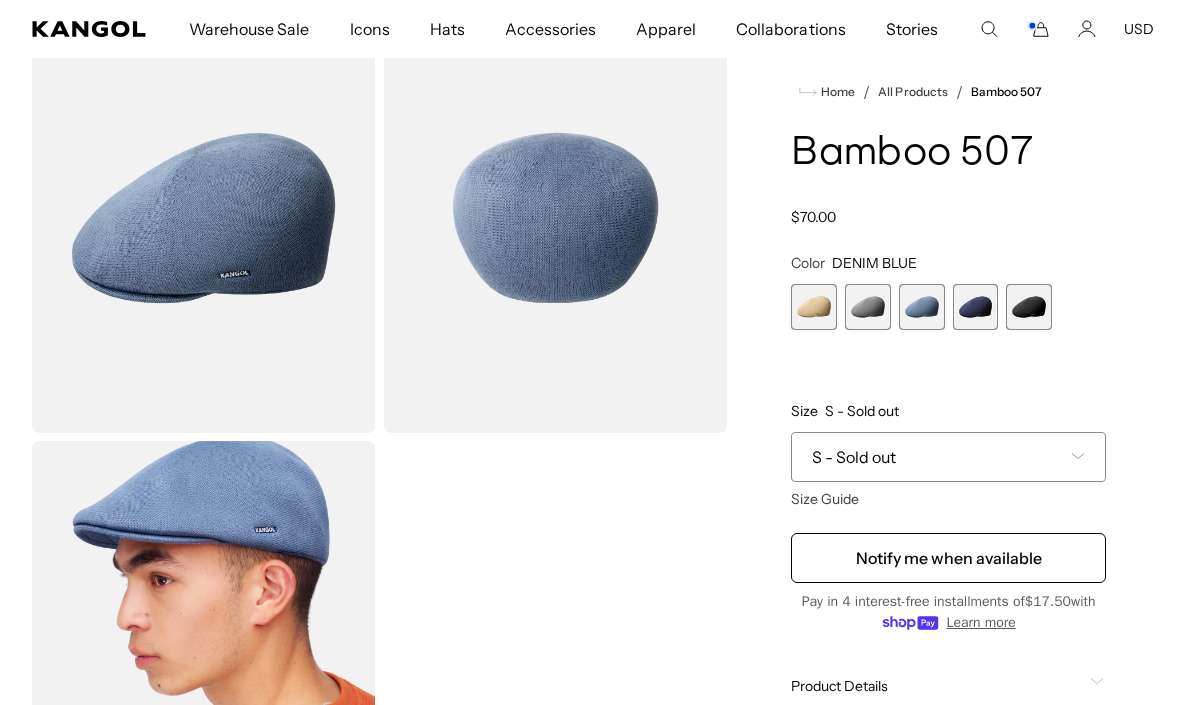 click on "S - Sold out" at bounding box center (854, 457) 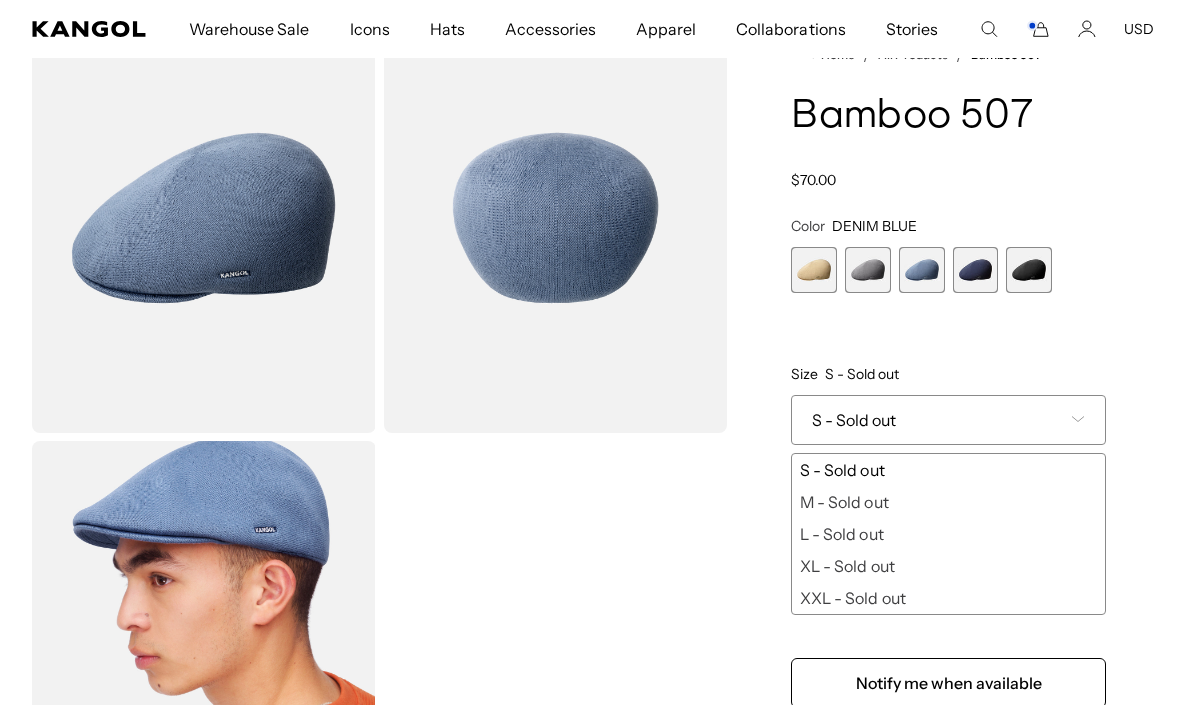 scroll, scrollTop: 0, scrollLeft: 0, axis: both 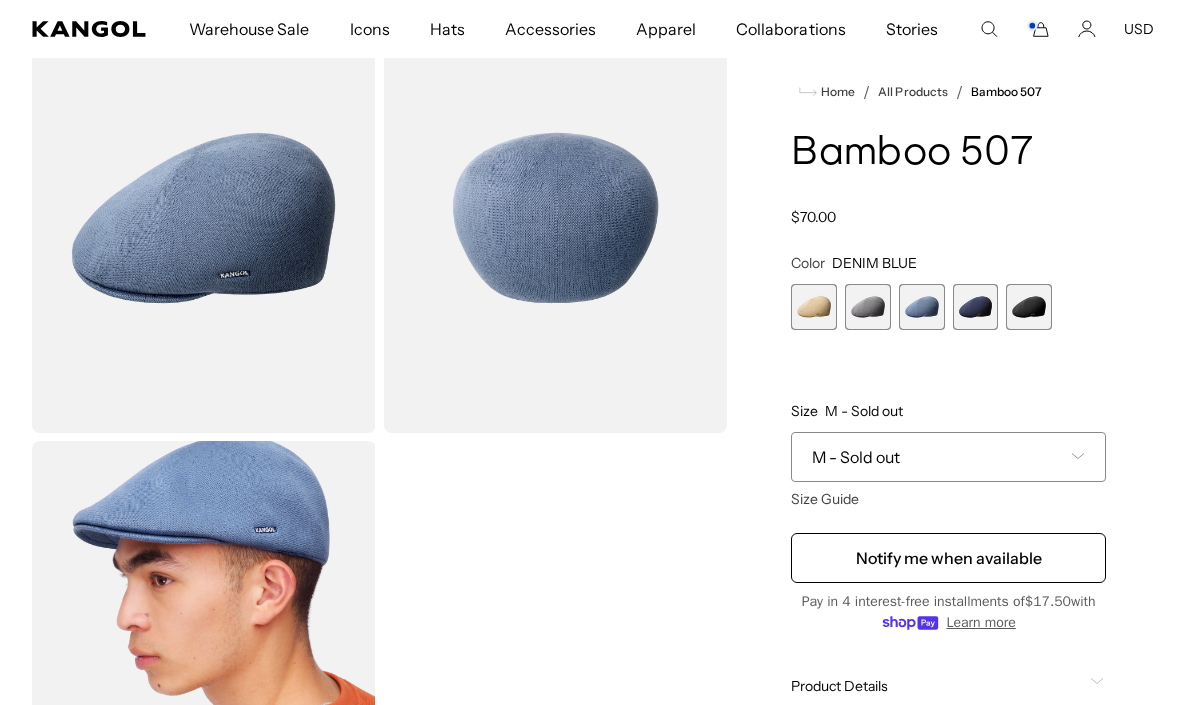 click at bounding box center [868, 307] 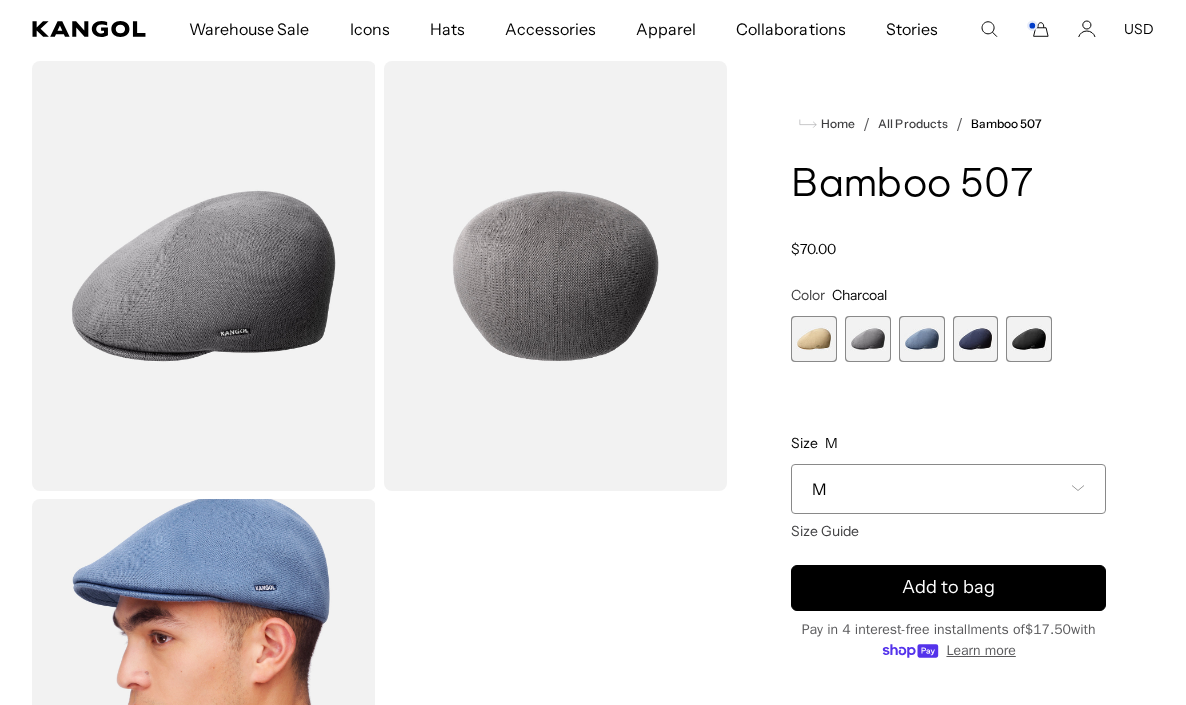 scroll, scrollTop: 0, scrollLeft: 0, axis: both 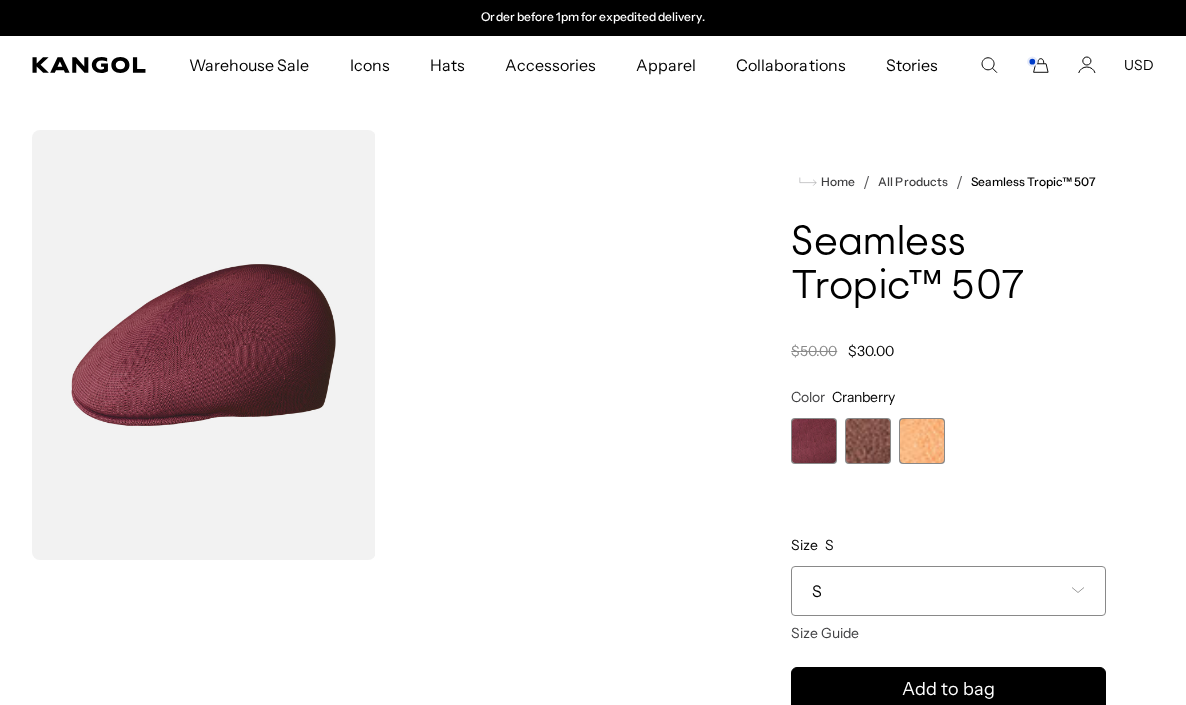 click at bounding box center (868, 441) 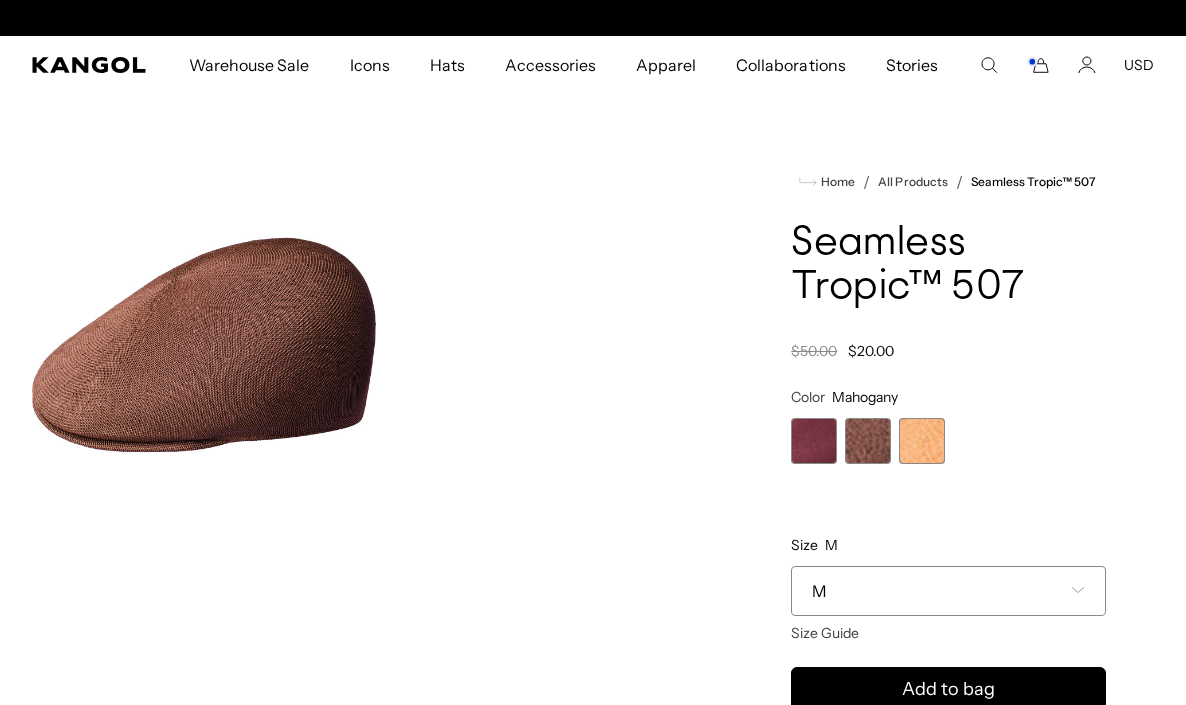 scroll, scrollTop: 0, scrollLeft: 412, axis: horizontal 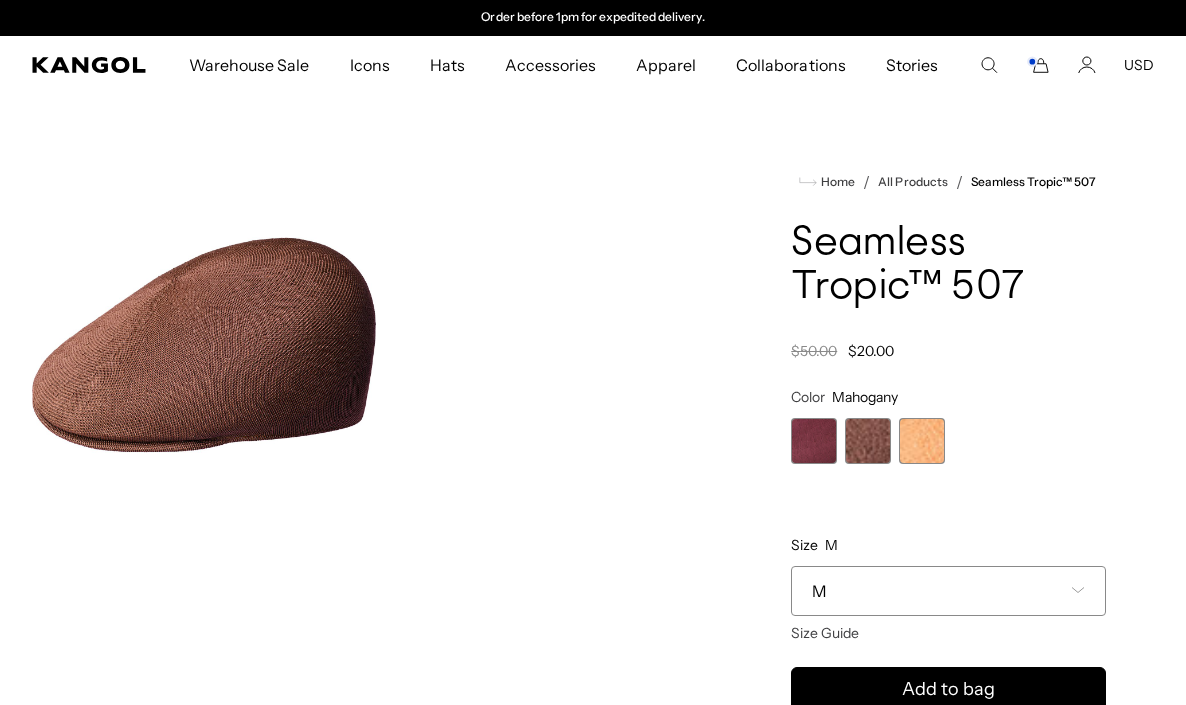 click at bounding box center [922, 441] 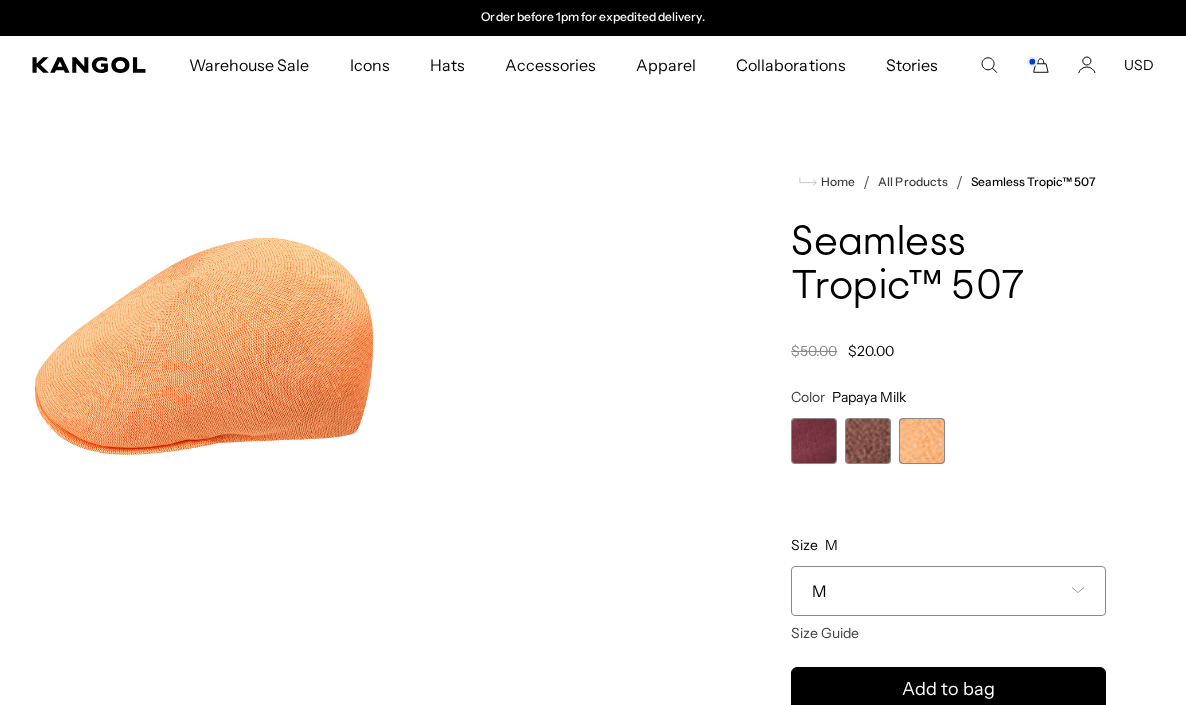 click at bounding box center [868, 441] 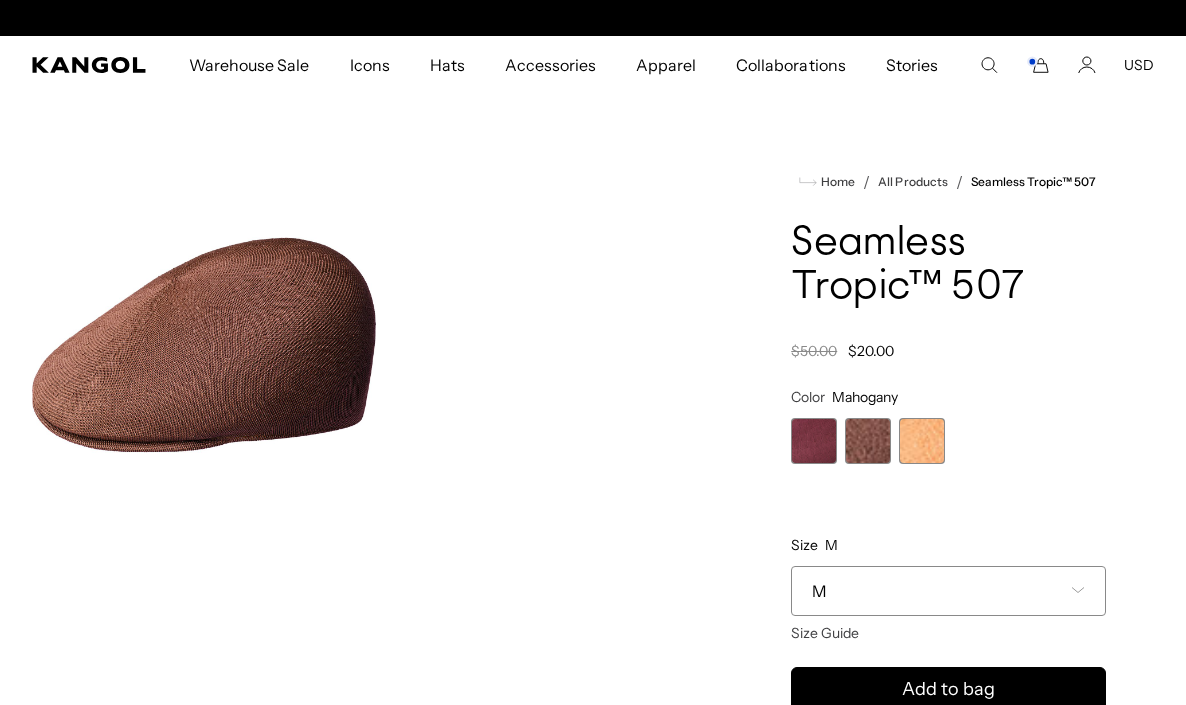 scroll, scrollTop: 0, scrollLeft: 0, axis: both 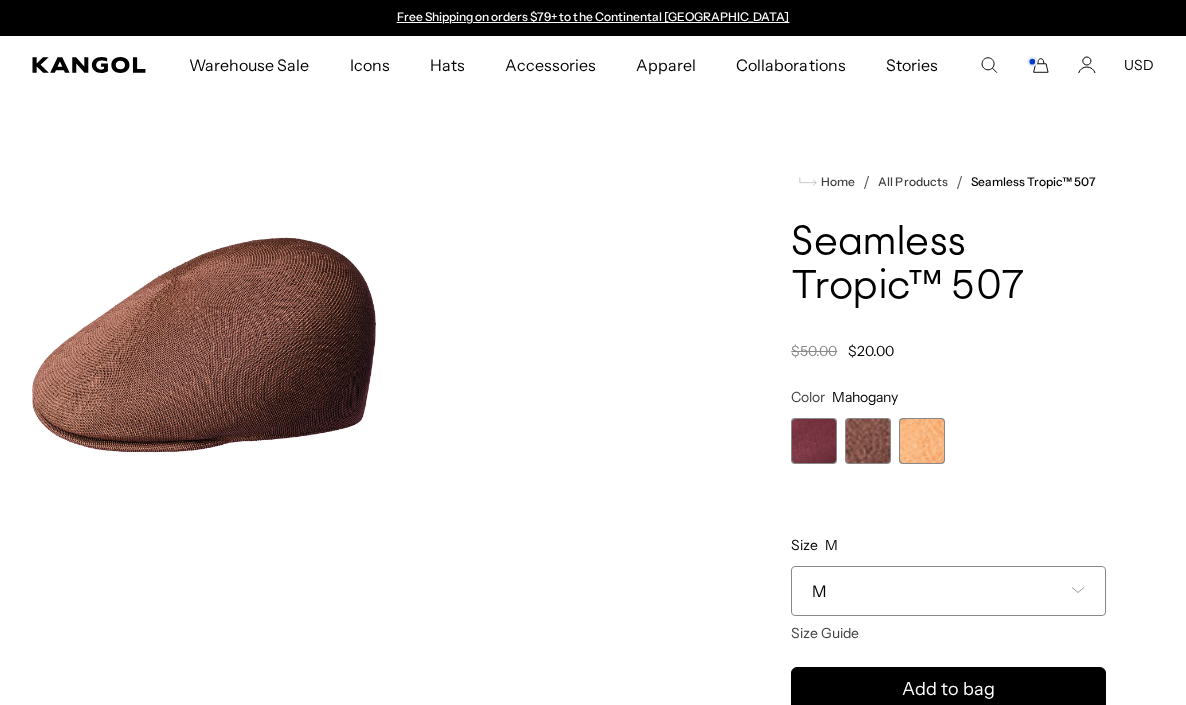 click at bounding box center [814, 441] 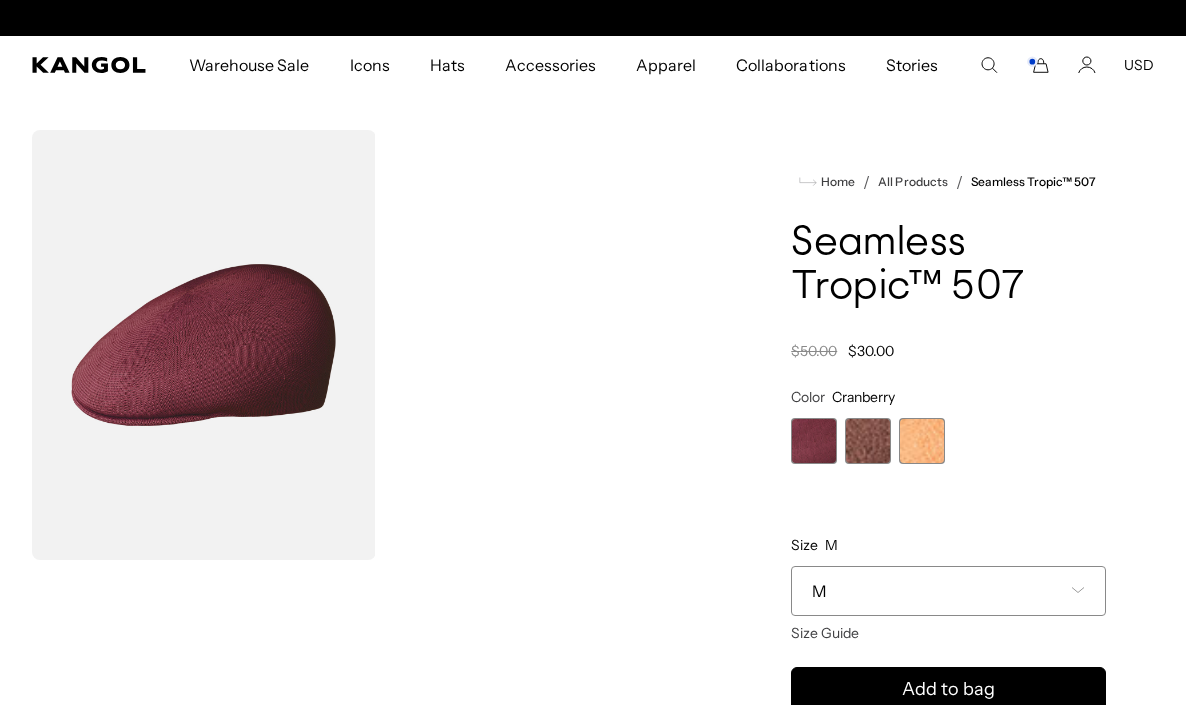 scroll, scrollTop: 0, scrollLeft: 412, axis: horizontal 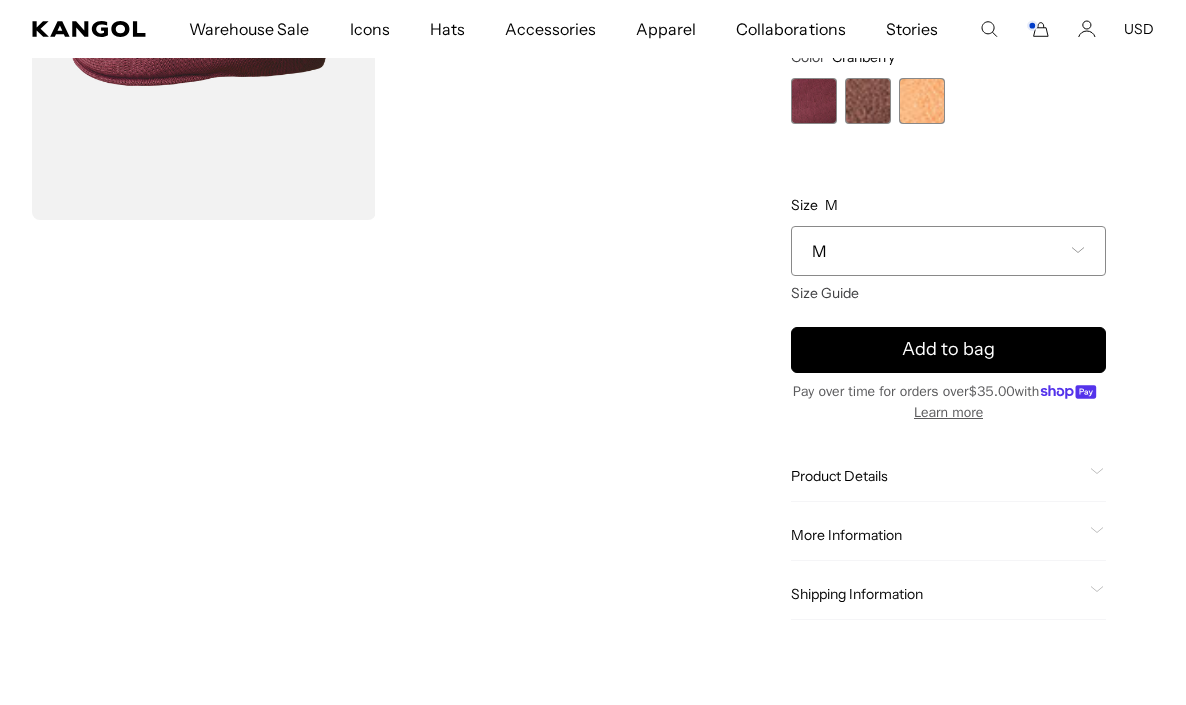 click on "Product Details
The Seamless Tropic ™  507 is a modern & sleek Kangol cap shape that has a similar fit to a baseball cap. It is made from our lustrous Tropic ™  yarn, which ensures a lightweight feel, rich color, and maximum comfort.
Additional colors  also available." 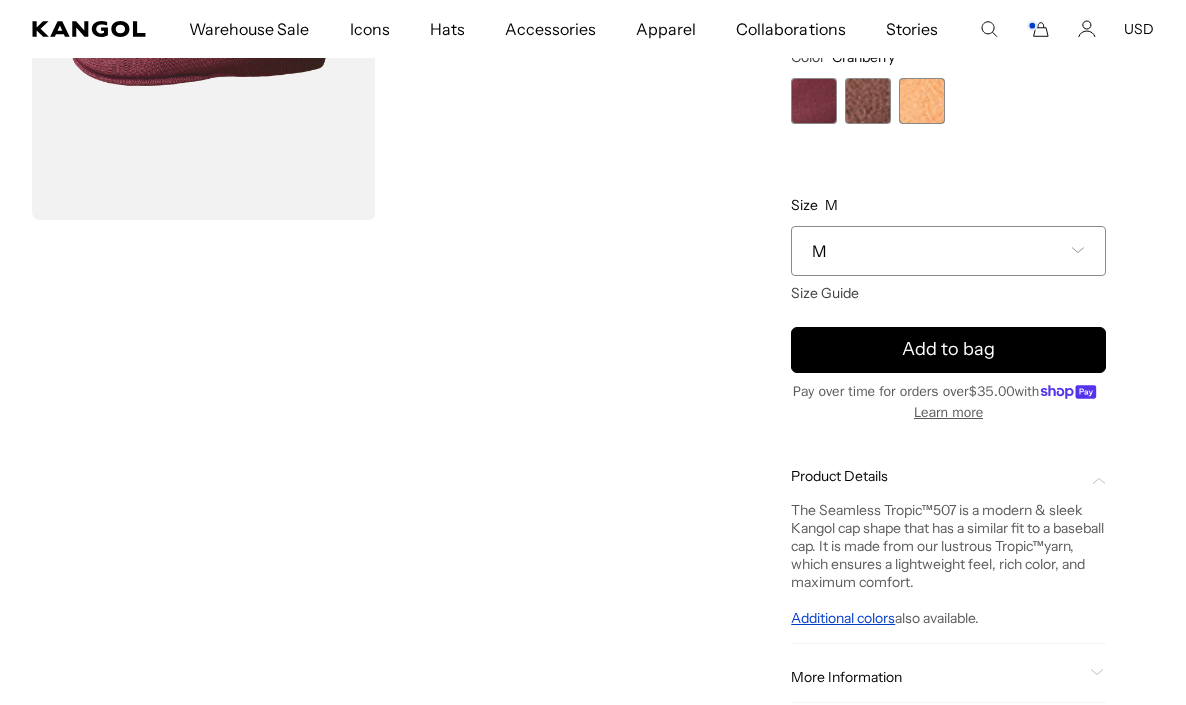 scroll, scrollTop: 0, scrollLeft: 0, axis: both 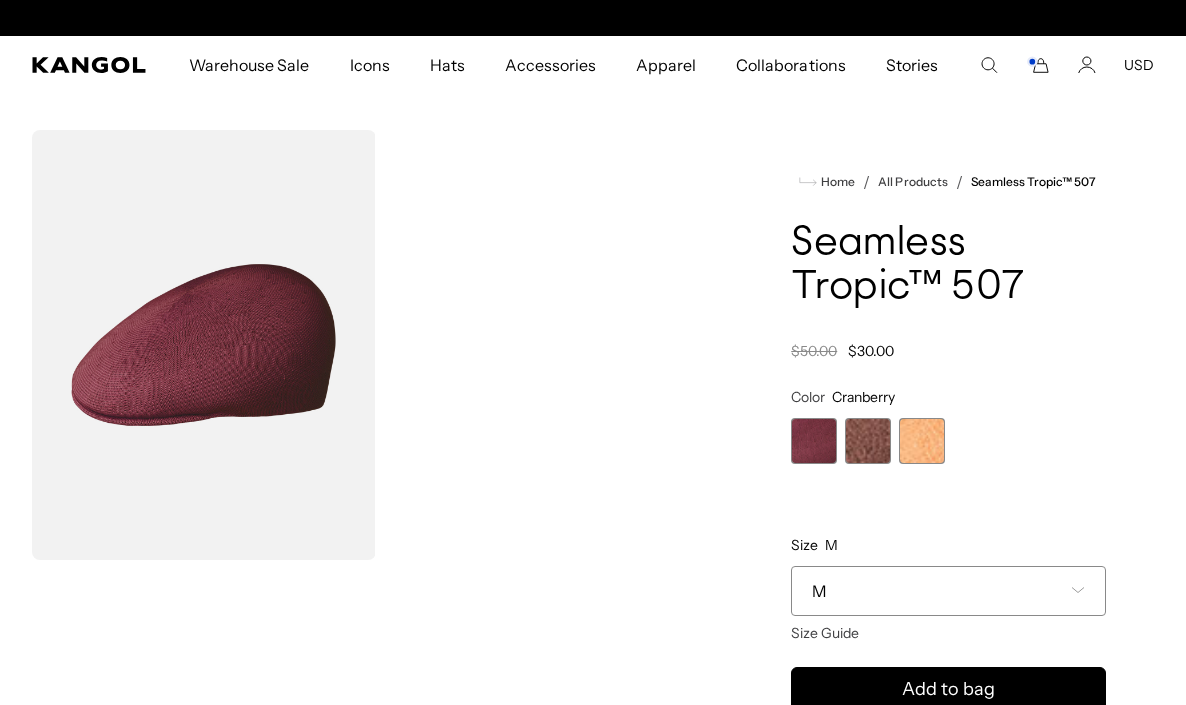 click at bounding box center [868, 441] 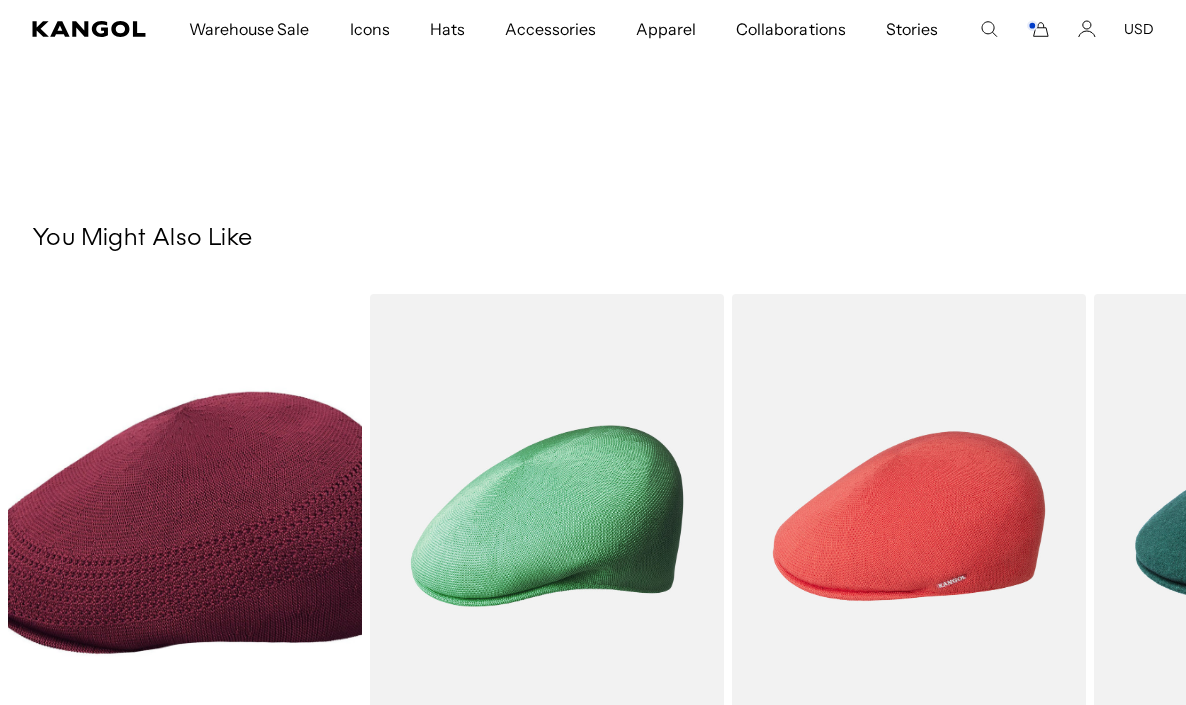 scroll, scrollTop: 1023, scrollLeft: 0, axis: vertical 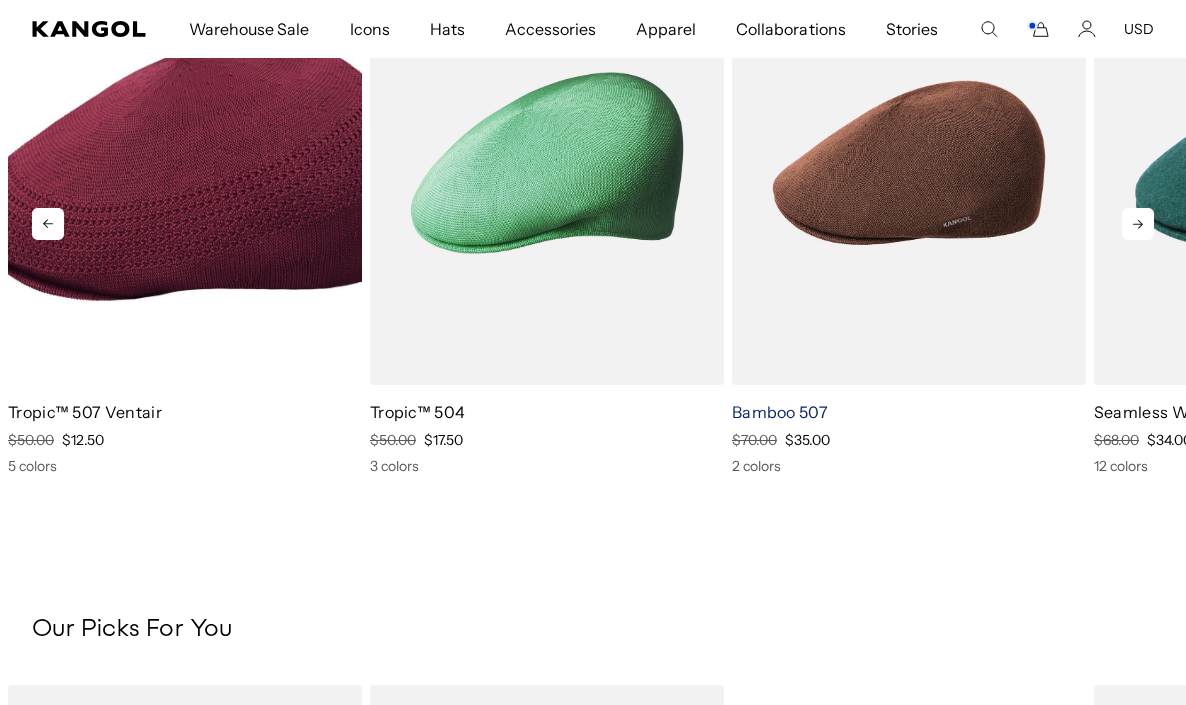 click on "Bamboo 507" at bounding box center (780, 412) 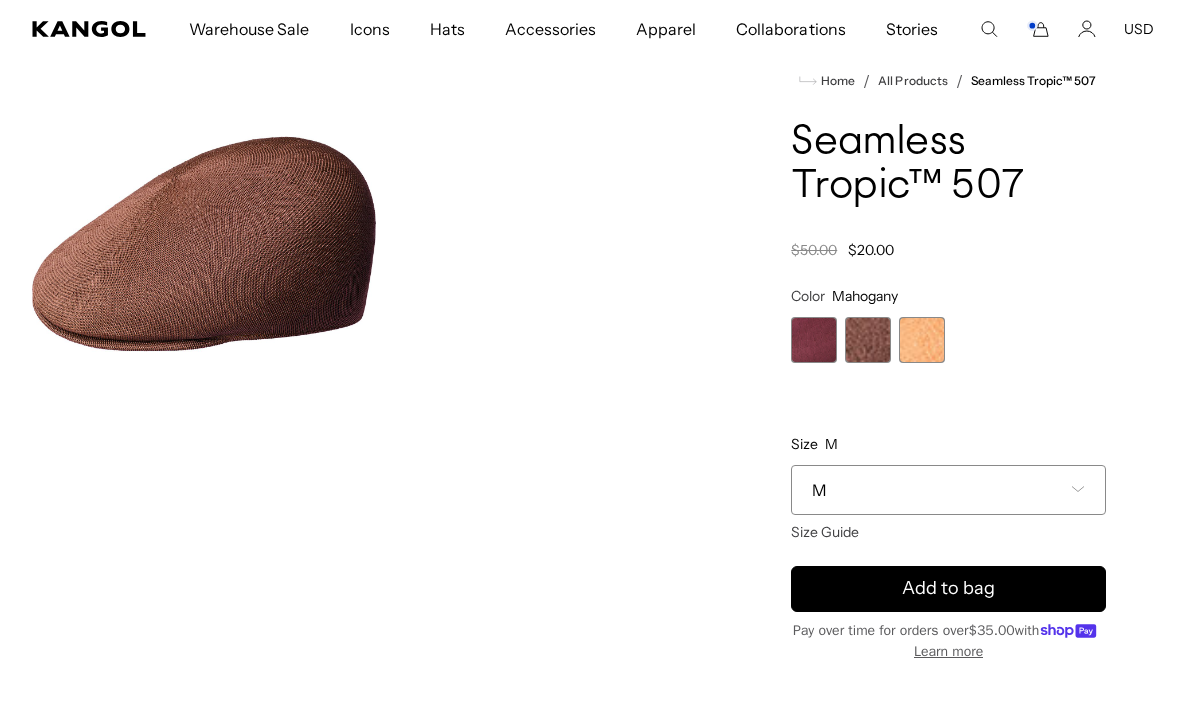 scroll, scrollTop: 48, scrollLeft: 0, axis: vertical 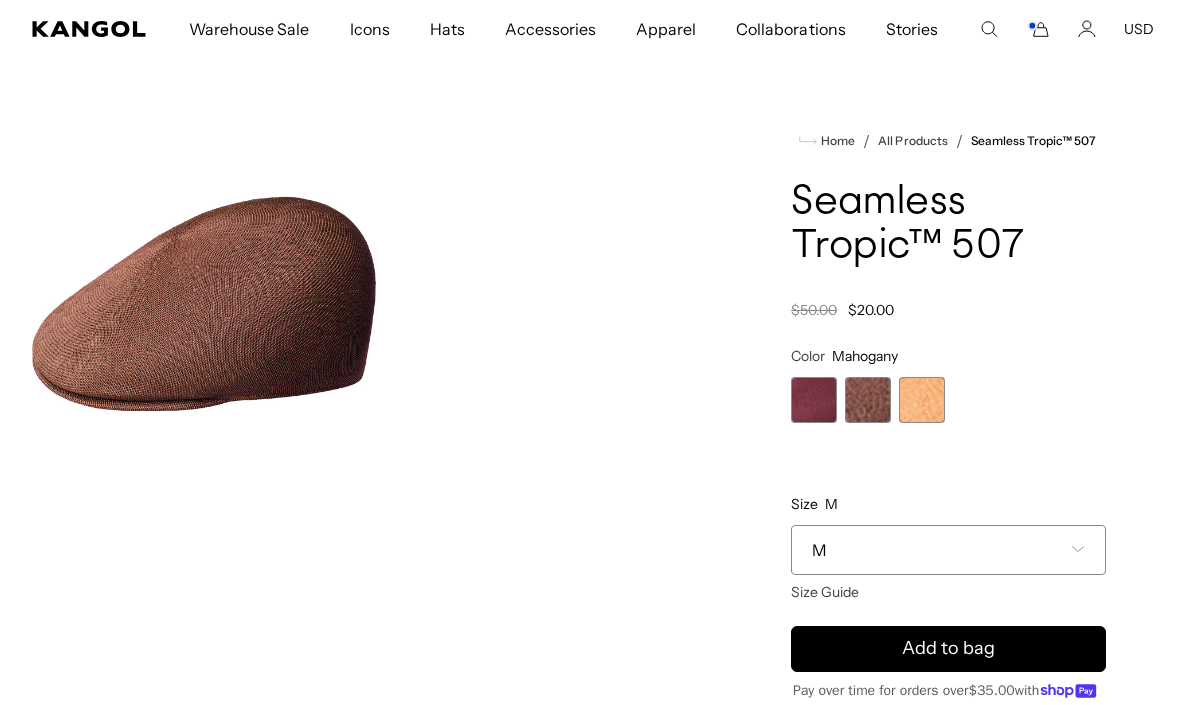 click at bounding box center (814, 400) 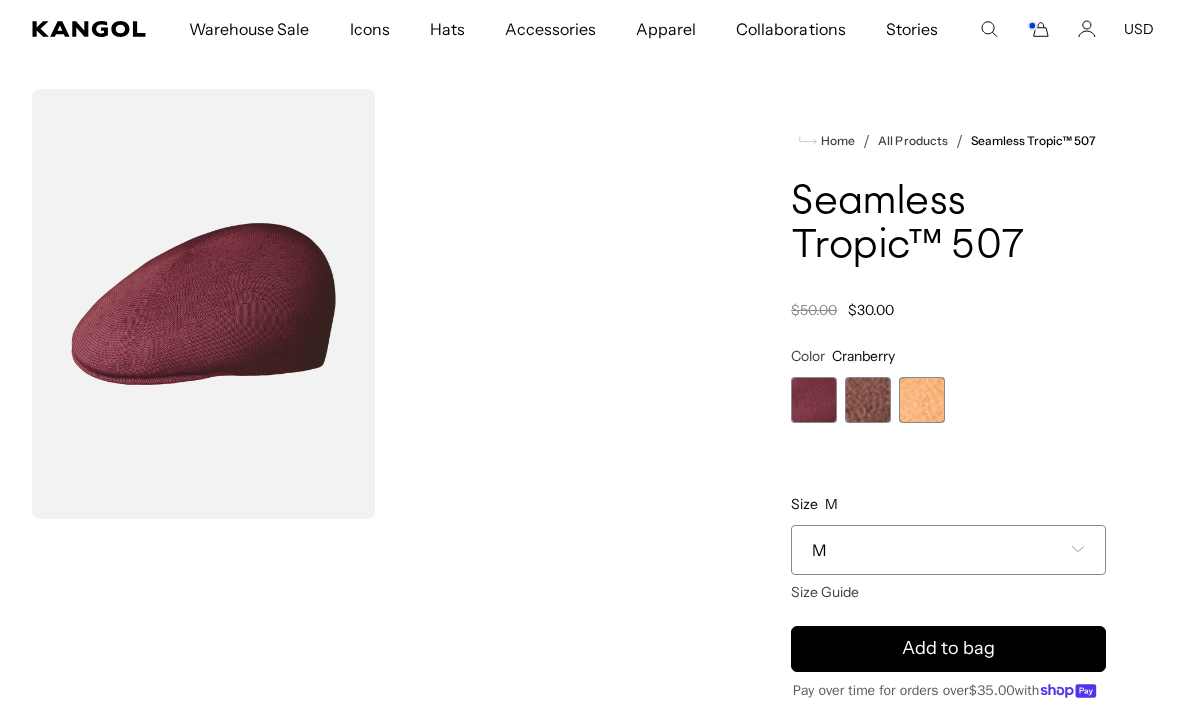 scroll, scrollTop: 0, scrollLeft: 0, axis: both 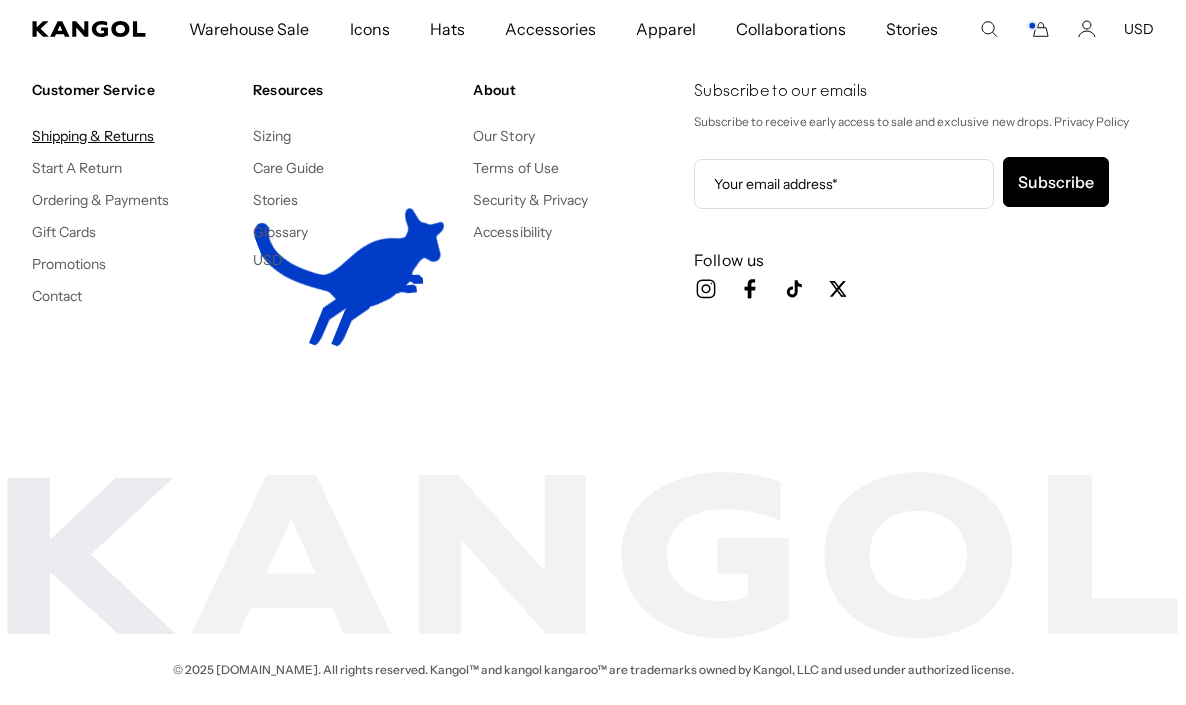 click on "Shipping & Returns" at bounding box center [93, 136] 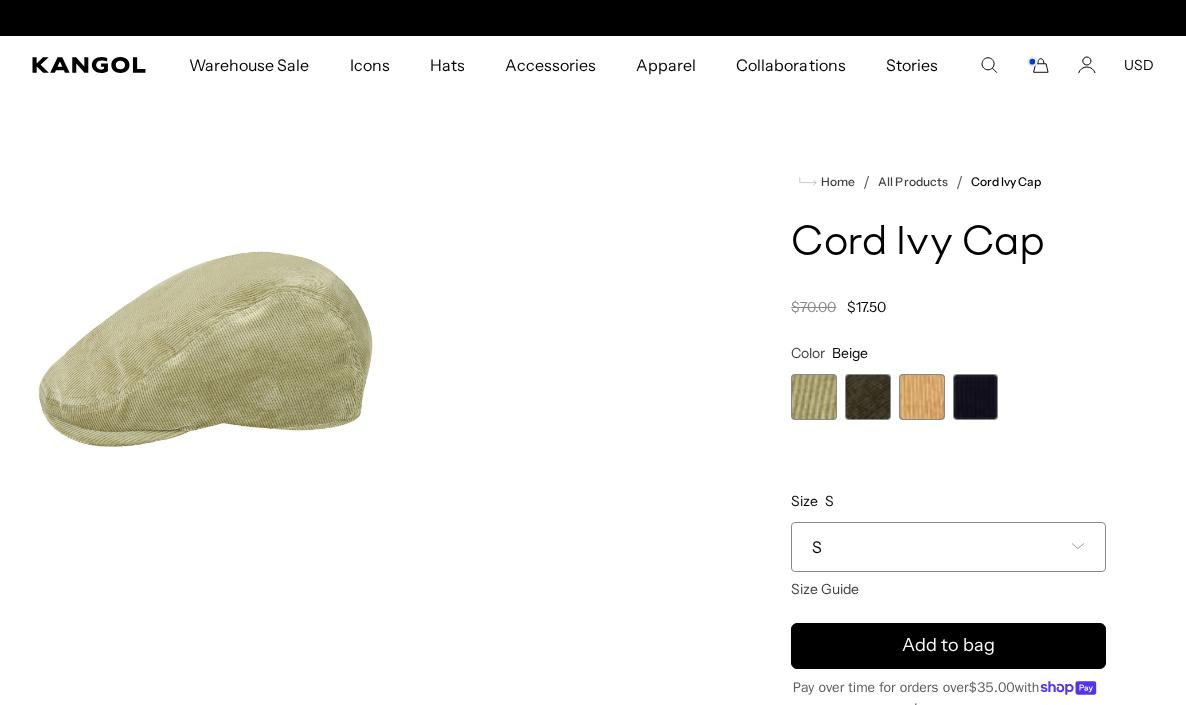 scroll, scrollTop: 0, scrollLeft: 0, axis: both 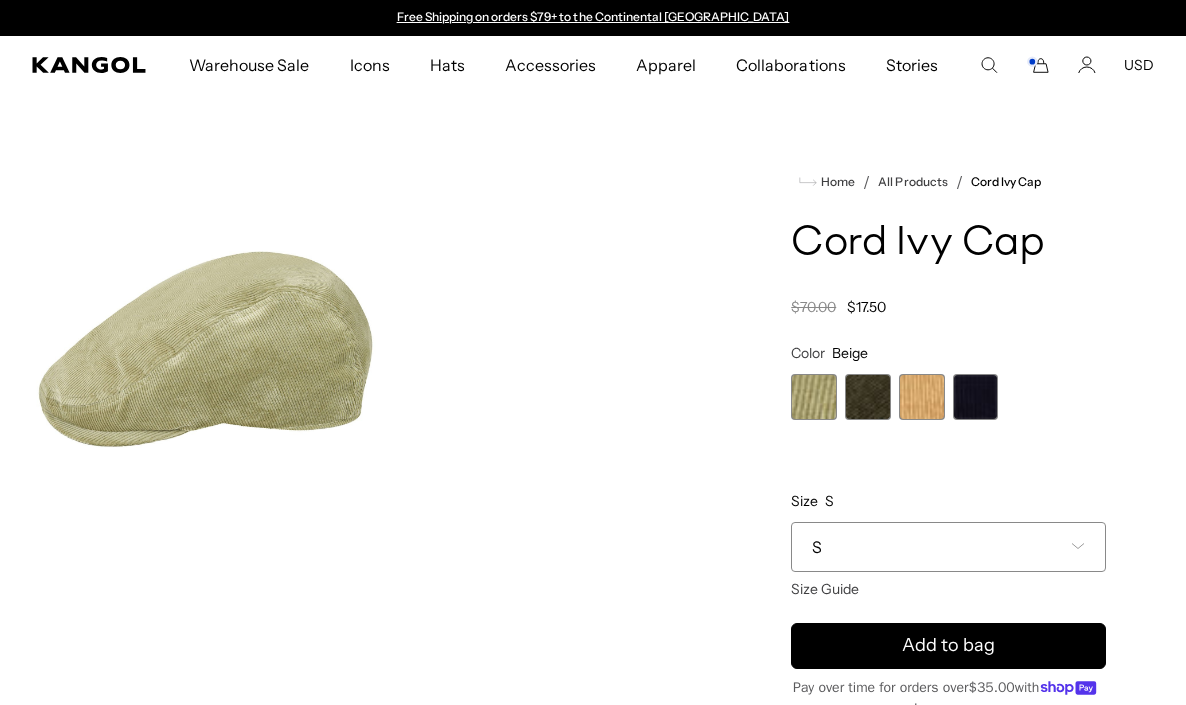 click at bounding box center (868, 397) 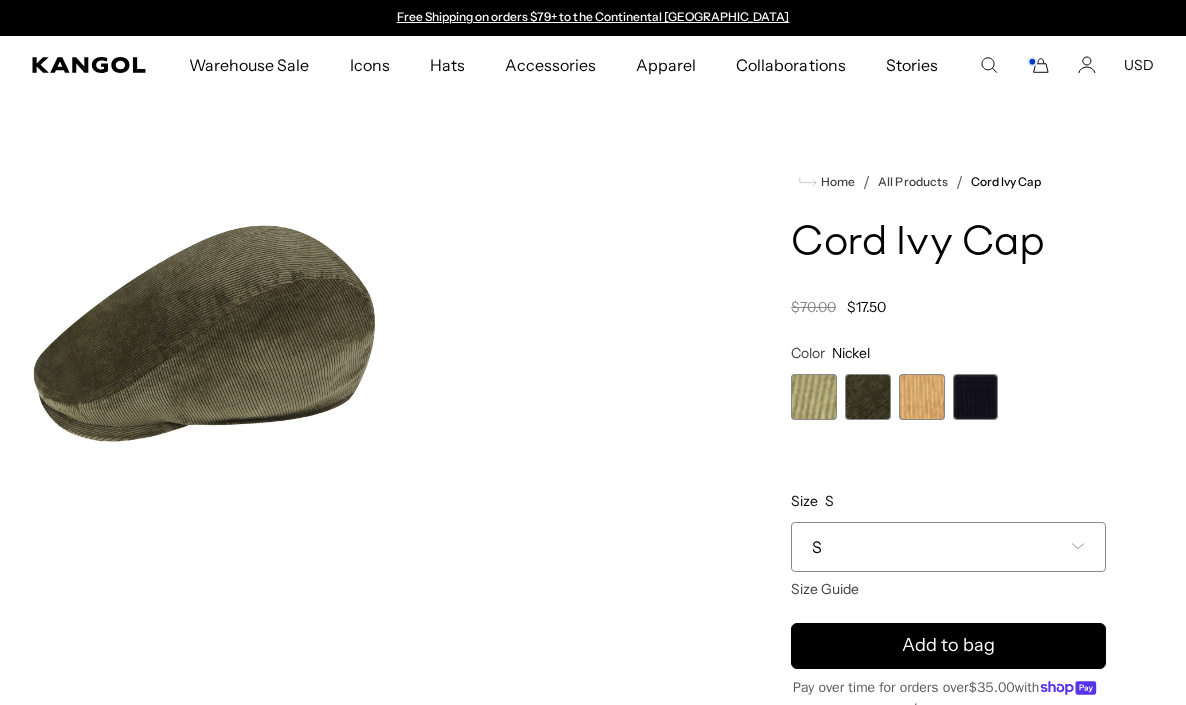 click at bounding box center [922, 397] 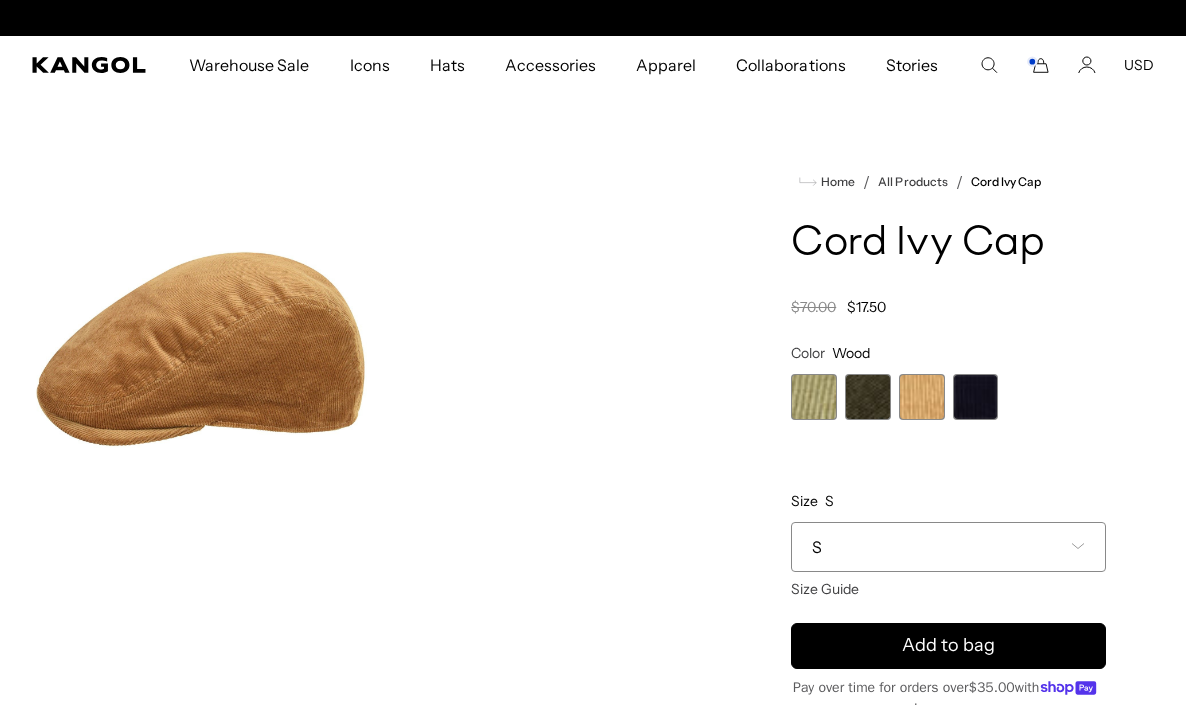 scroll, scrollTop: 0, scrollLeft: 412, axis: horizontal 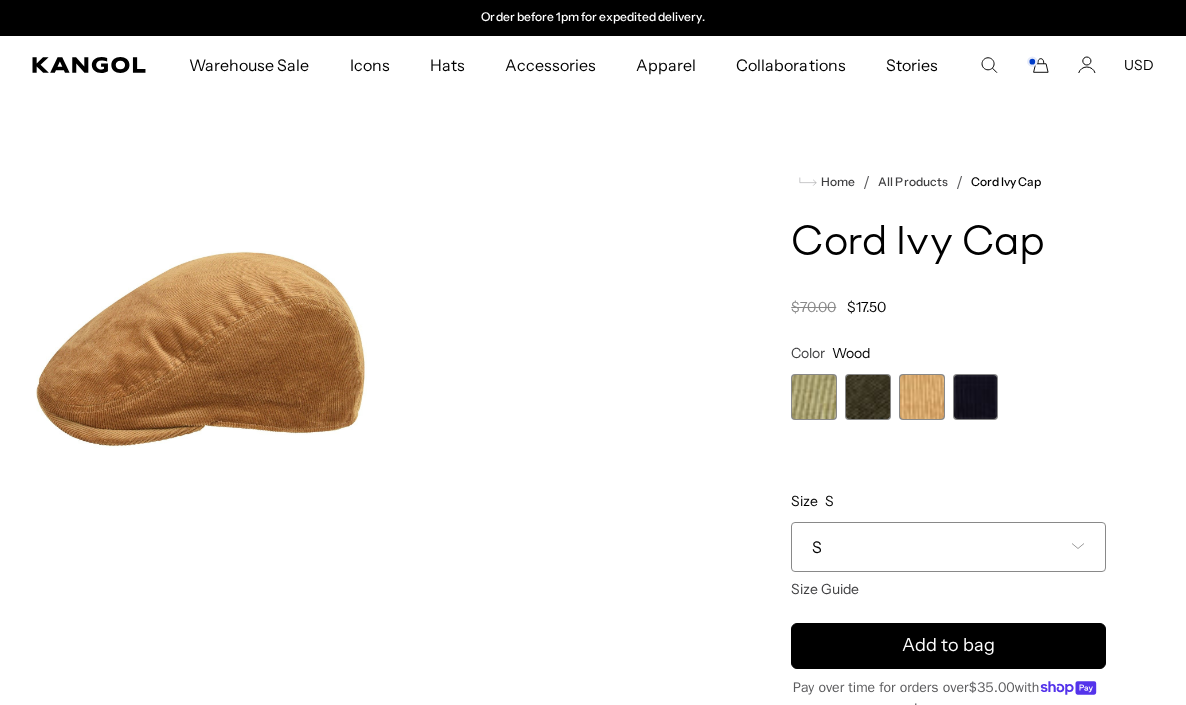 click at bounding box center (976, 397) 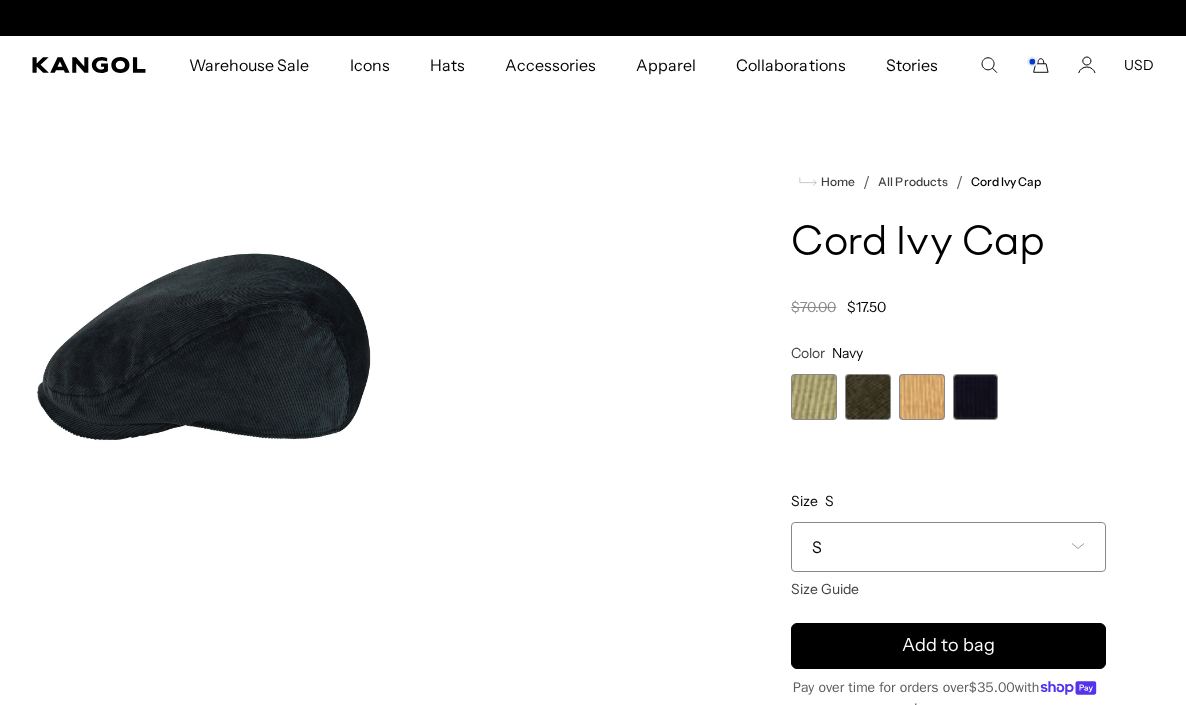 scroll, scrollTop: 0, scrollLeft: 0, axis: both 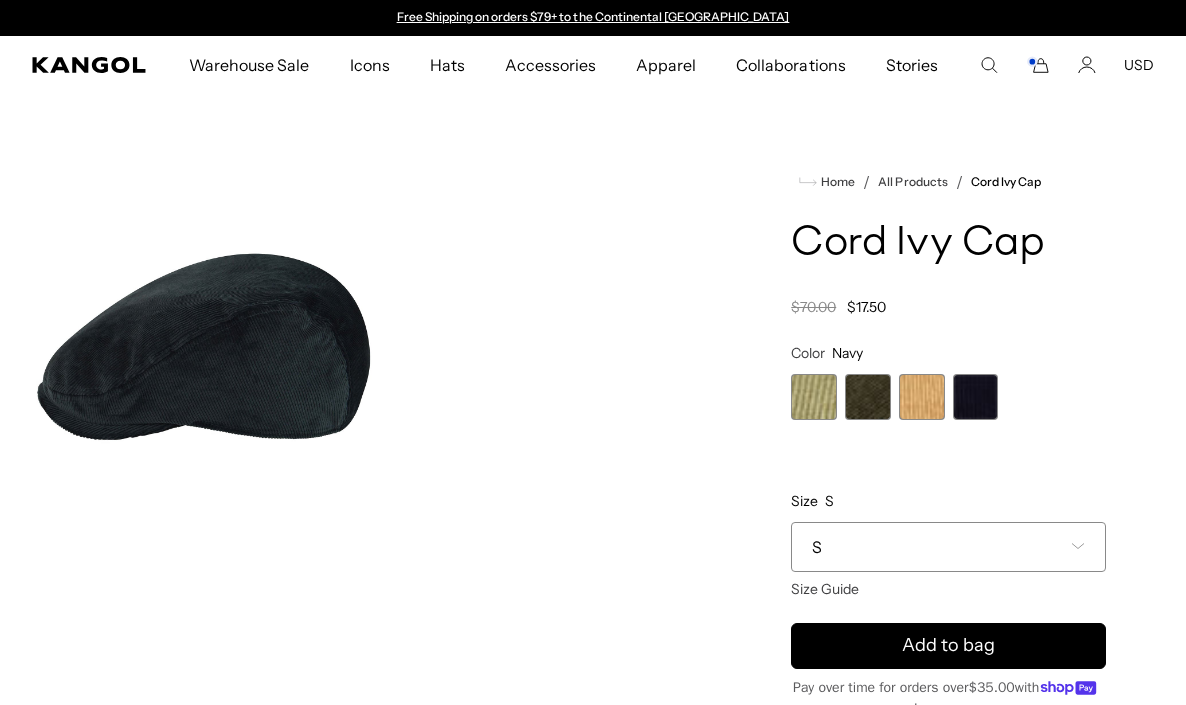 click at bounding box center (922, 397) 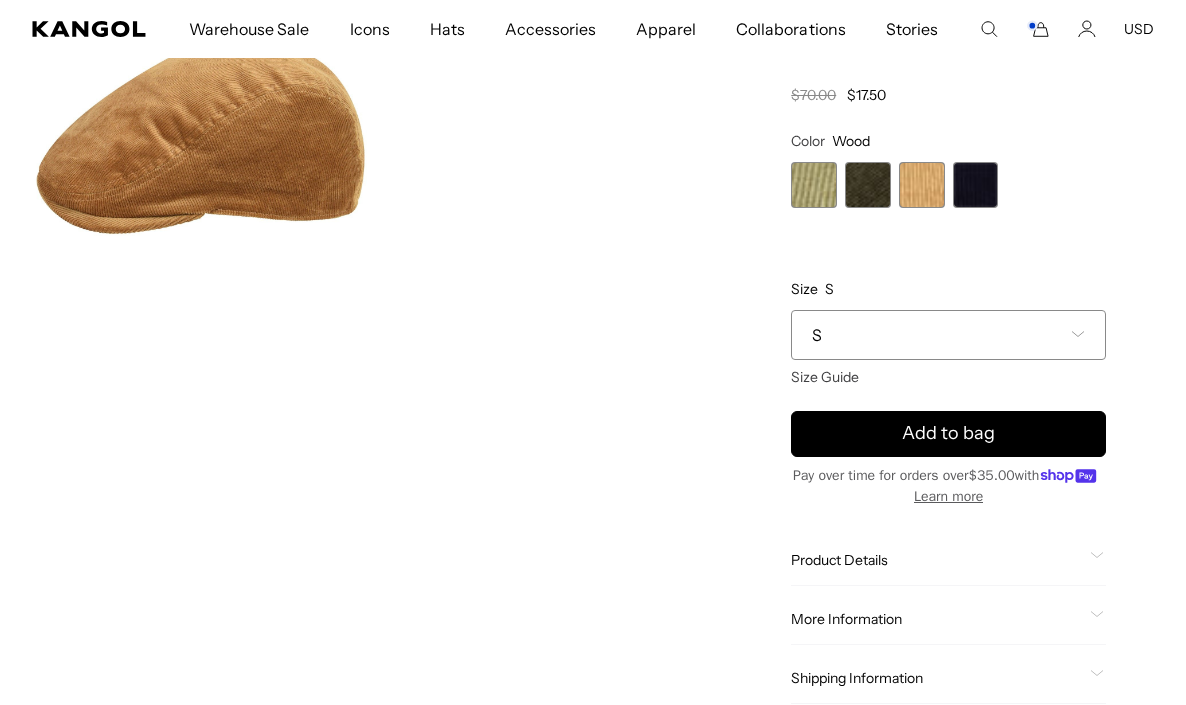 scroll, scrollTop: 267, scrollLeft: 0, axis: vertical 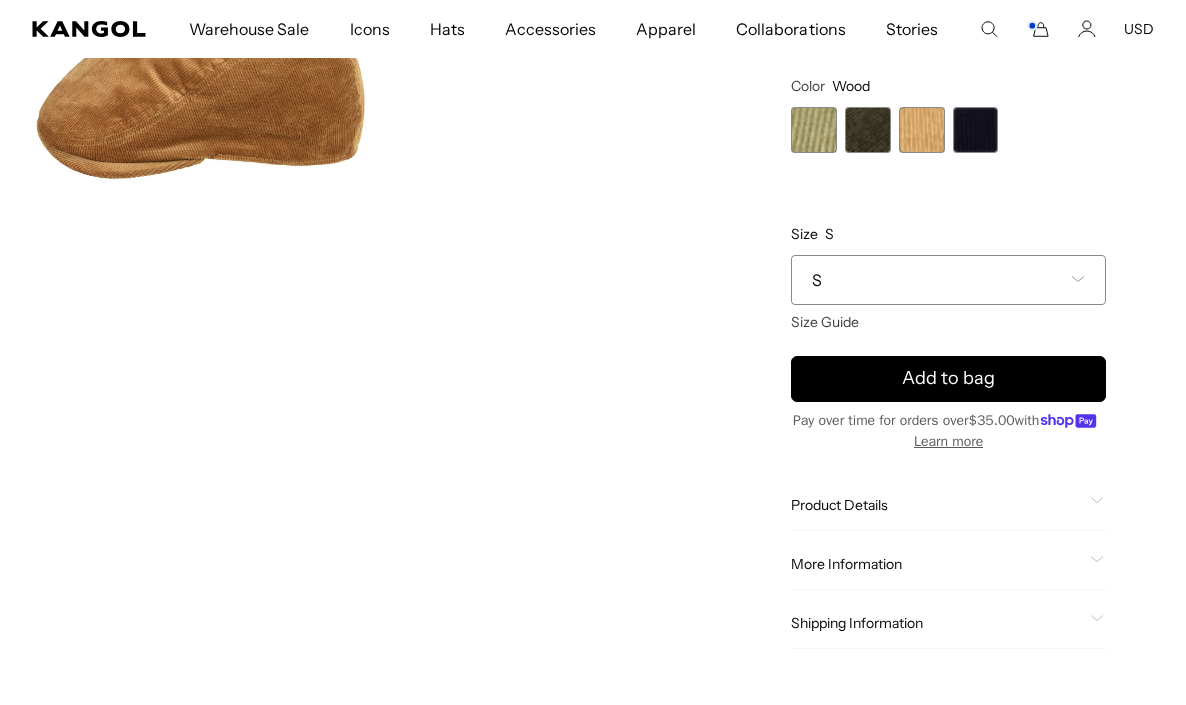 click on "S" at bounding box center (948, 280) 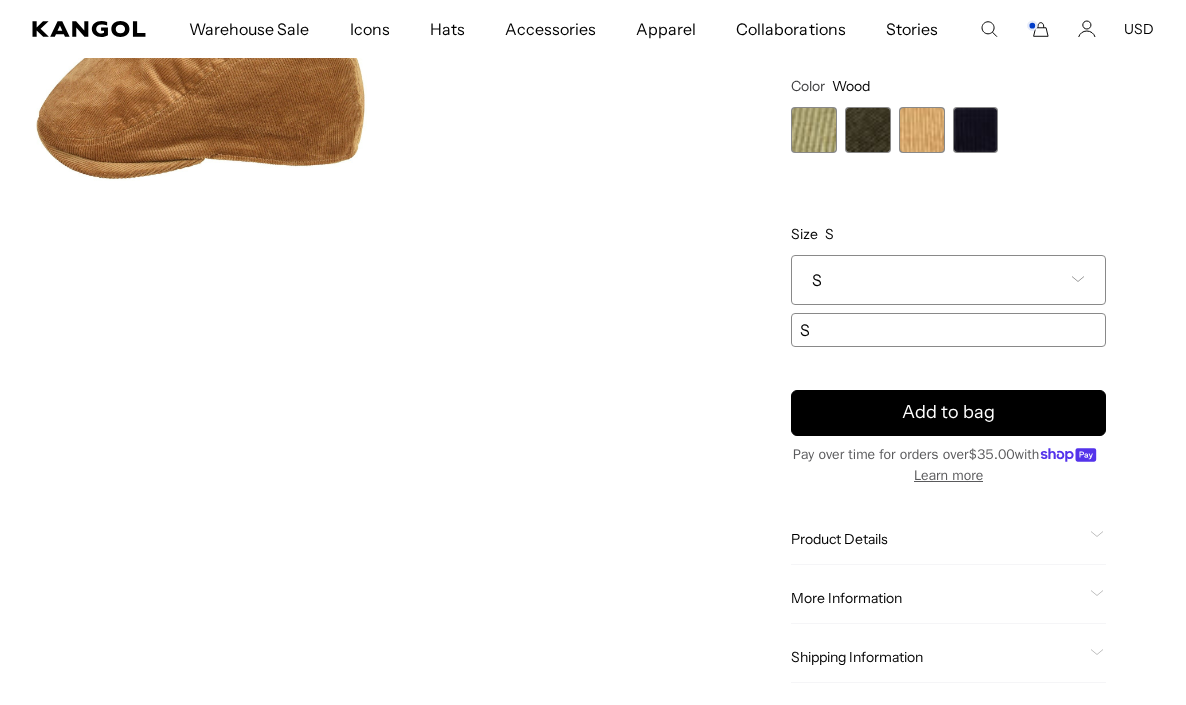 scroll, scrollTop: 0, scrollLeft: 412, axis: horizontal 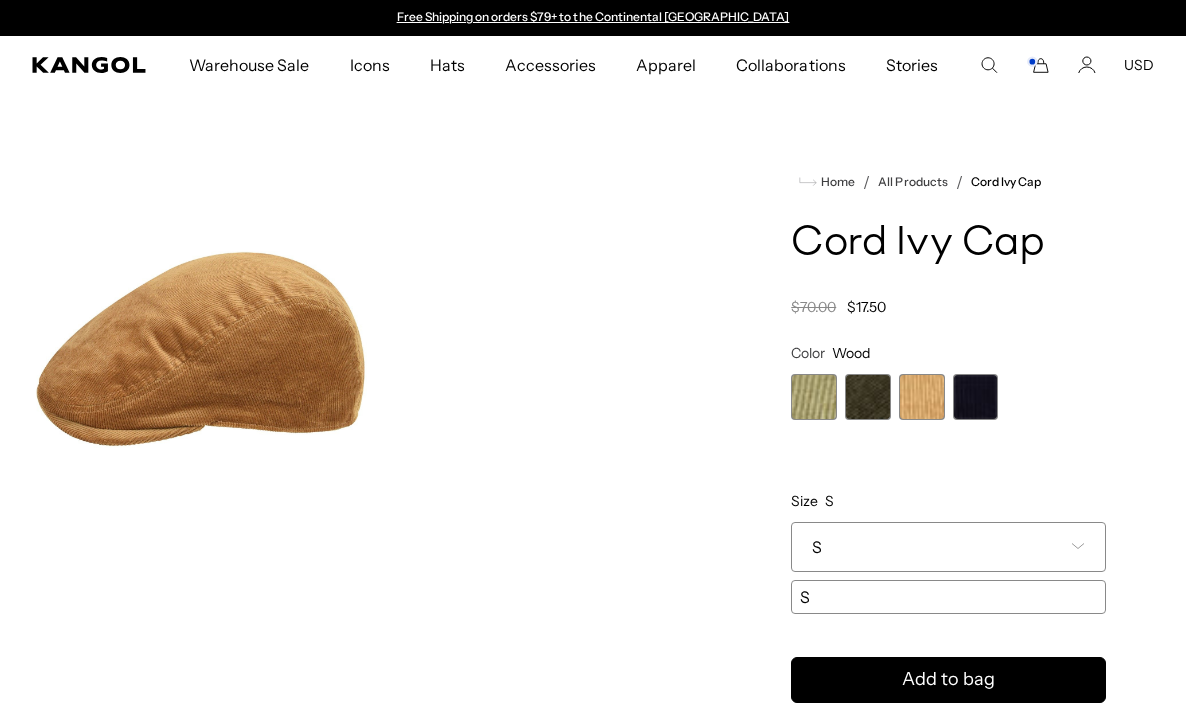 click 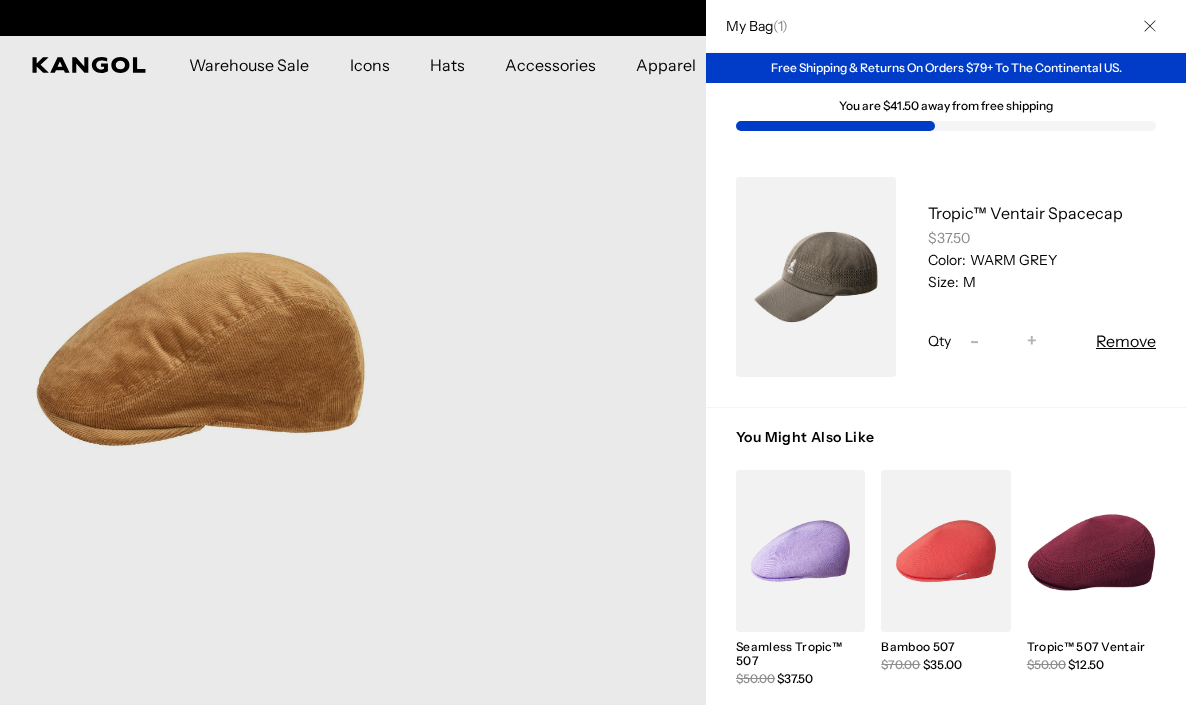 scroll, scrollTop: 0, scrollLeft: 412, axis: horizontal 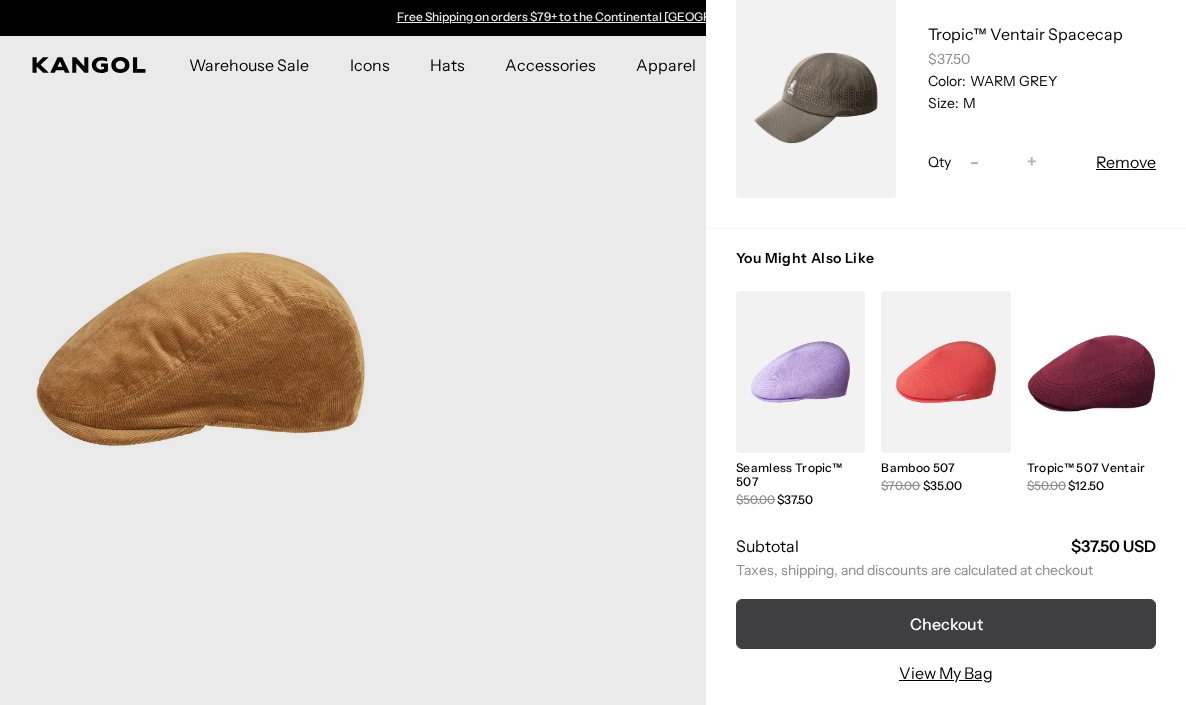 click on "Checkout" at bounding box center (946, 624) 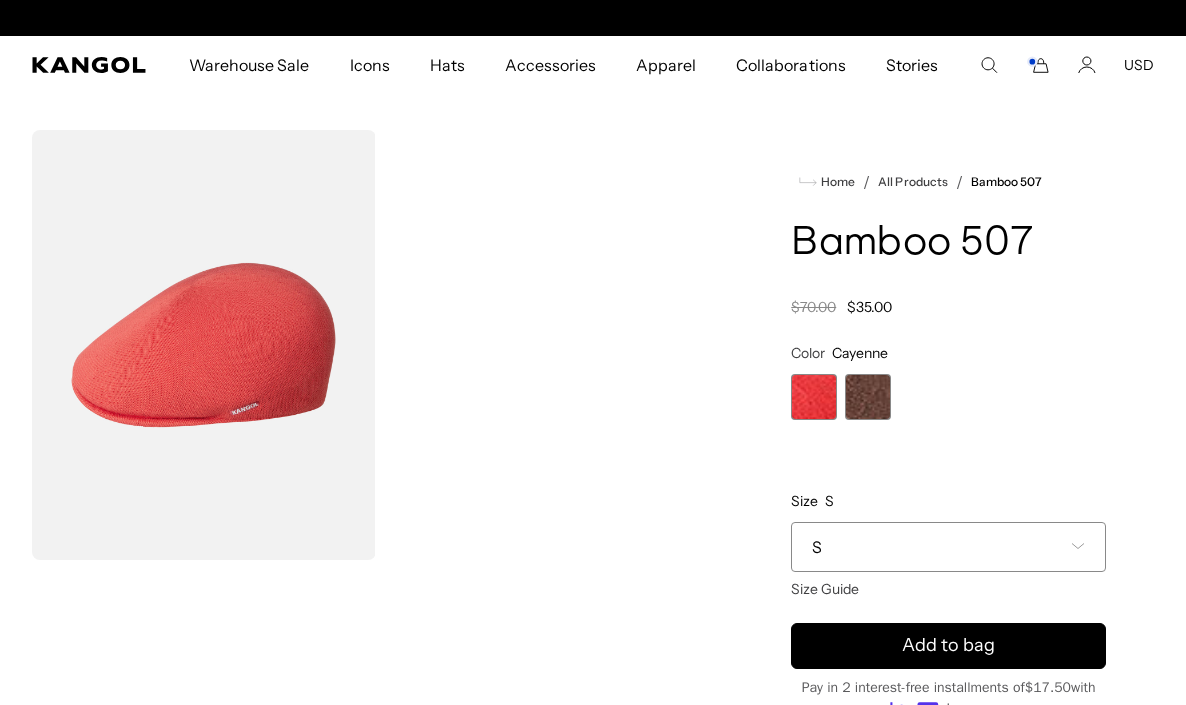 scroll, scrollTop: 0, scrollLeft: 0, axis: both 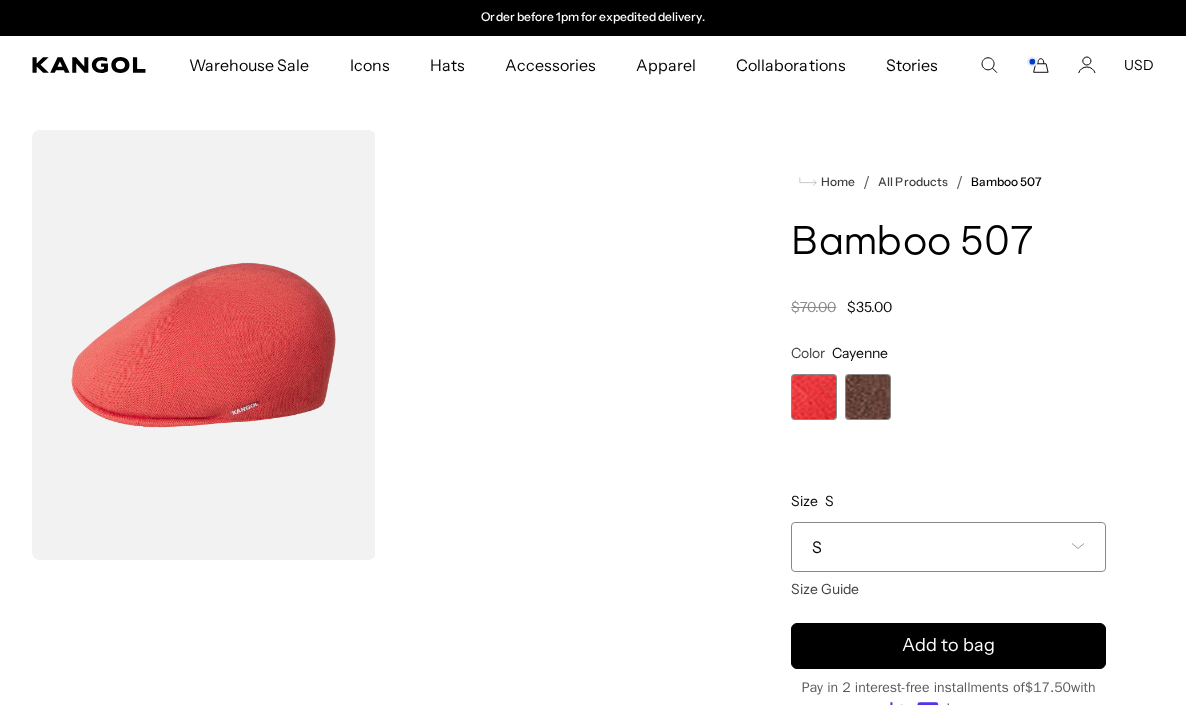 click at bounding box center (868, 397) 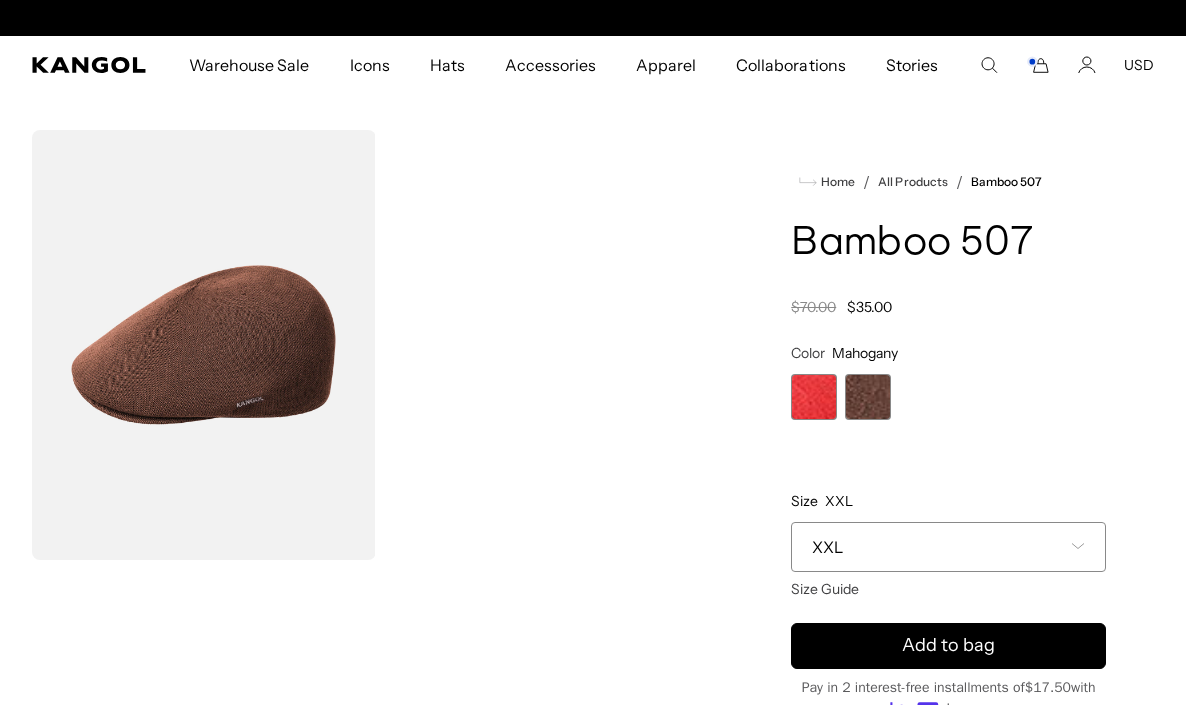scroll, scrollTop: 0, scrollLeft: 0, axis: both 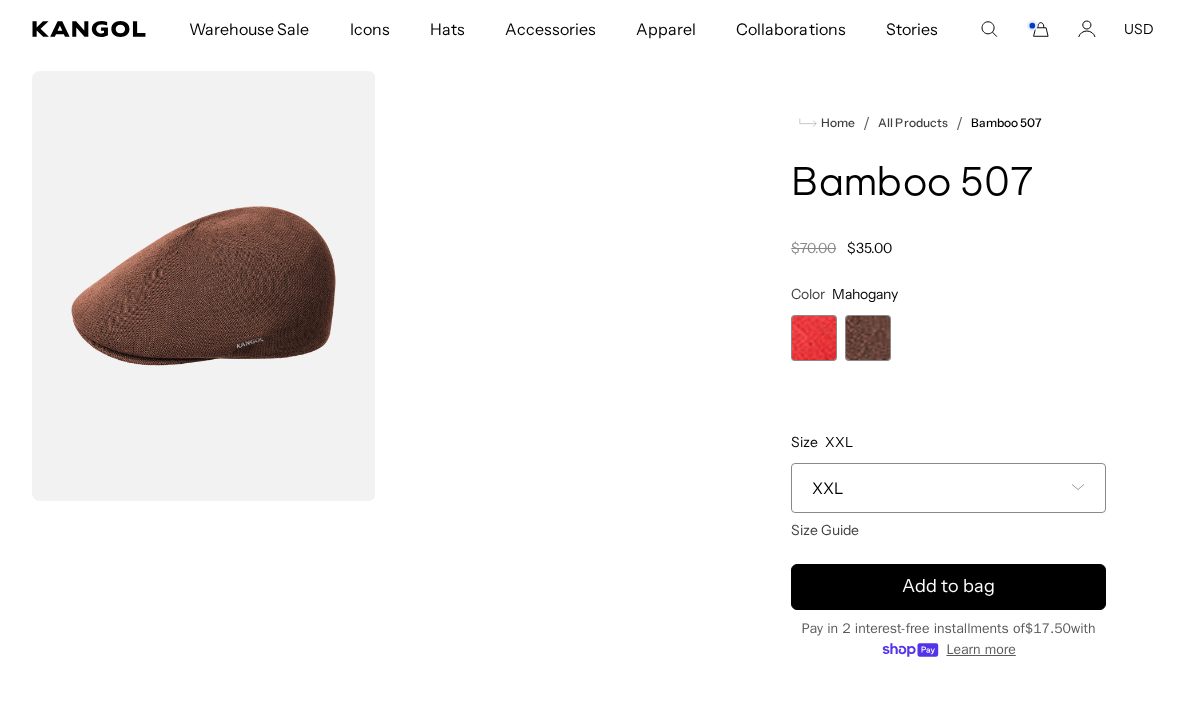 click at bounding box center [814, 338] 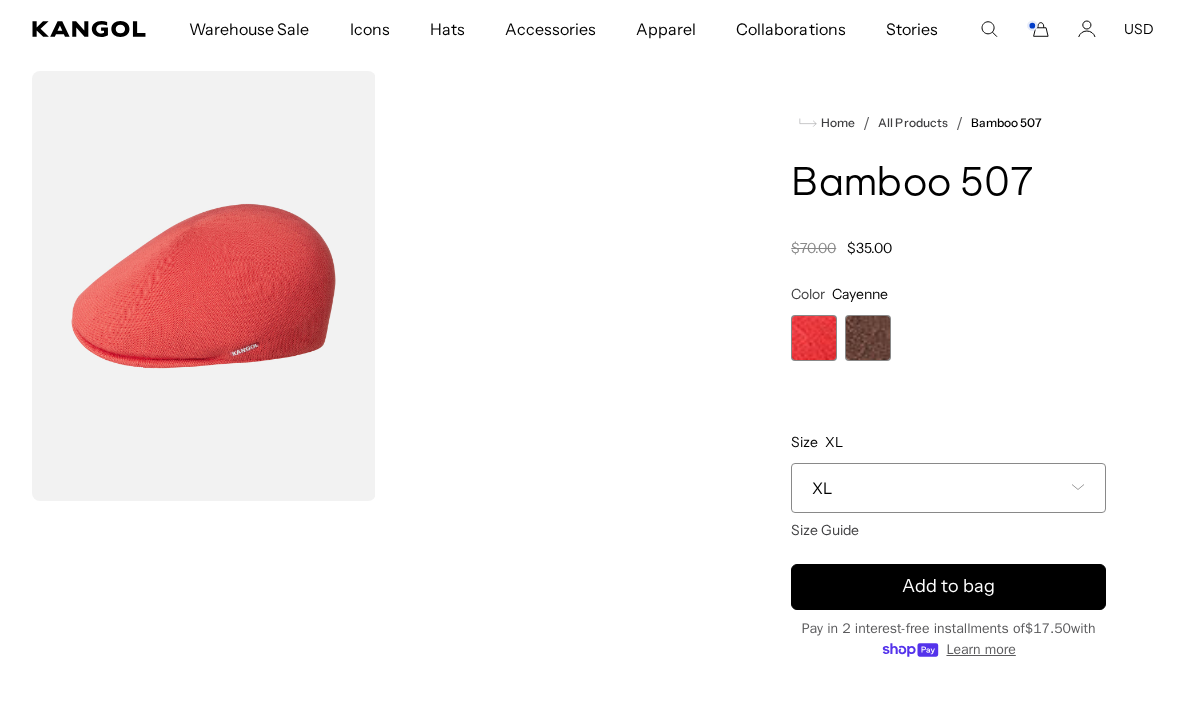 scroll, scrollTop: 0, scrollLeft: 412, axis: horizontal 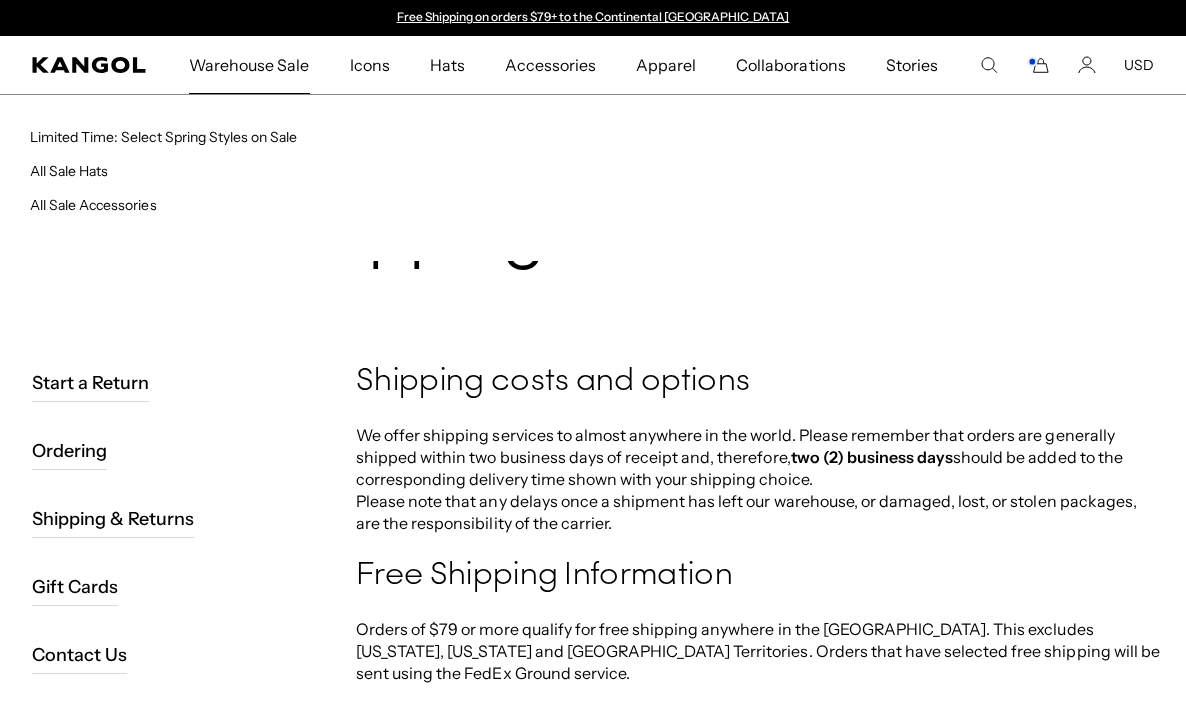 click on "Warehouse Sale" at bounding box center [249, 65] 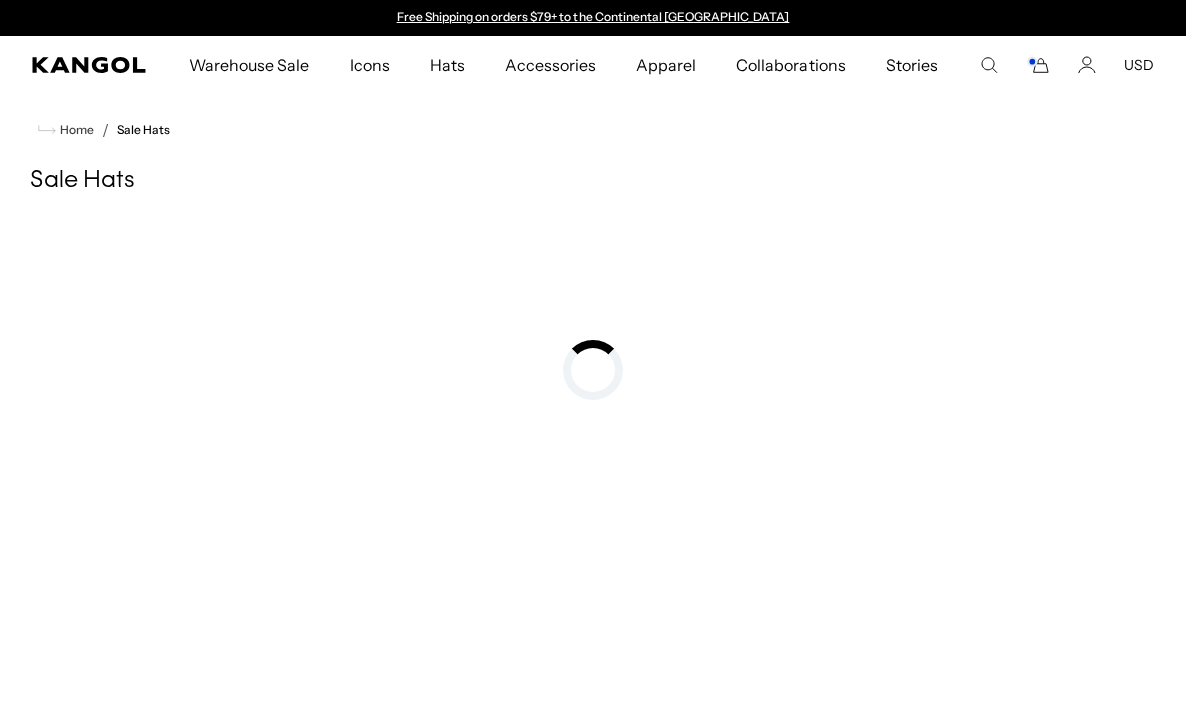 scroll, scrollTop: 0, scrollLeft: 0, axis: both 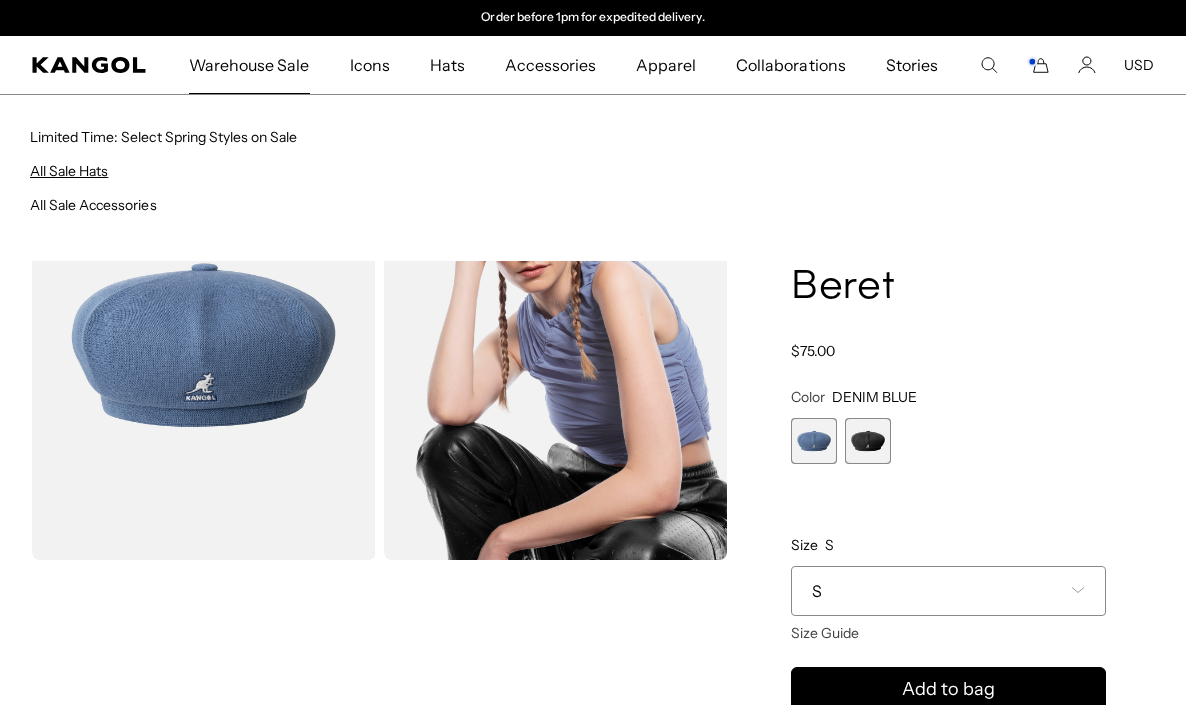click on "All Sale Hats" at bounding box center (69, 171) 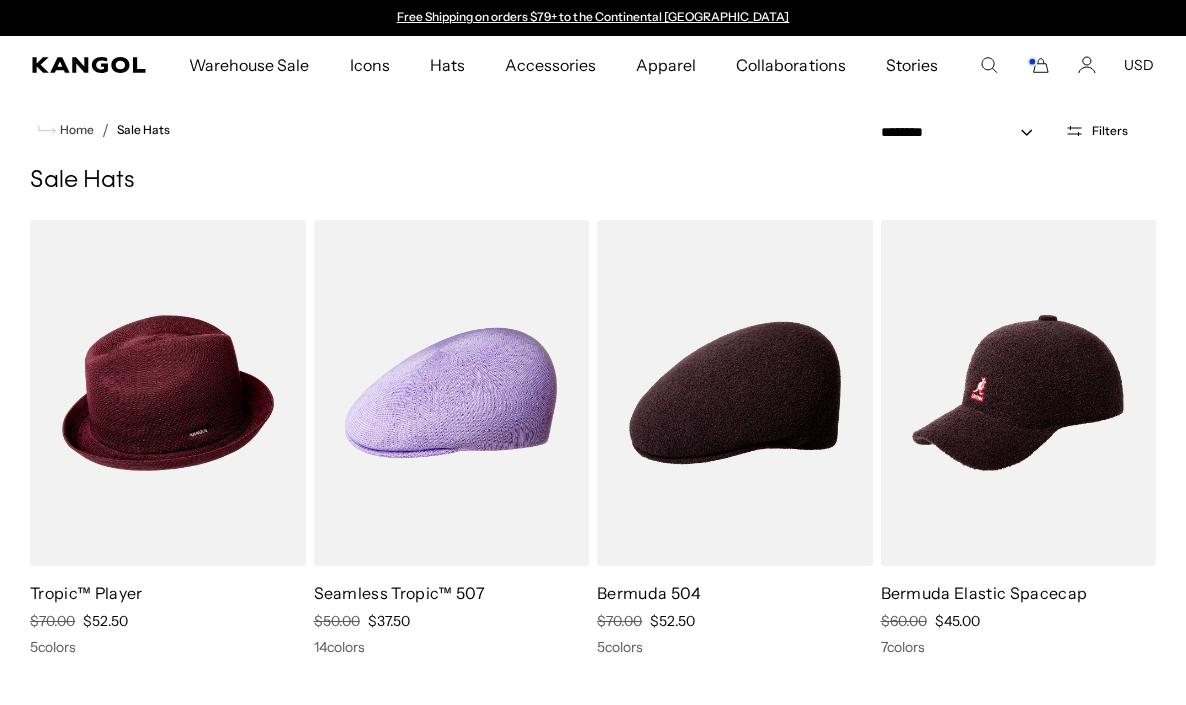 scroll, scrollTop: 0, scrollLeft: 0, axis: both 